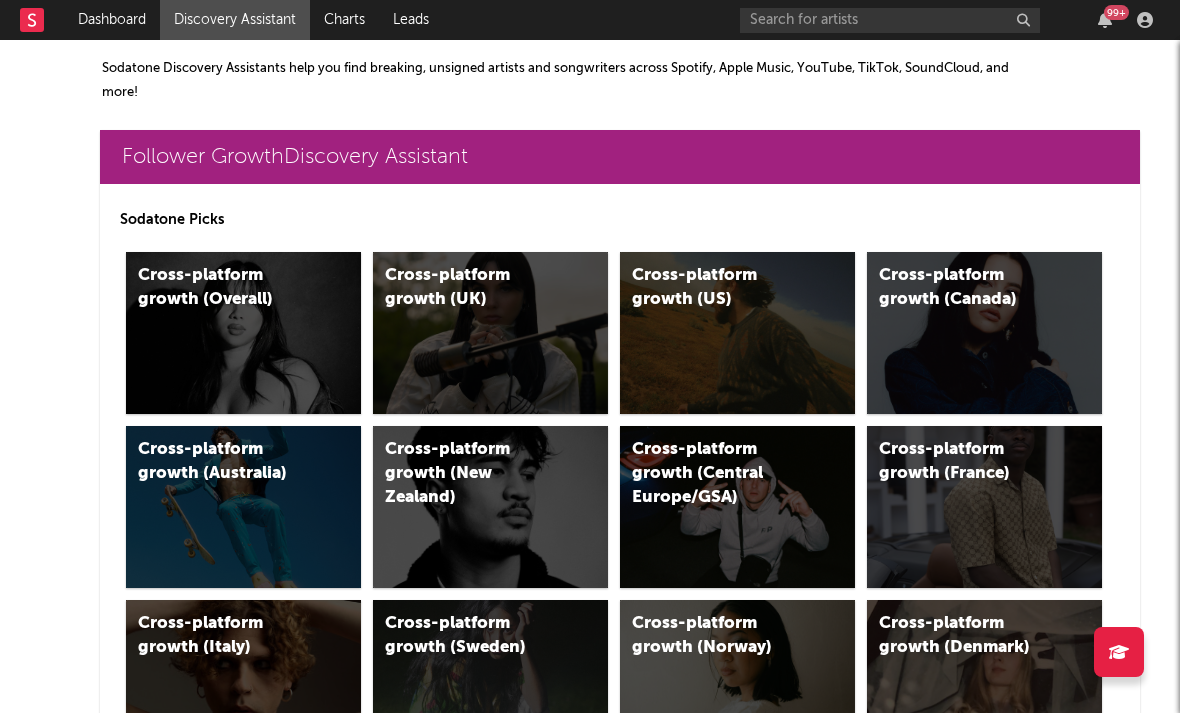 scroll, scrollTop: 0, scrollLeft: 0, axis: both 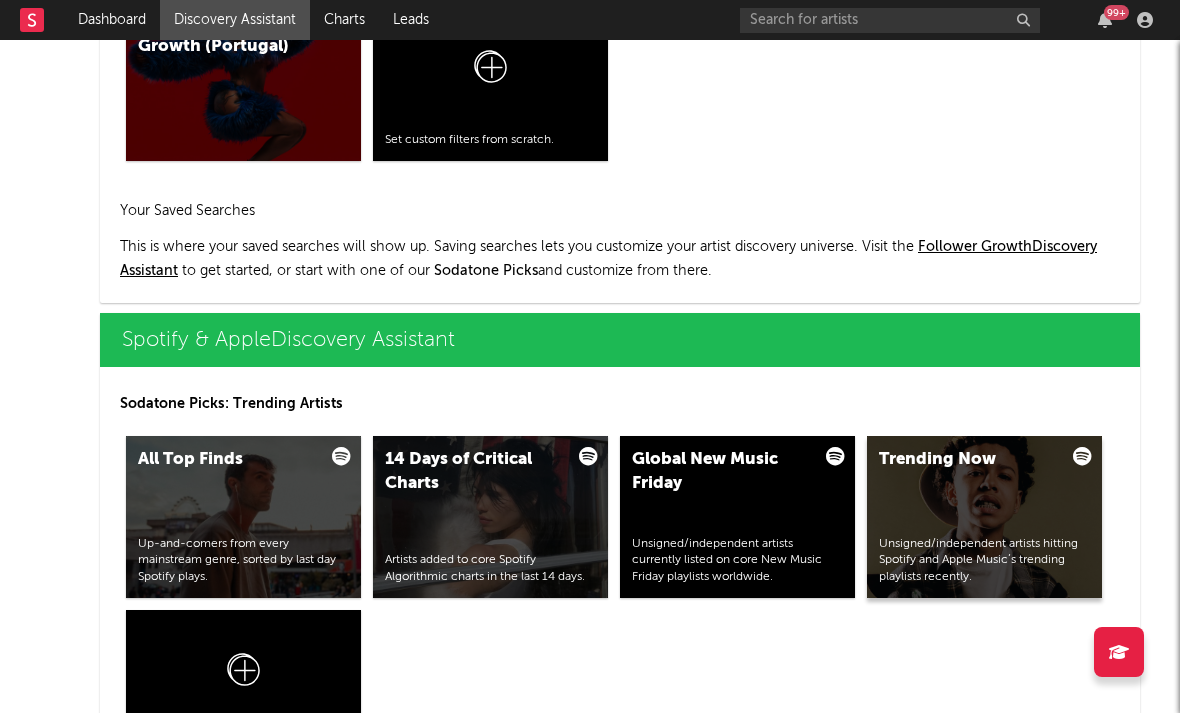 drag, startPoint x: 0, startPoint y: 0, endPoint x: 918, endPoint y: 497, distance: 1043.9028 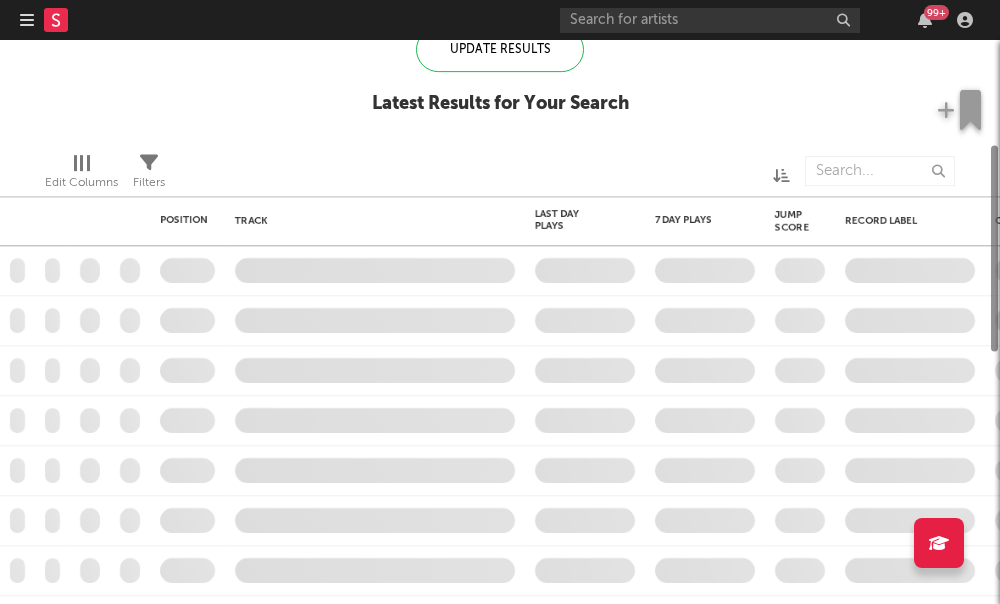checkbox on "true" 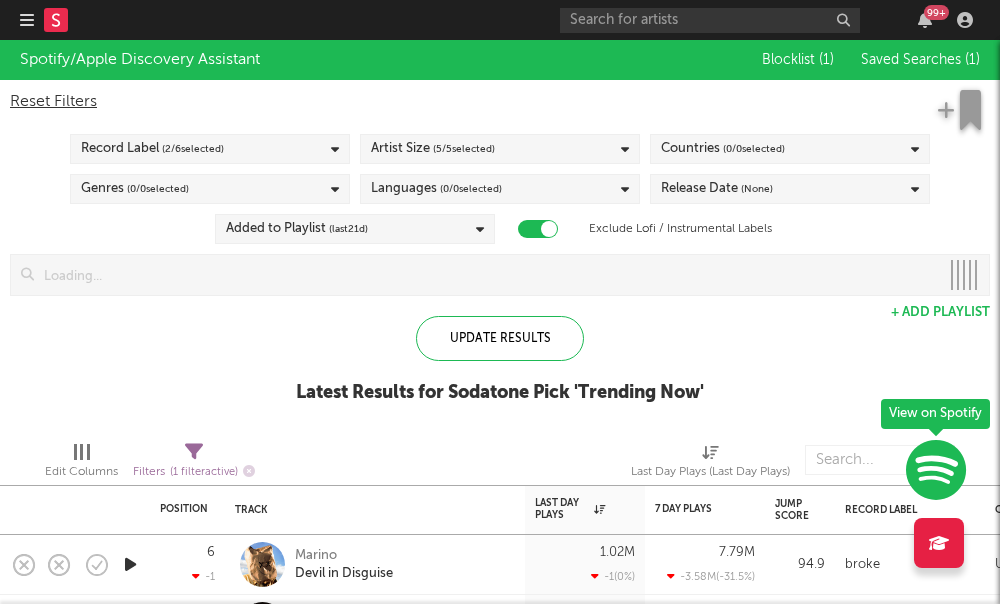 click on "( 5 / 5  selected)" at bounding box center [464, 149] 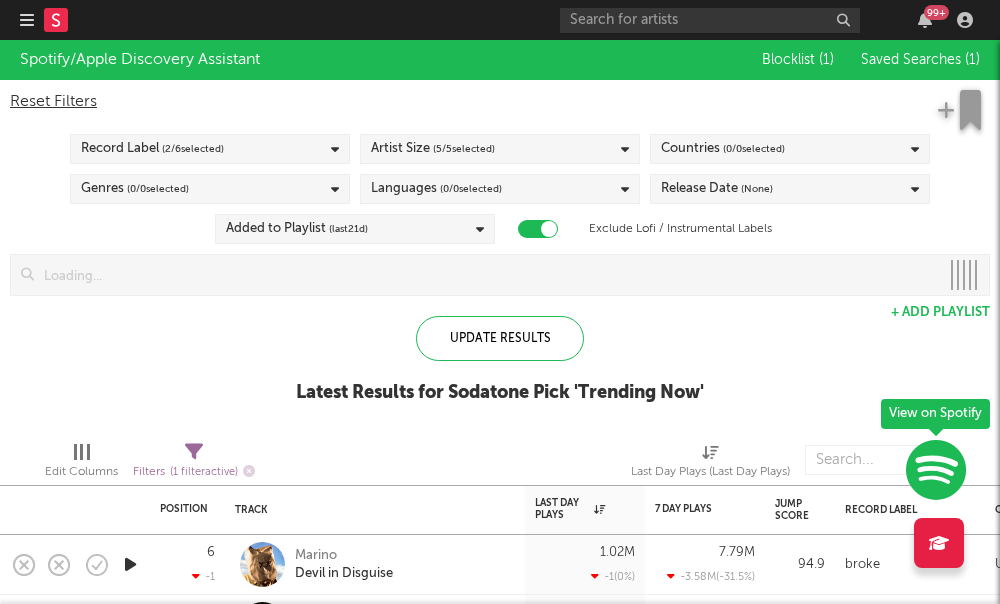 drag, startPoint x: 918, startPoint y: 497, endPoint x: 475, endPoint y: 196, distance: 535.5838 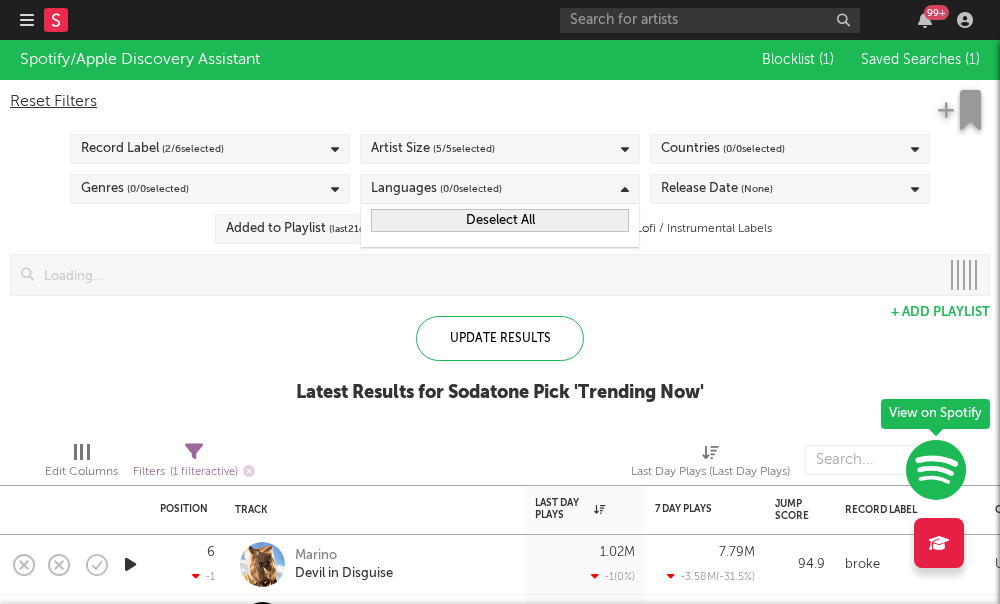 drag, startPoint x: 475, startPoint y: 196, endPoint x: 477, endPoint y: 217, distance: 21.095022 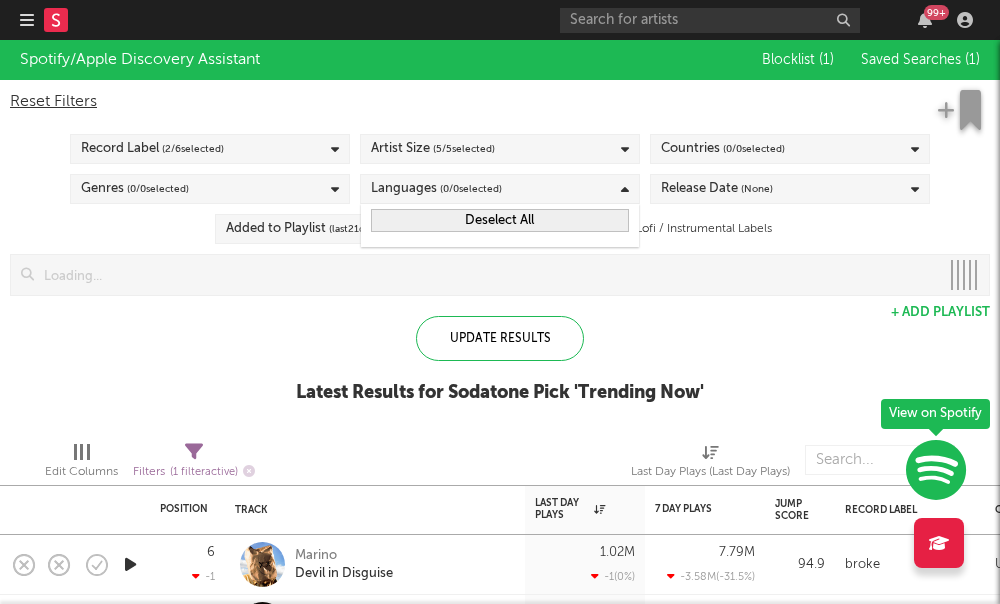 click on "Deselect All" at bounding box center (500, 220) 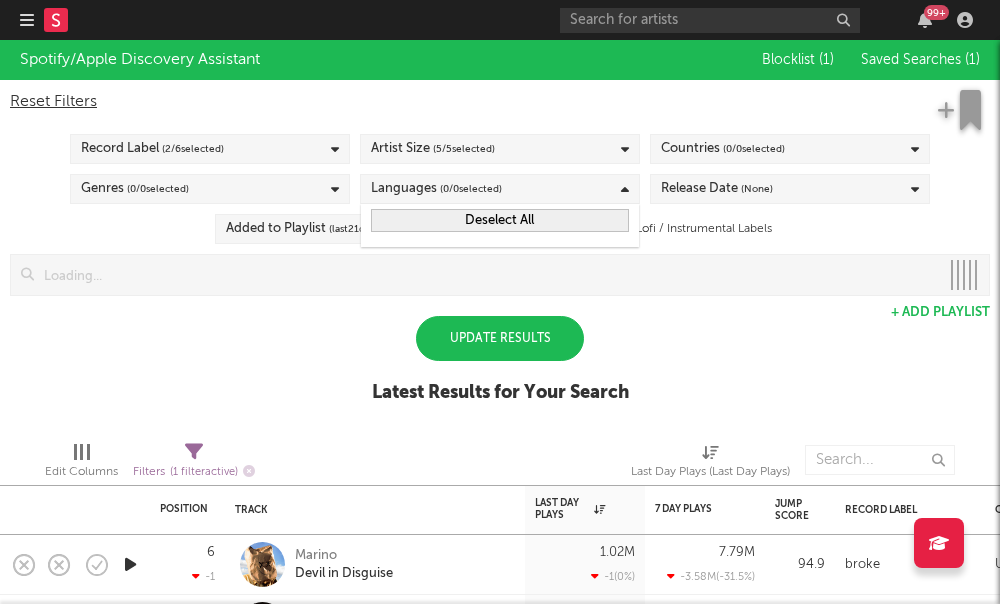 drag, startPoint x: 478, startPoint y: 218, endPoint x: 490, endPoint y: 227, distance: 15 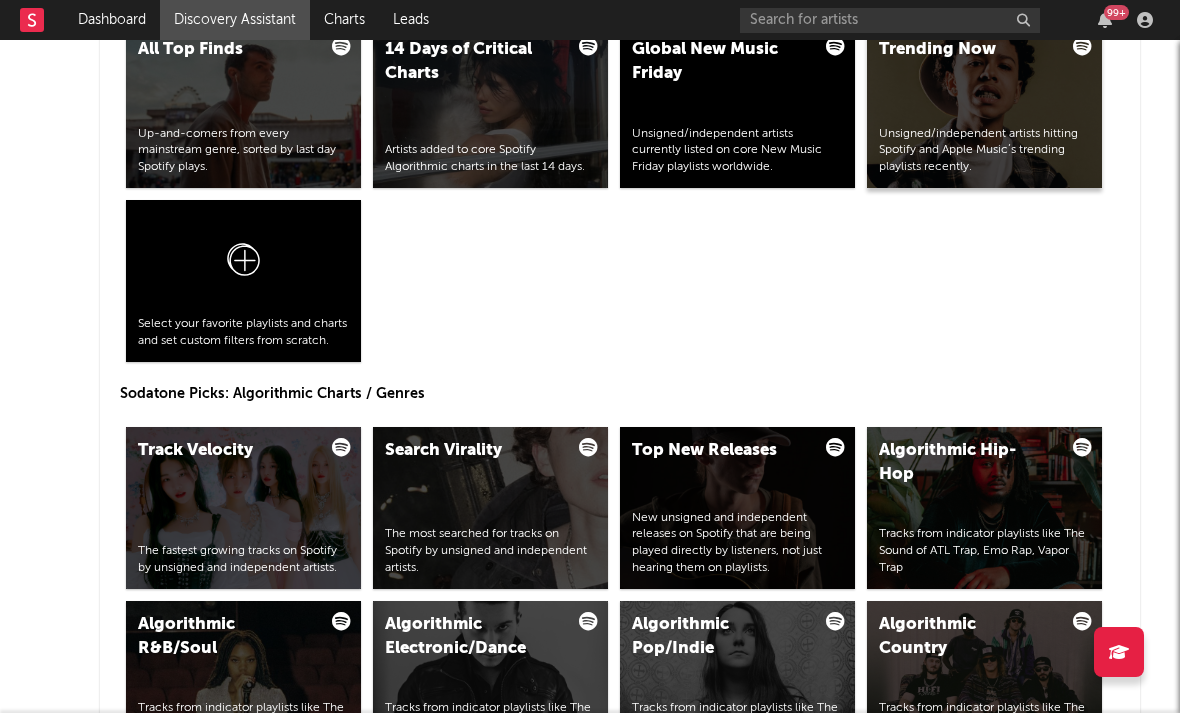 scroll, scrollTop: 2234, scrollLeft: 0, axis: vertical 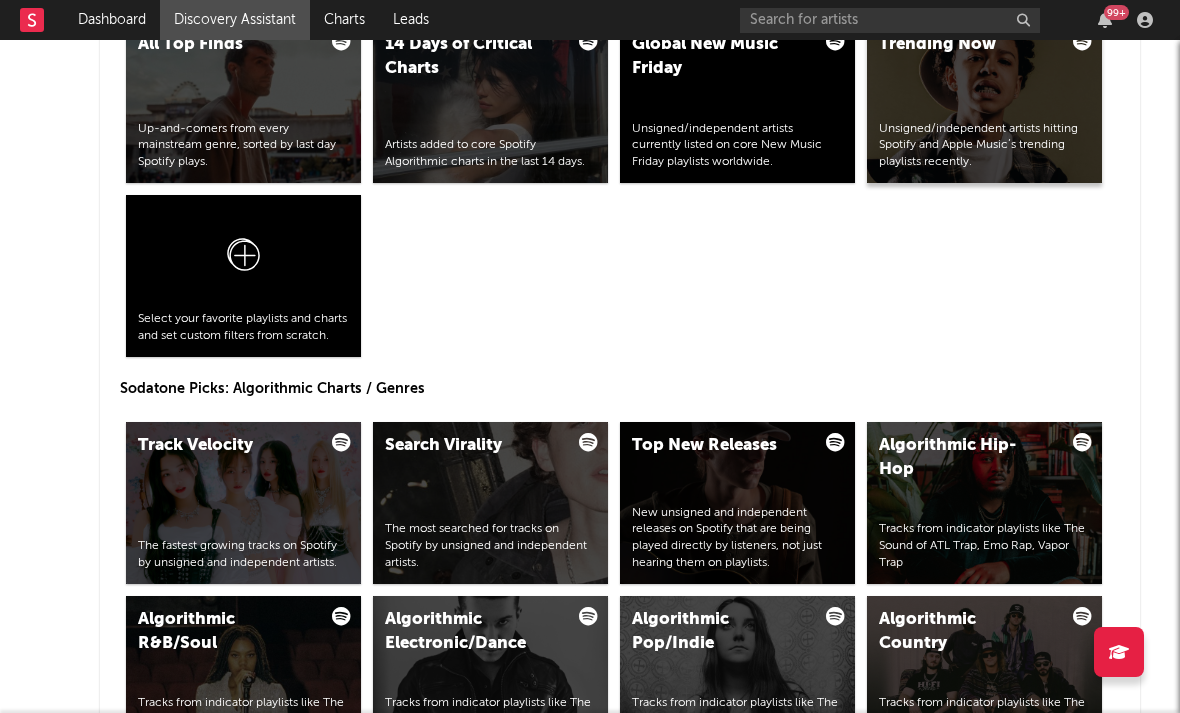 click on "Trending Now Unsigned/independent artists hitting Spotify and Apple Music’s trending playlists recently." at bounding box center (984, 102) 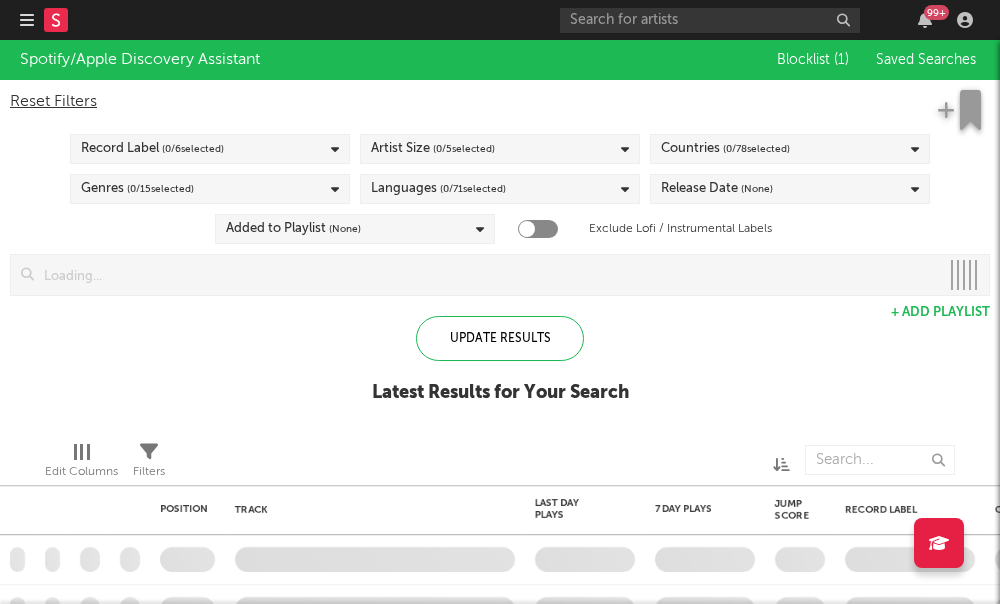 checkbox on "true" 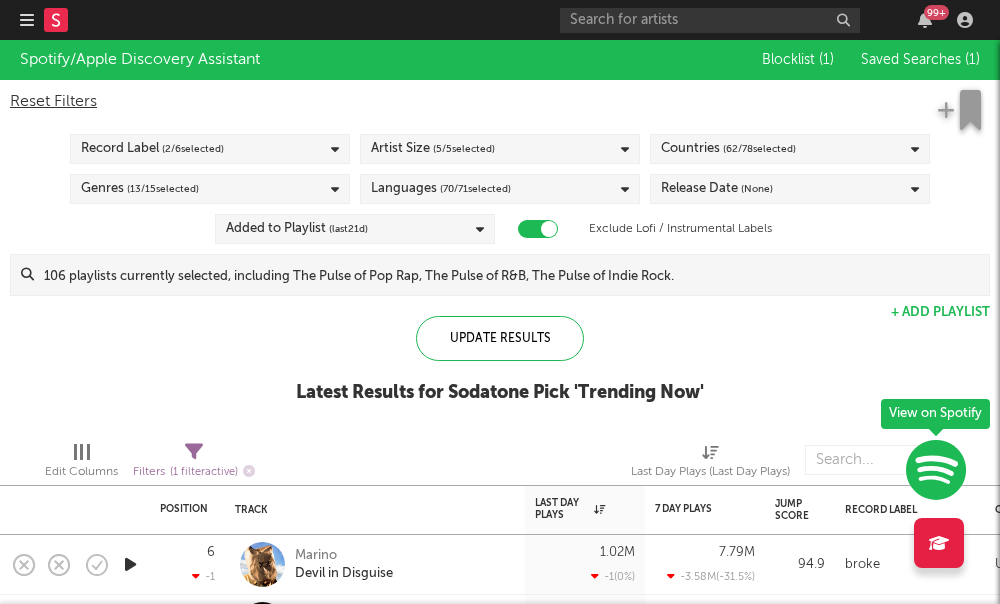 click on "Artist Size ( 5 / 5  selected)" at bounding box center (500, 149) 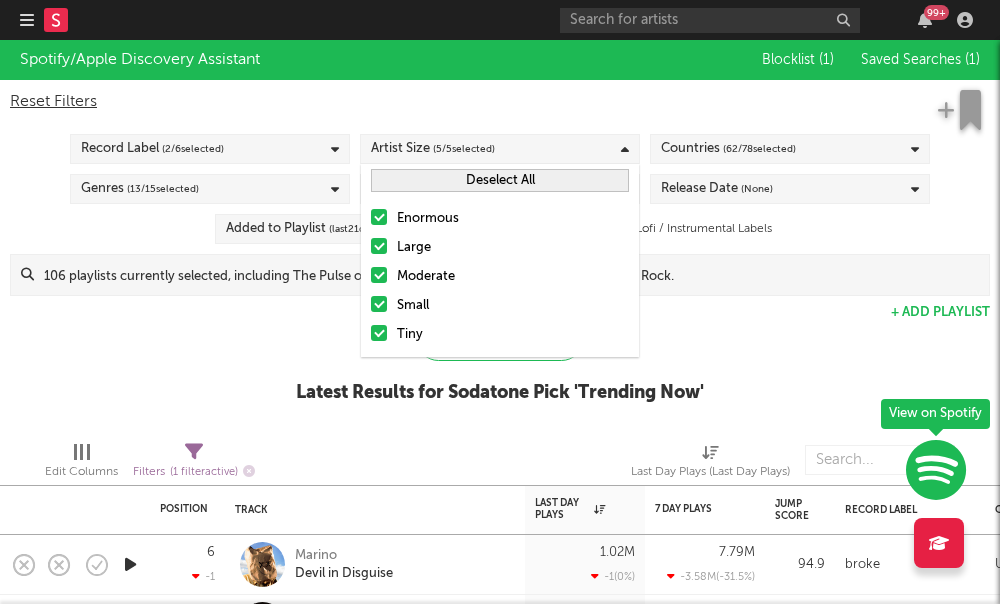 click at bounding box center [379, 217] 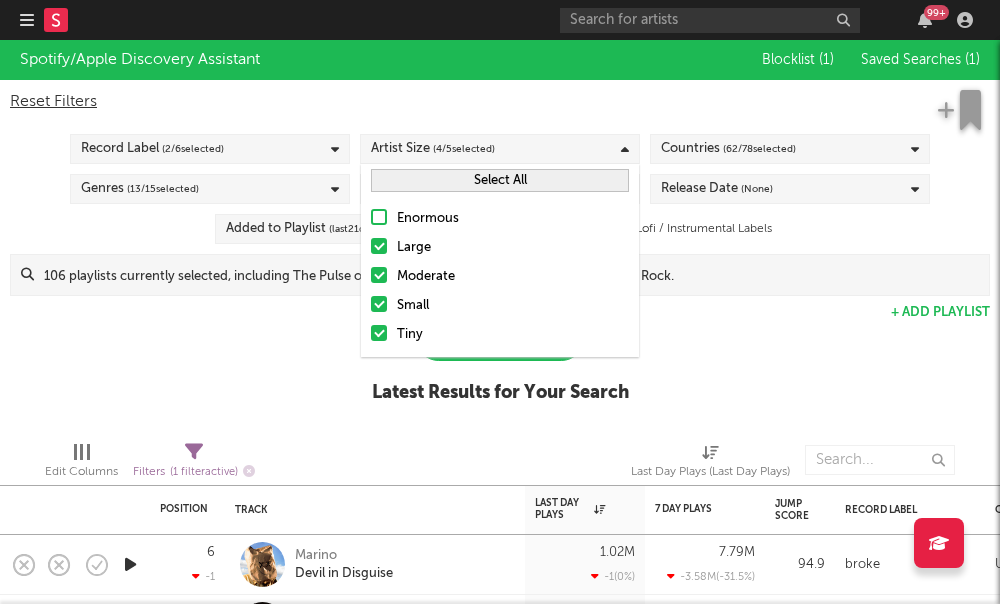 click at bounding box center (379, 246) 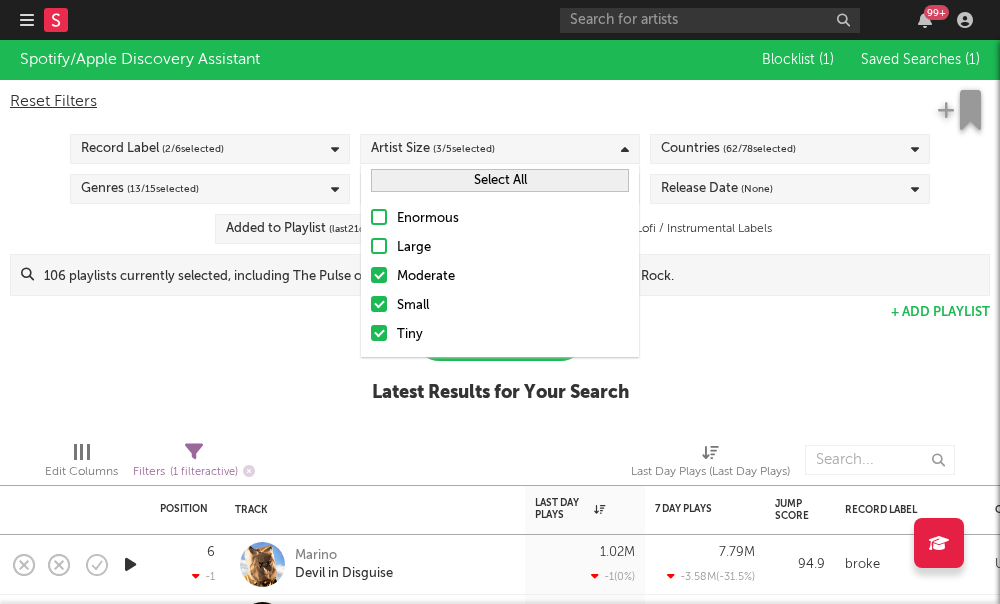 click at bounding box center [379, 275] 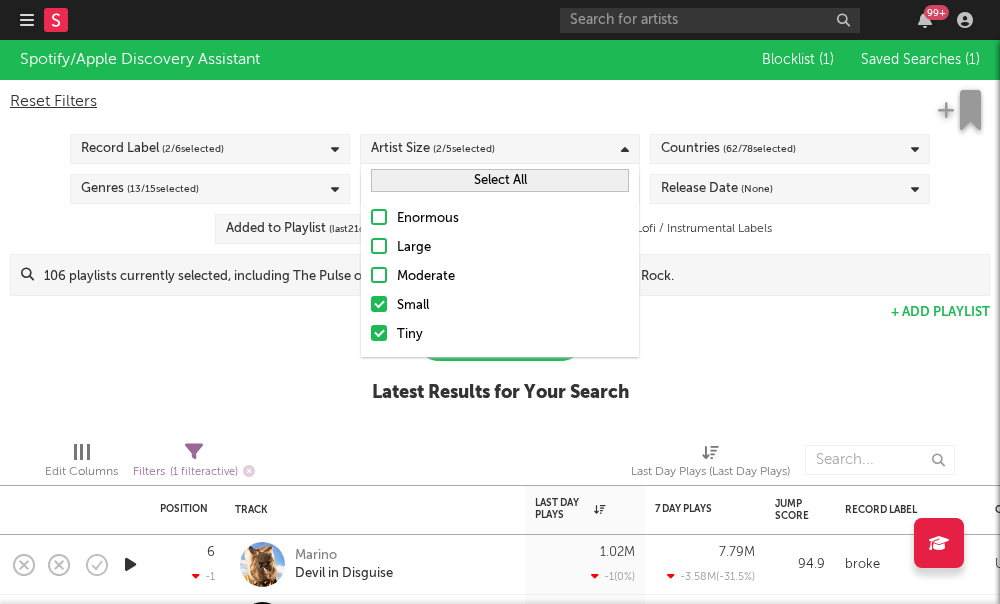 click on "Spotify/Apple Discovery Assistant Blocklist   ( 1 ) Saved Searches   ( 1 ) Reset Filters Record Label ( 2 / 6  selected) Artist Size ( 2 / 5  selected) Countries ( 62 / 78  selected) Genres ( 13 / 15  selected) Languages ( 70 / 71  selected) Release Date (None) Added to Playlist (last  21 d) Exclude Lofi / Instrumental Labels Update Results + Add Playlist Update Results Latest Results for Your Search" at bounding box center (500, 232) 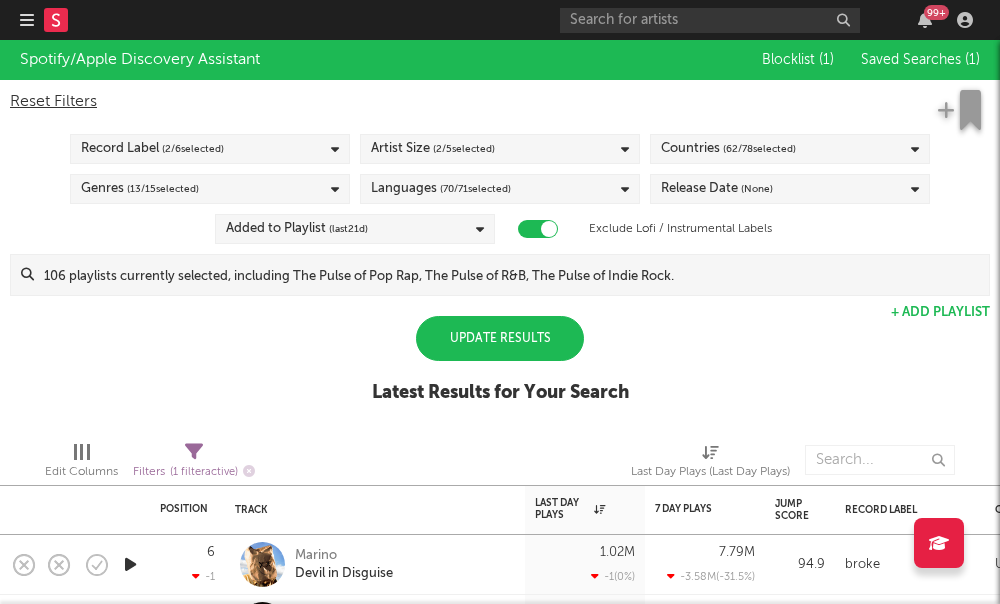 click on "Update Results" at bounding box center (500, 338) 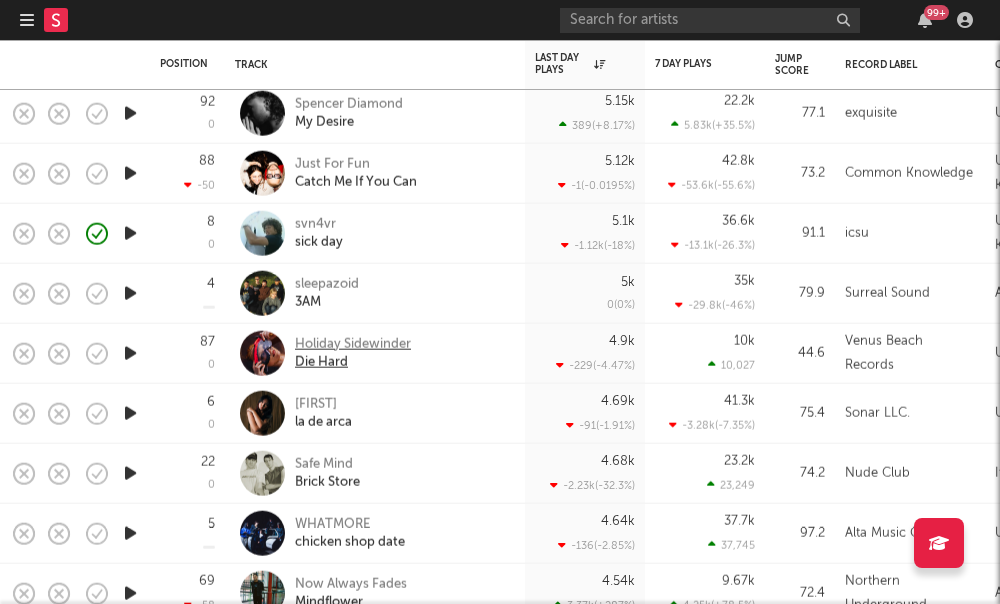 click on "Holiday Sidewinder" at bounding box center [353, 344] 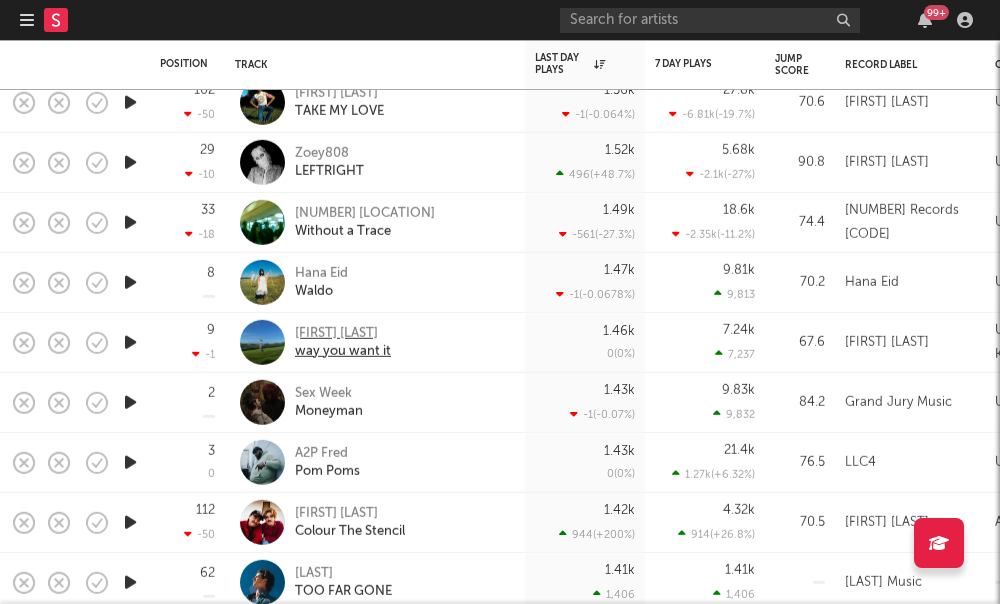 click on "Amelia Rose" at bounding box center (343, 333) 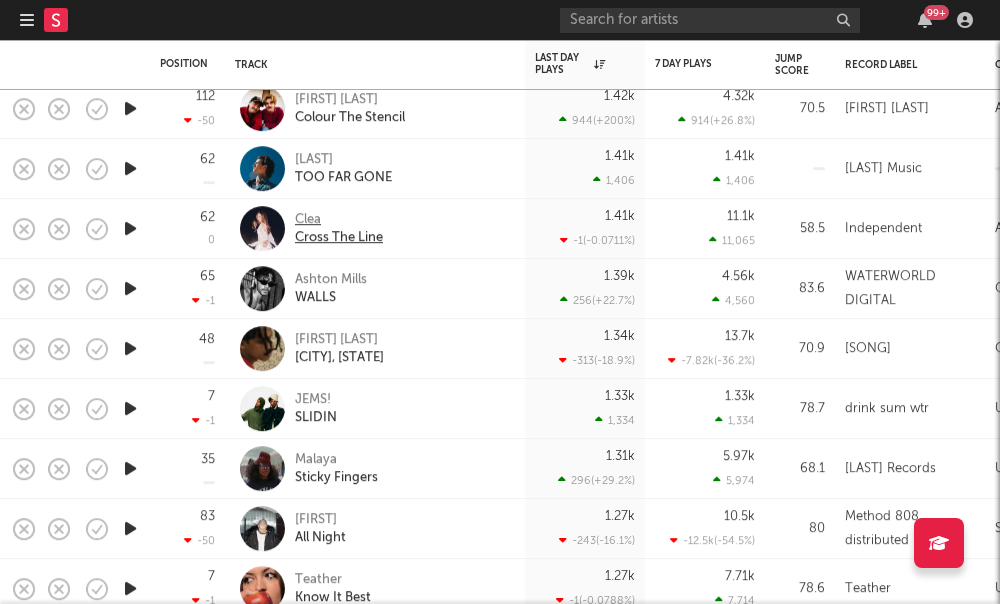 click on "Clea" at bounding box center [339, 220] 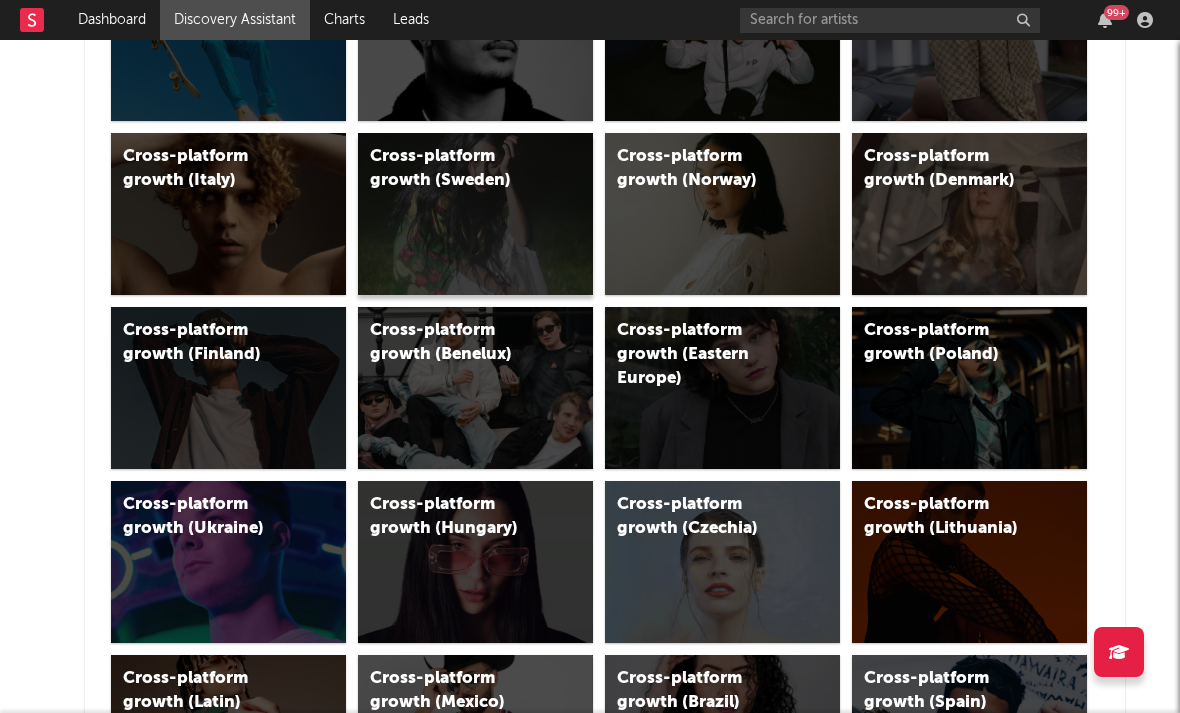 scroll, scrollTop: 433, scrollLeft: 15, axis: both 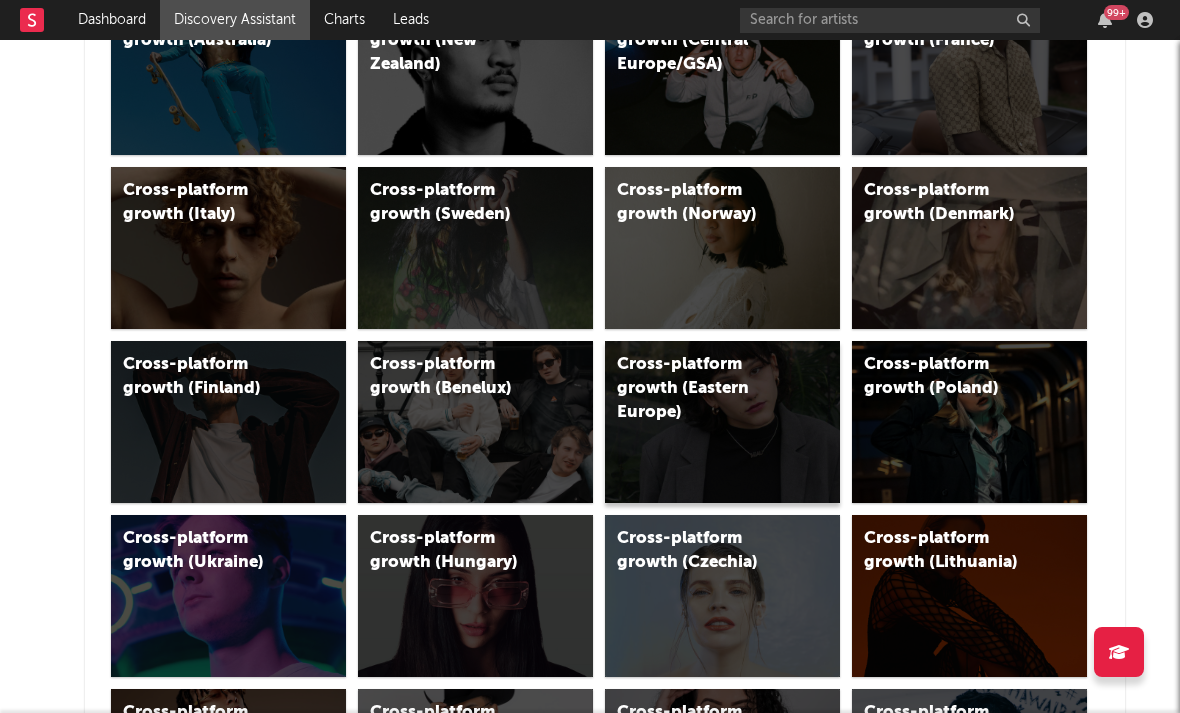 click on "Cross-platform growth (Eastern Europe)" at bounding box center (701, 389) 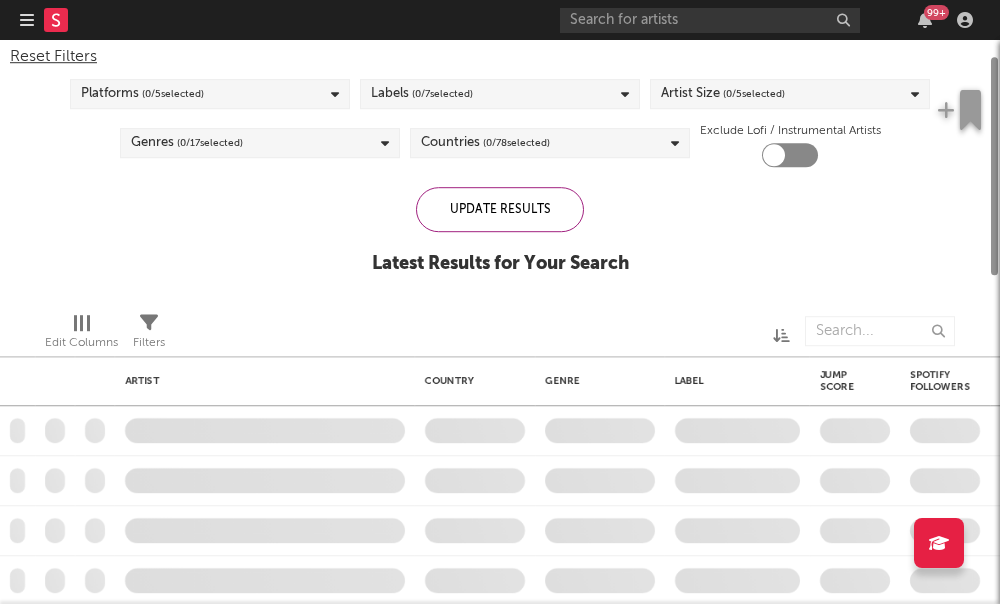 checkbox on "true" 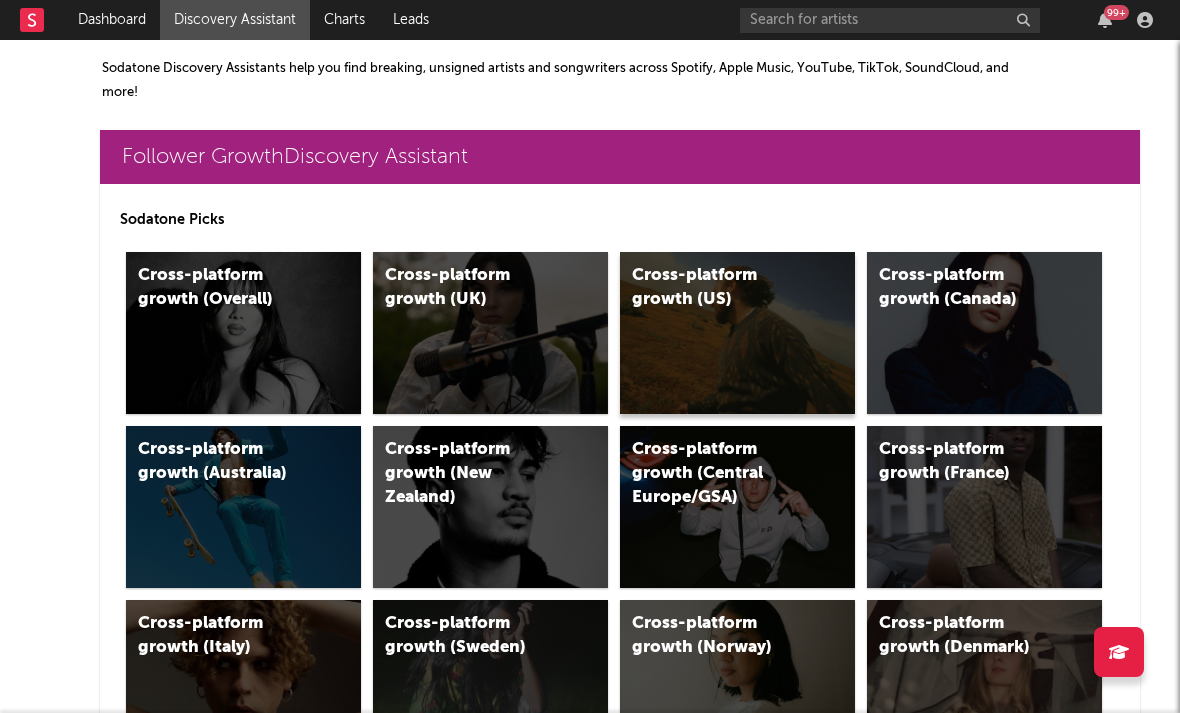 click on "Cross-platform growth (US)" at bounding box center (716, 288) 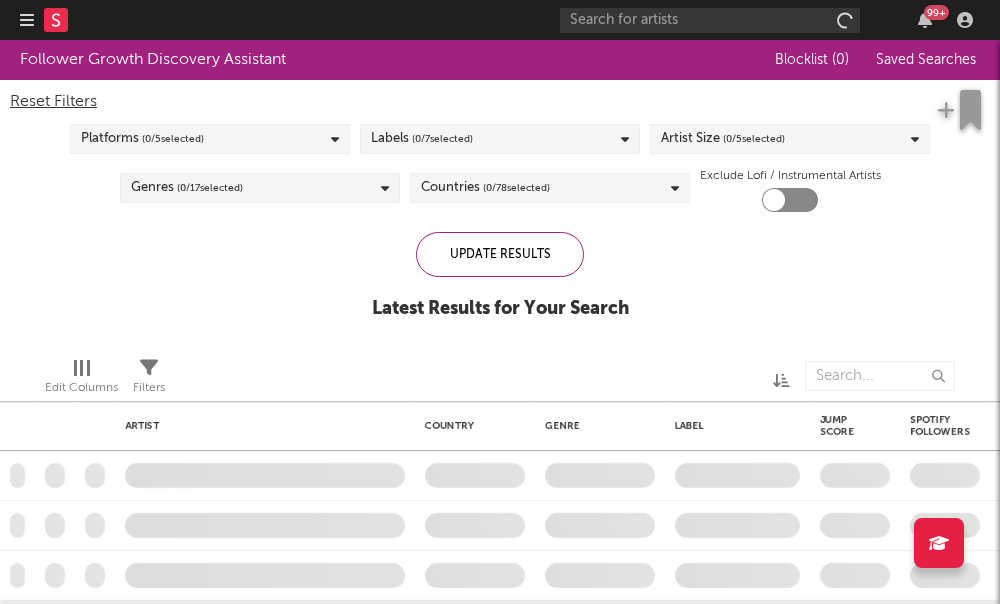 checkbox on "true" 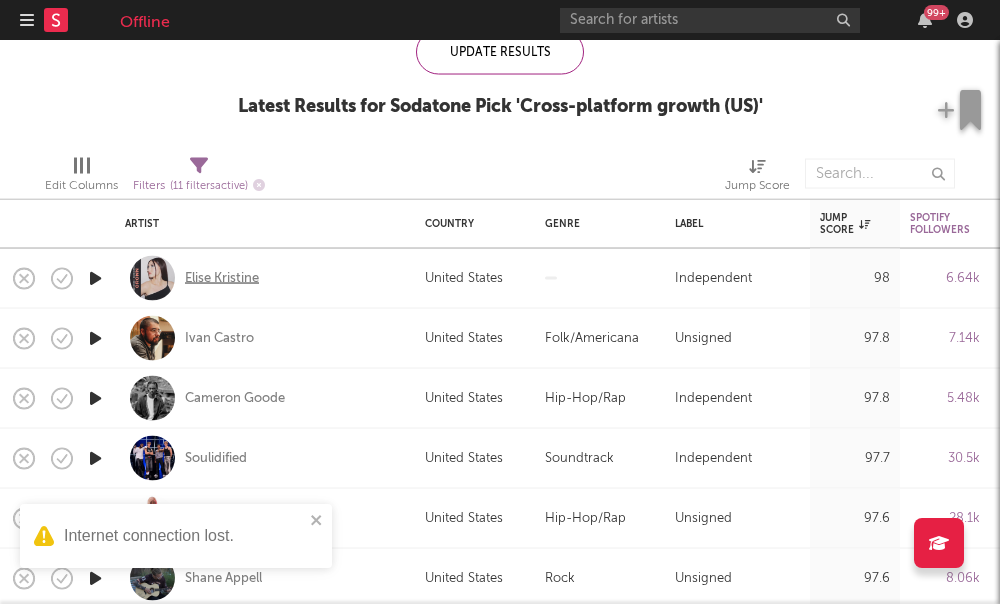 click on "Elise Kristine" at bounding box center [222, 278] 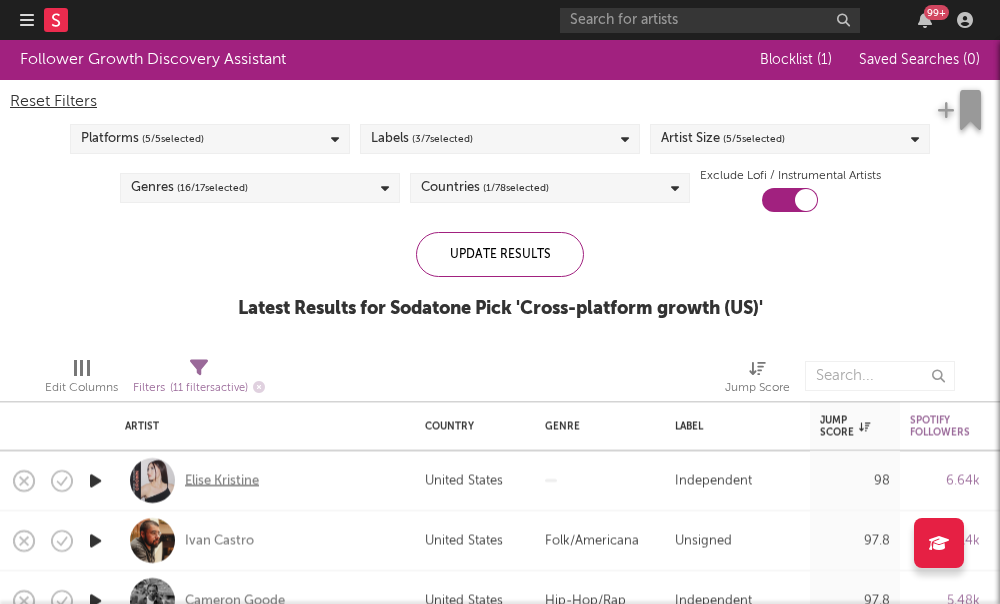 click on "Elise Kristine" at bounding box center [222, 481] 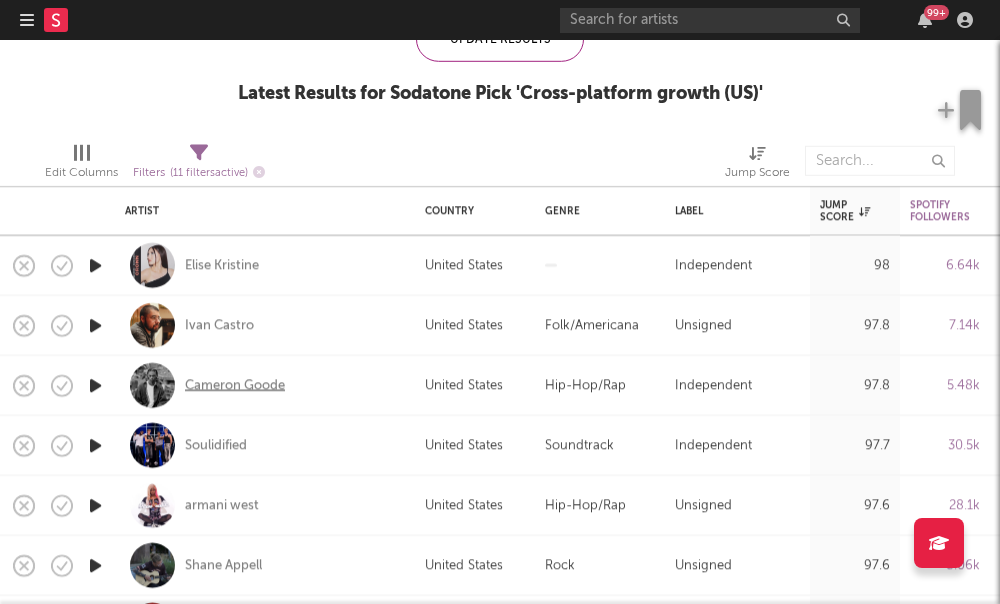 click on "Cameron Goode" at bounding box center (235, 385) 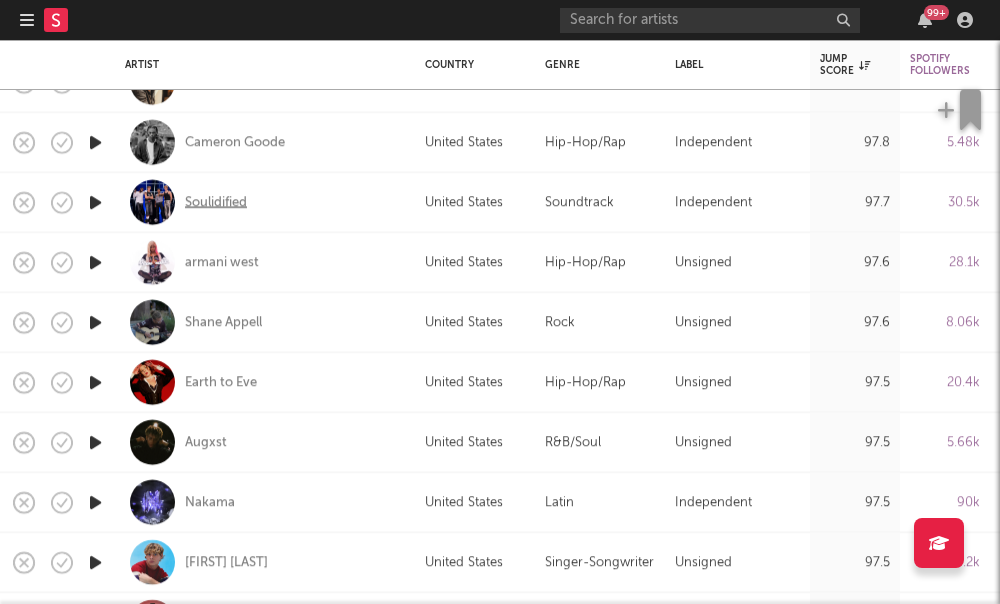 click on "Soulidified" at bounding box center [216, 202] 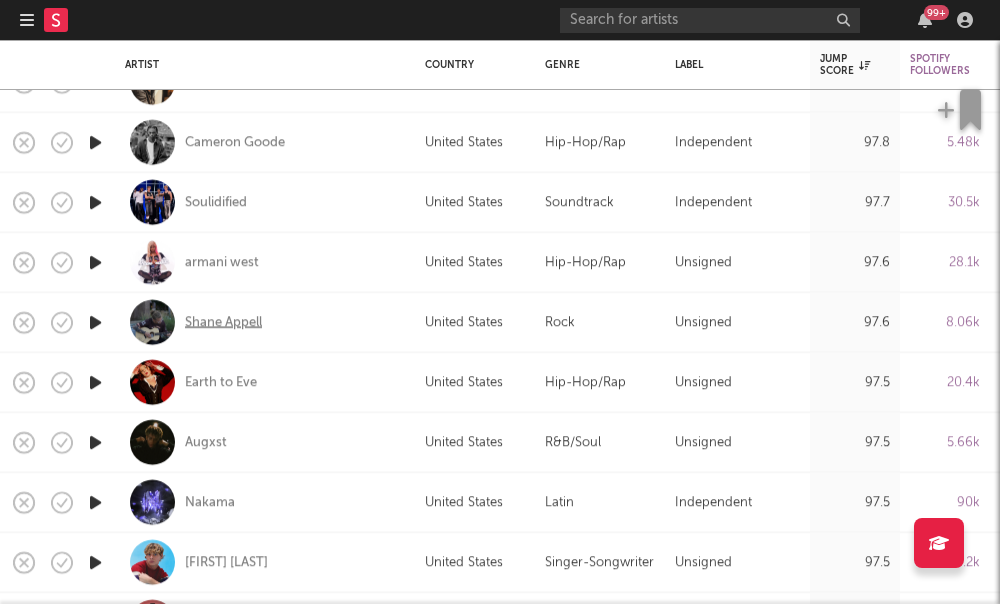 click on "Shane Appell" at bounding box center [223, 322] 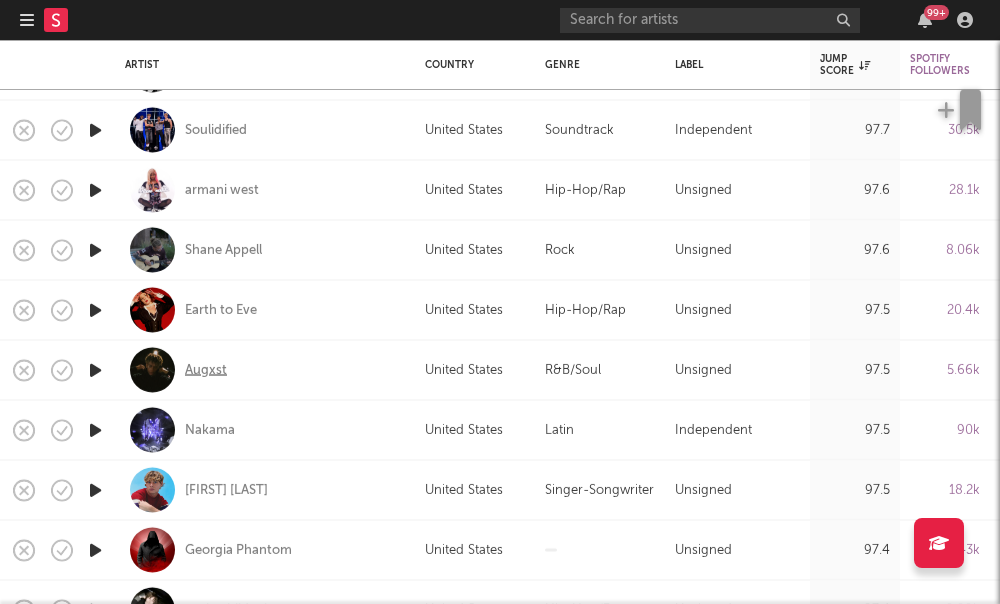 click on "Augxst" at bounding box center [206, 370] 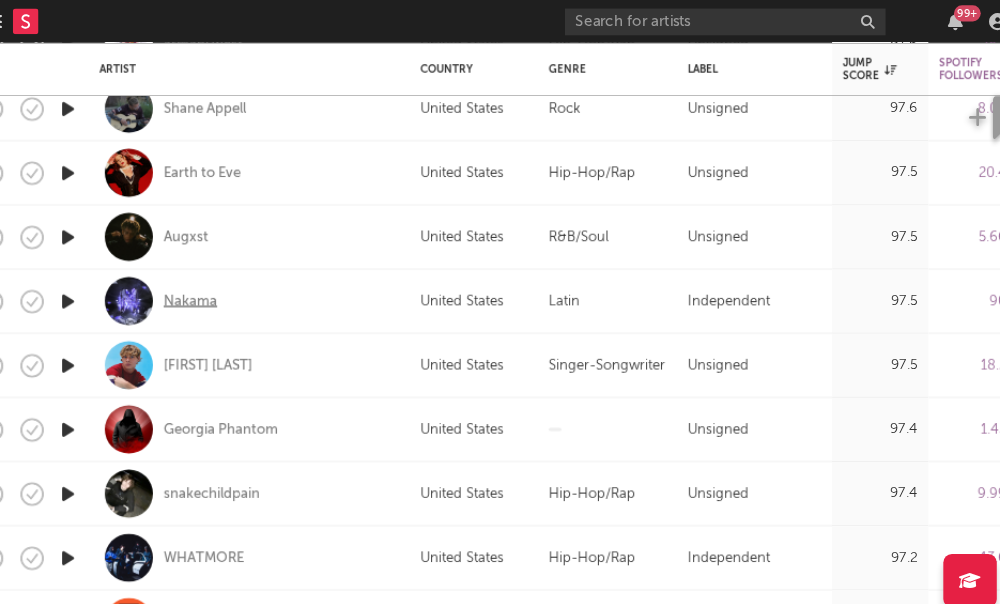 click on "Nakama" at bounding box center [210, 282] 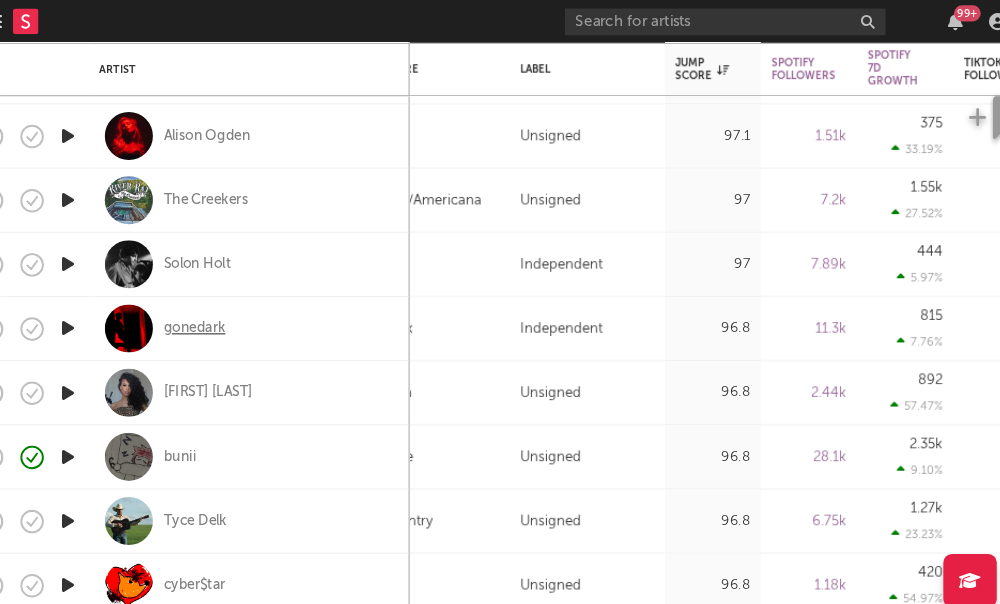 click on "gonedark" at bounding box center [214, 307] 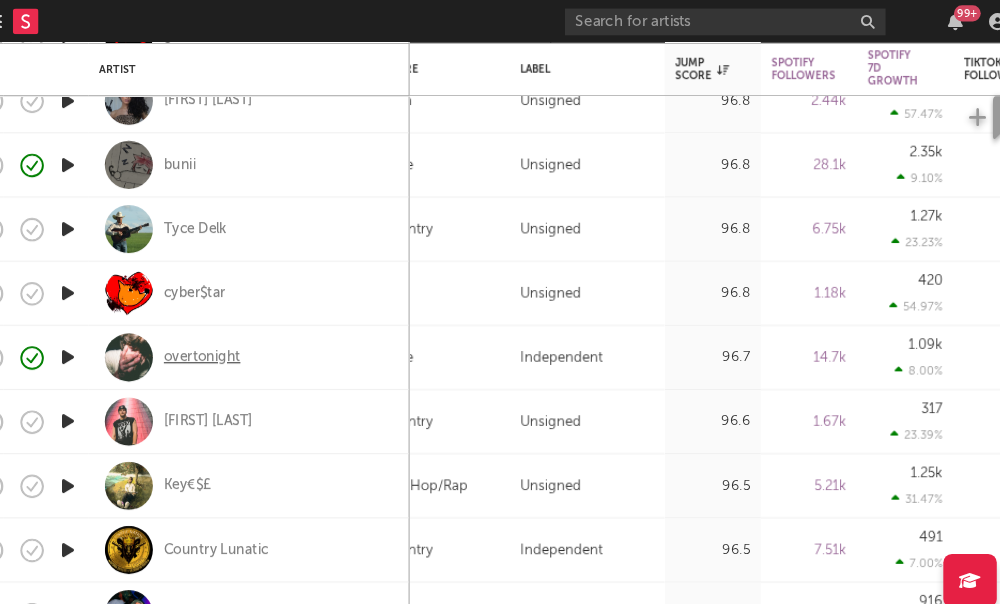 click on "overtonight" at bounding box center [221, 334] 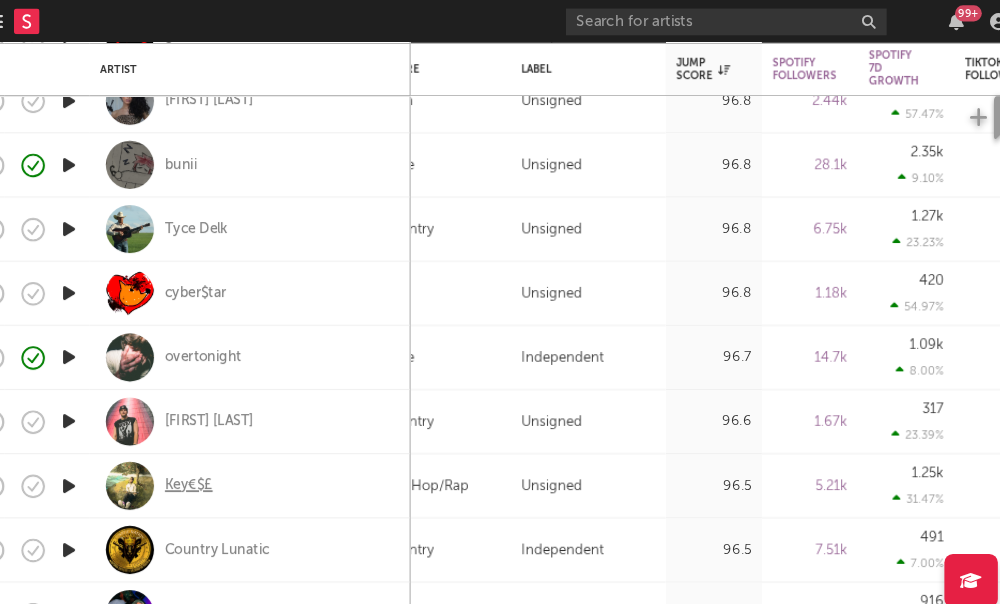 click on "Key€$£" at bounding box center (207, 454) 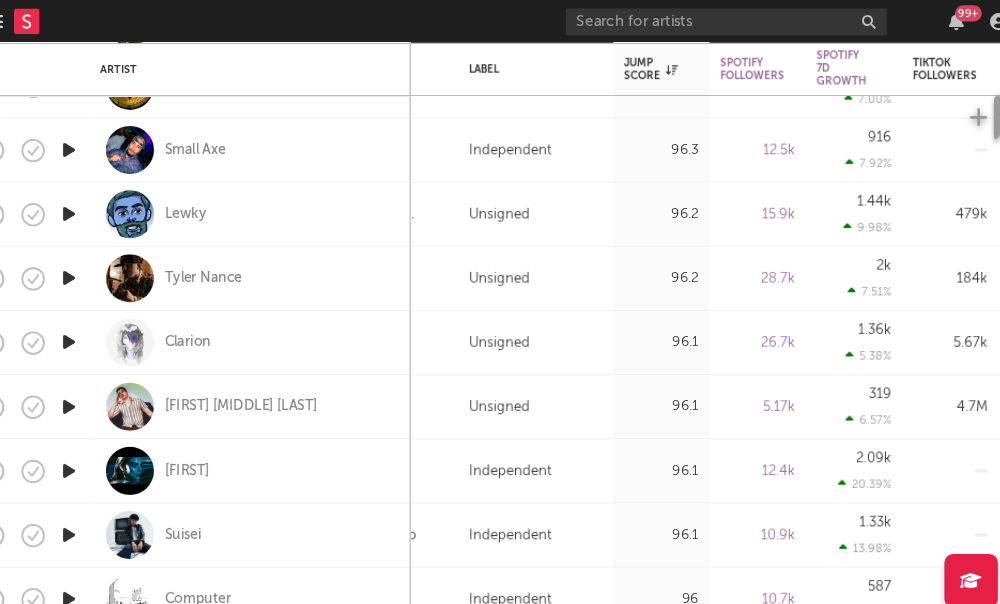 click on "Clarion" at bounding box center [265, 320] 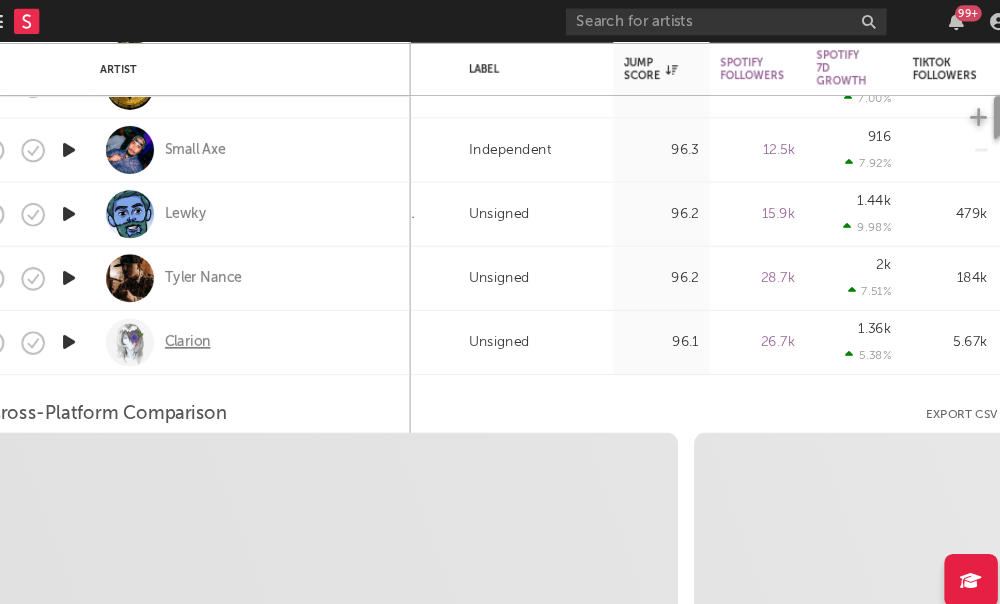 select on "1w" 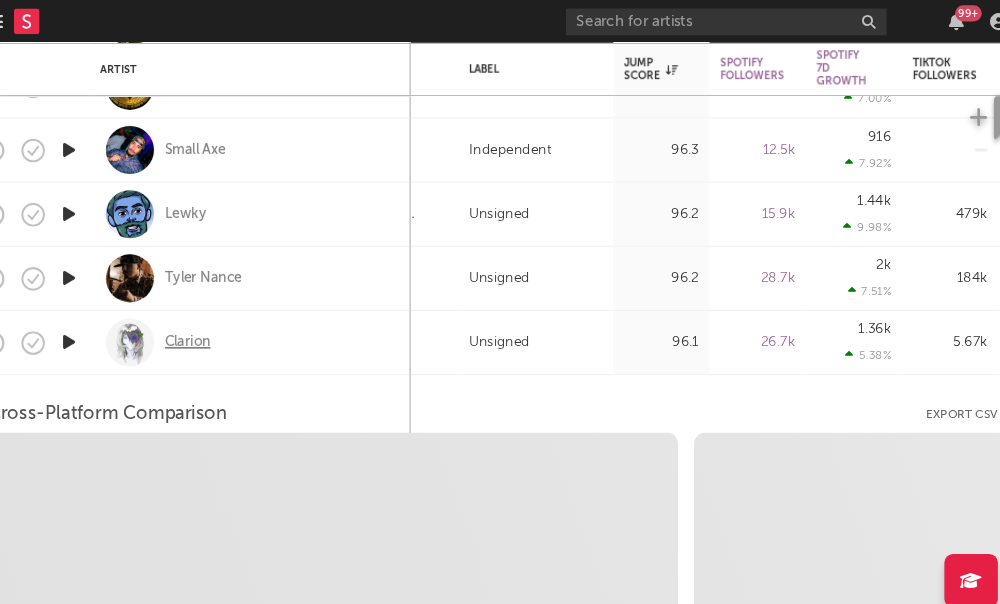 select on "1m" 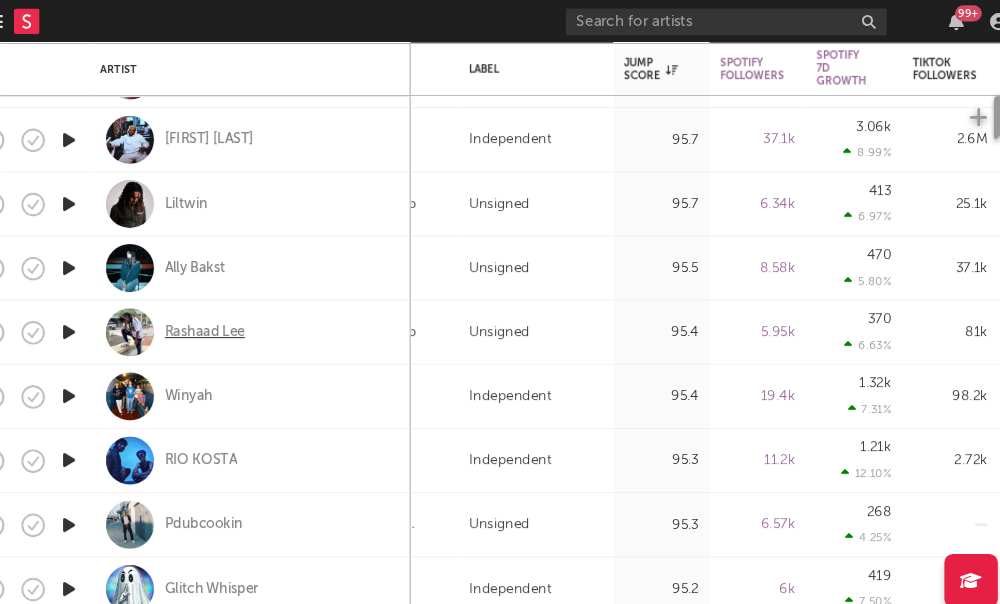 click on "Rashaad Lee" at bounding box center [222, 311] 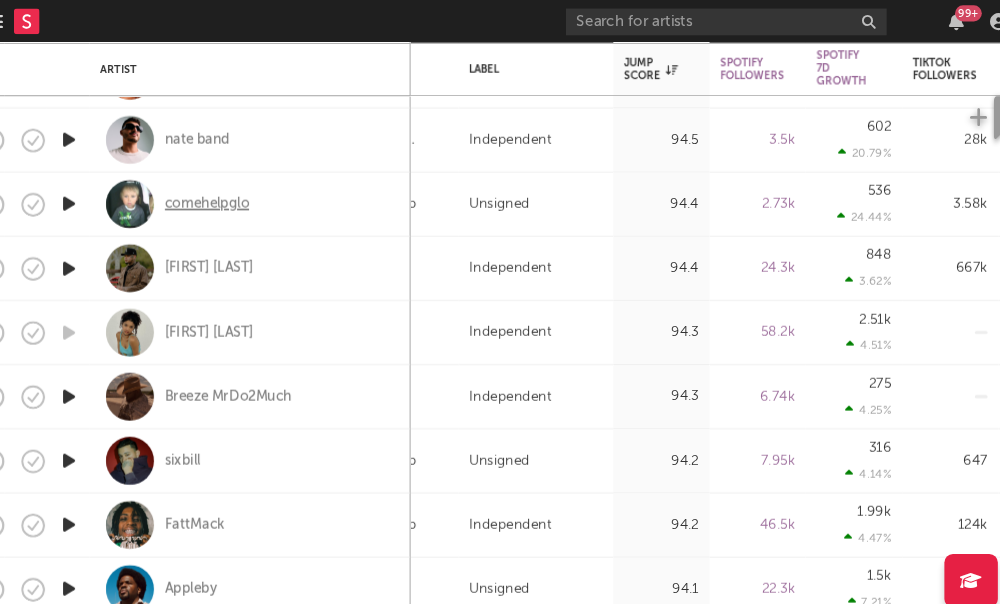 click on "comehelpglo" at bounding box center [224, 191] 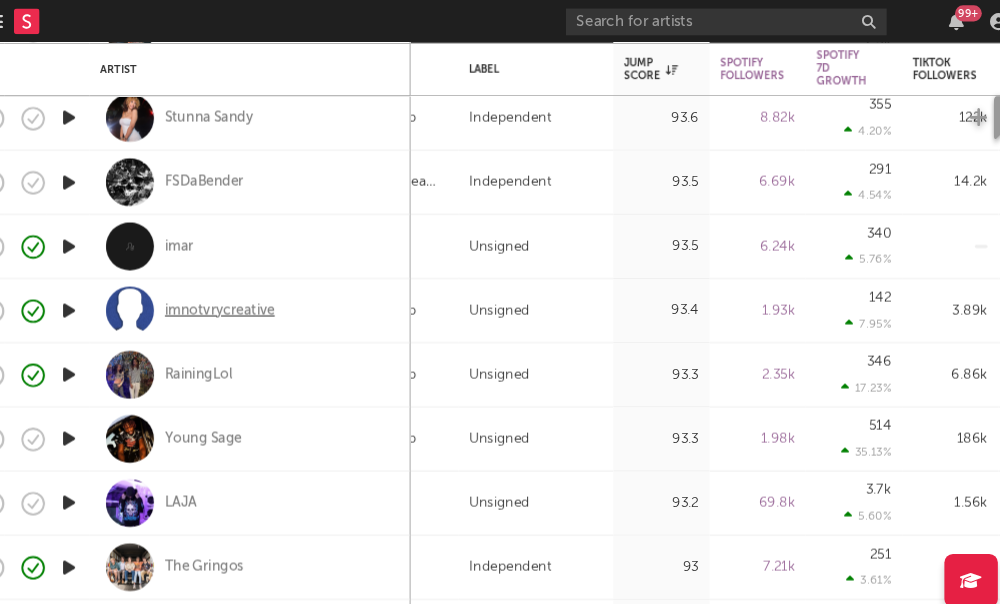 click on "imnotvrycreative" at bounding box center (236, 290) 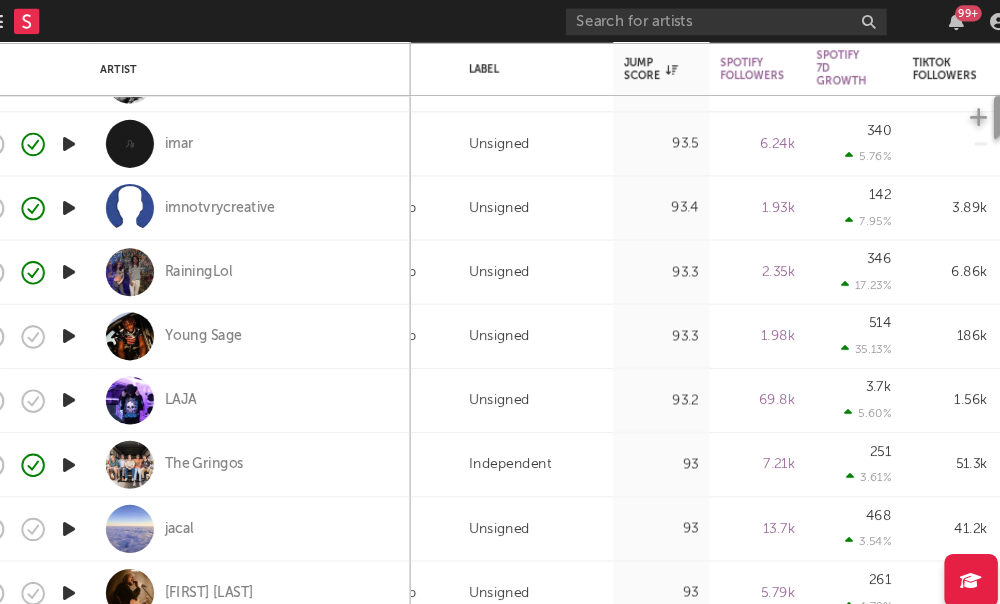click on "LAJA" at bounding box center (265, 374) 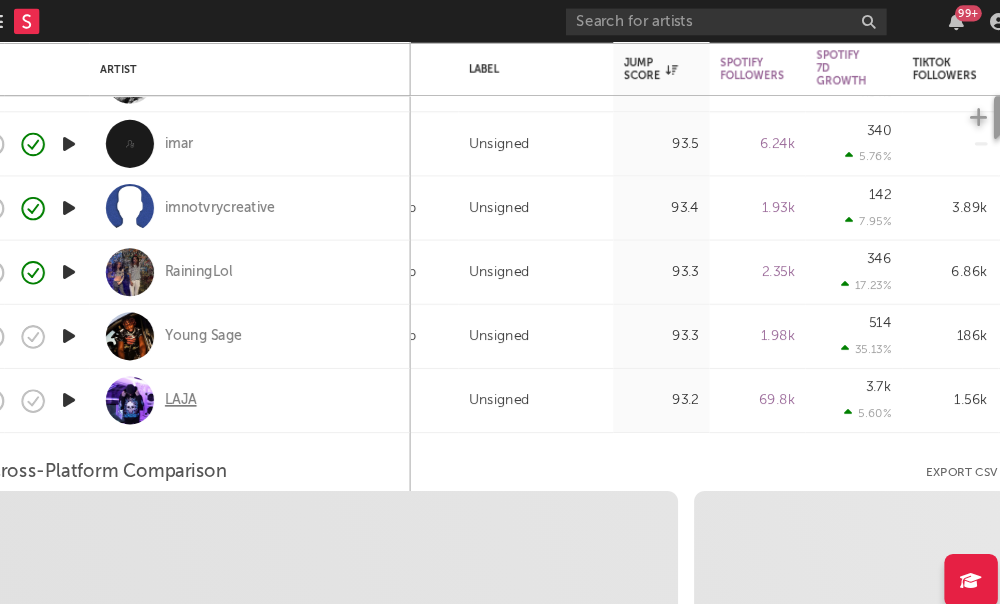 click on "LAJA" at bounding box center (200, 375) 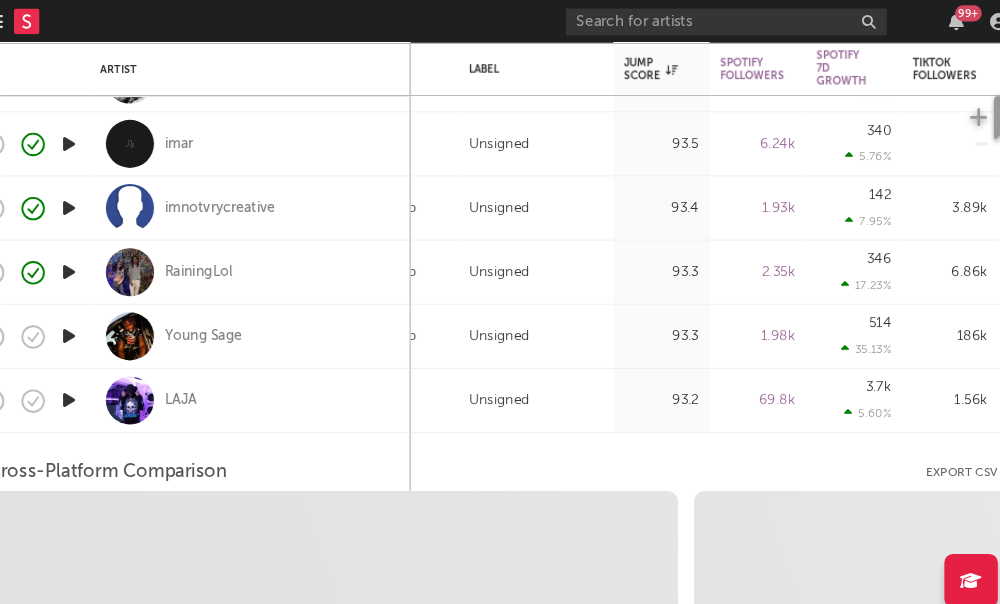 select on "1m" 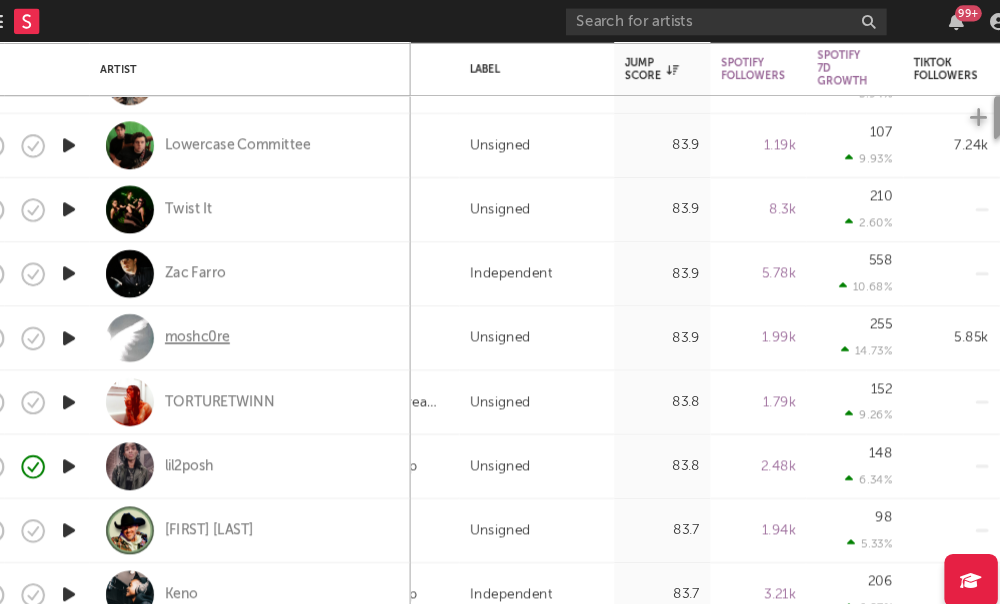 click on "moshc0re" at bounding box center (215, 316) 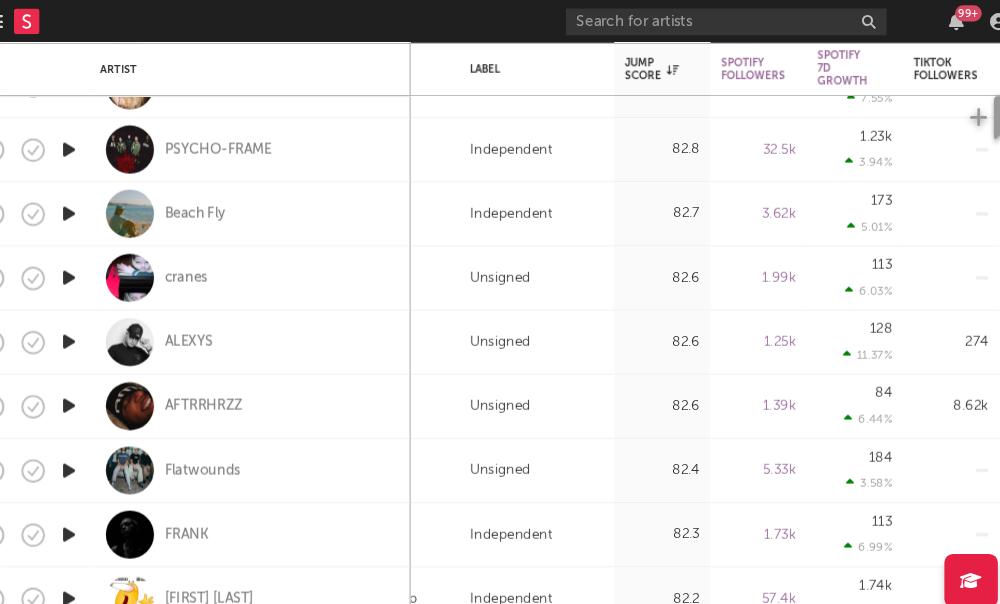 click on "ALEXYS" at bounding box center (265, 319) 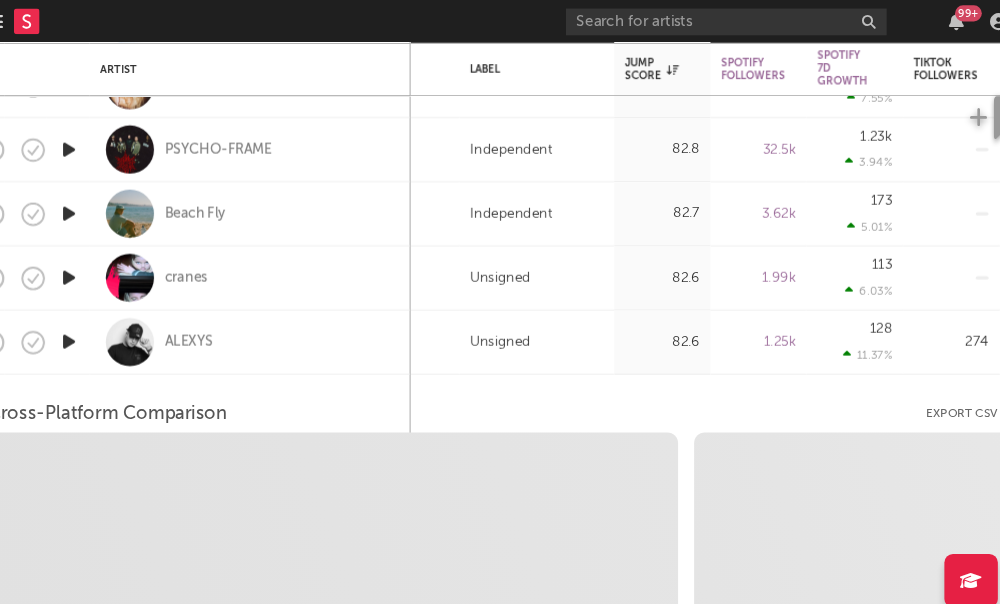 select on "1w" 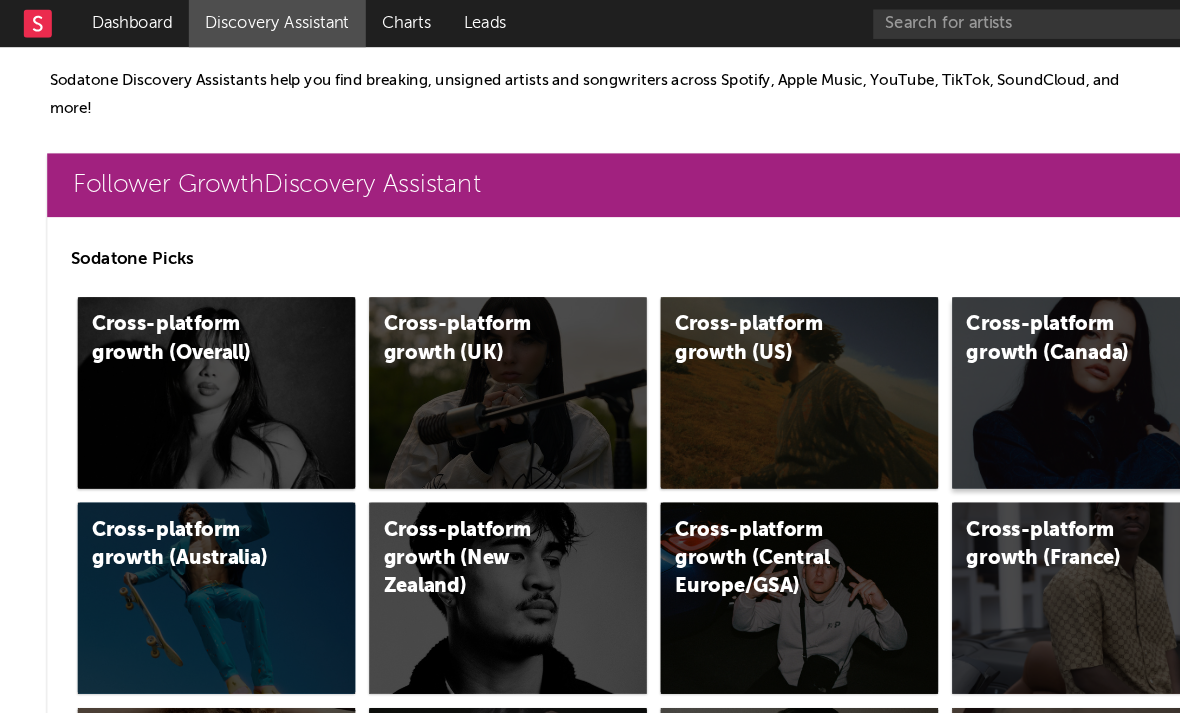 scroll, scrollTop: 0, scrollLeft: 60, axis: horizontal 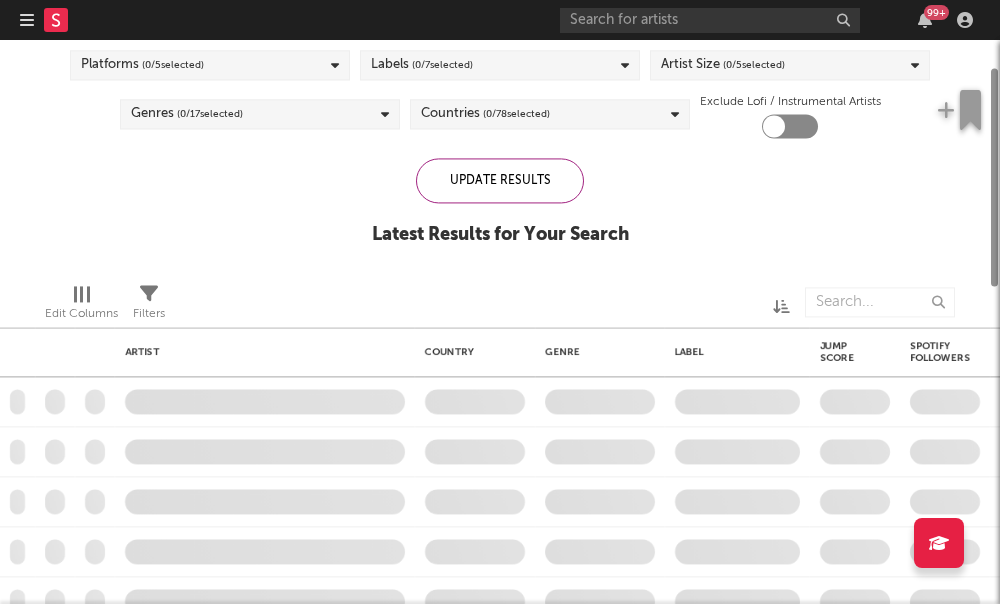 checkbox on "true" 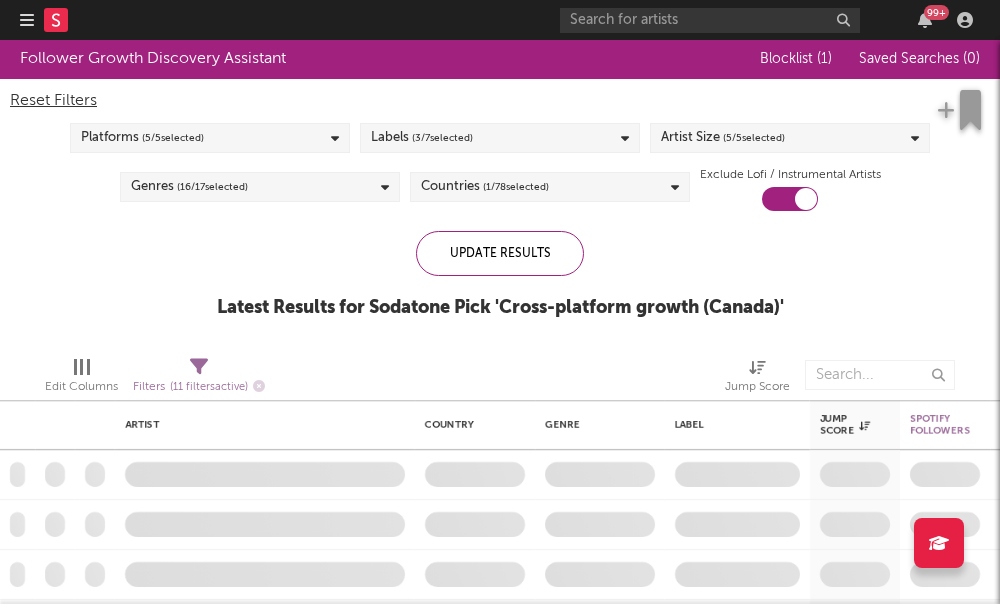 click on "Artist Size ( 5 / 5  selected)" at bounding box center (723, 138) 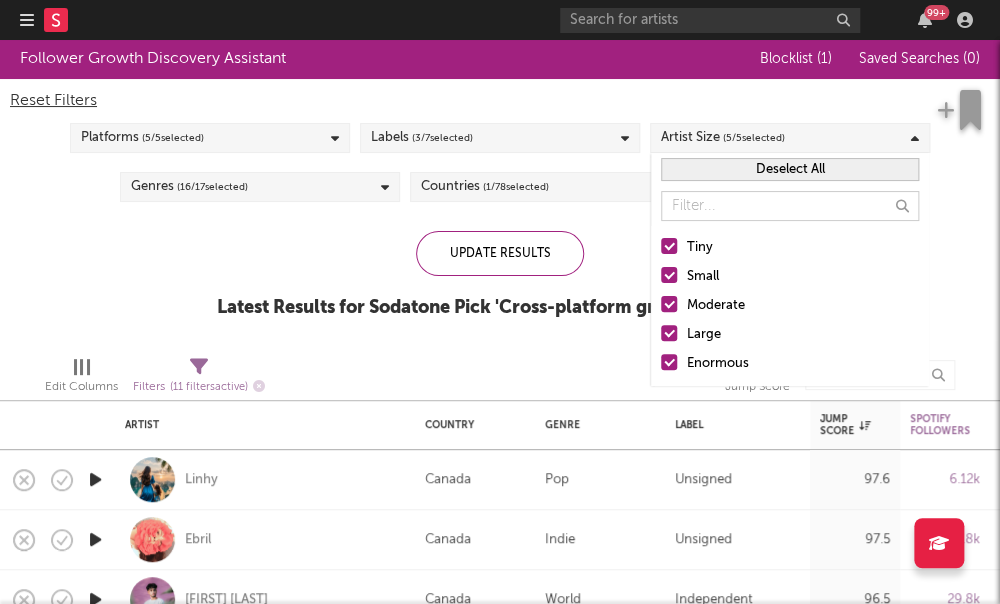 click on "Moderate" at bounding box center [790, 306] 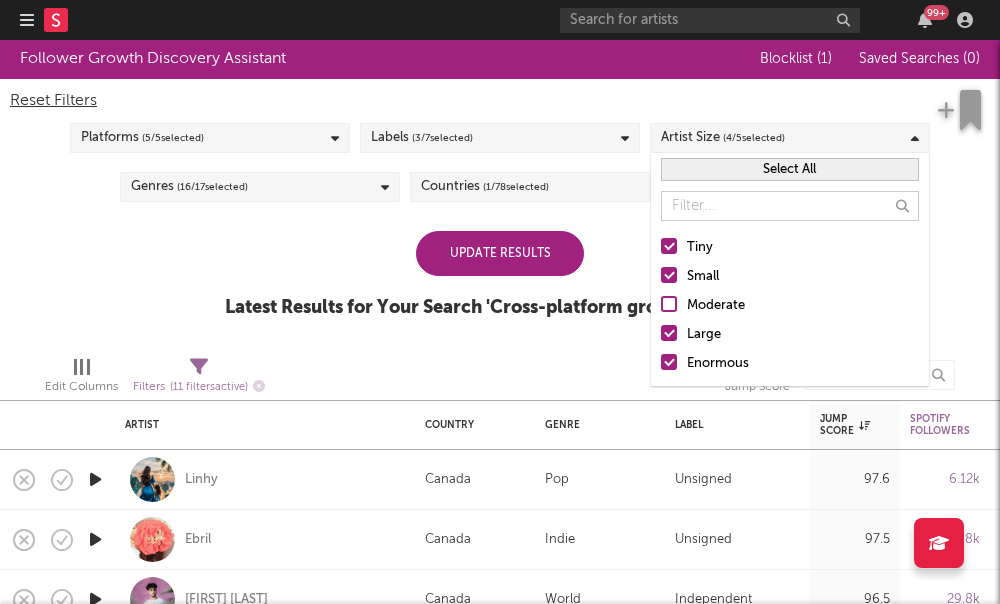 click at bounding box center [669, 333] 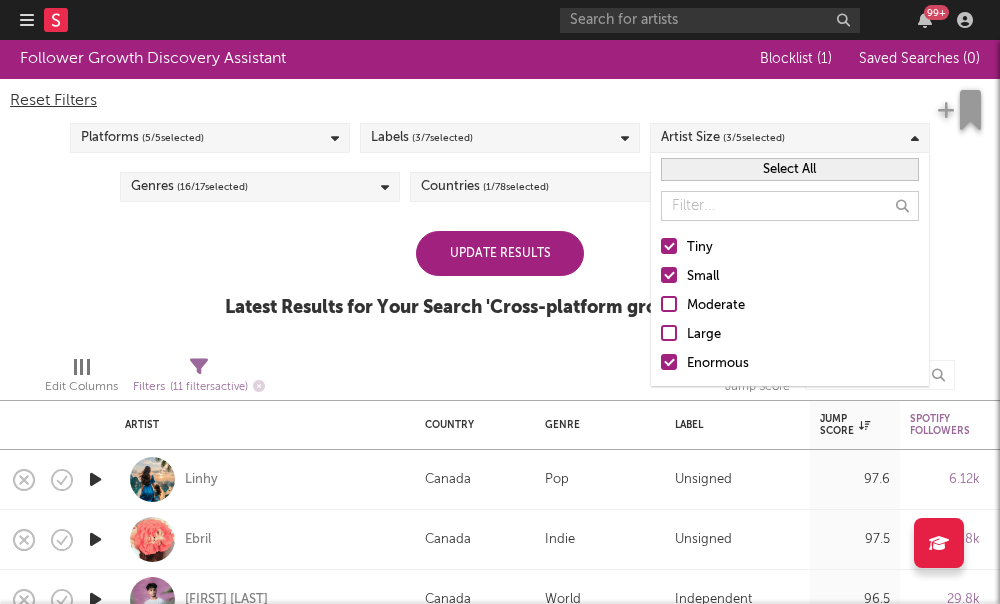 click on "Enormous" at bounding box center [790, 364] 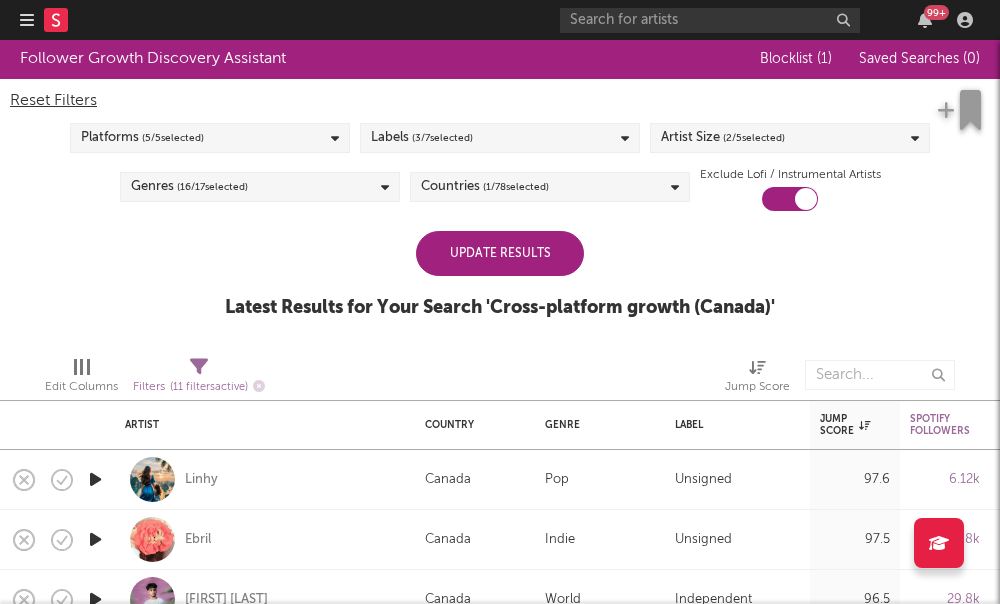 click at bounding box center [610, 375] 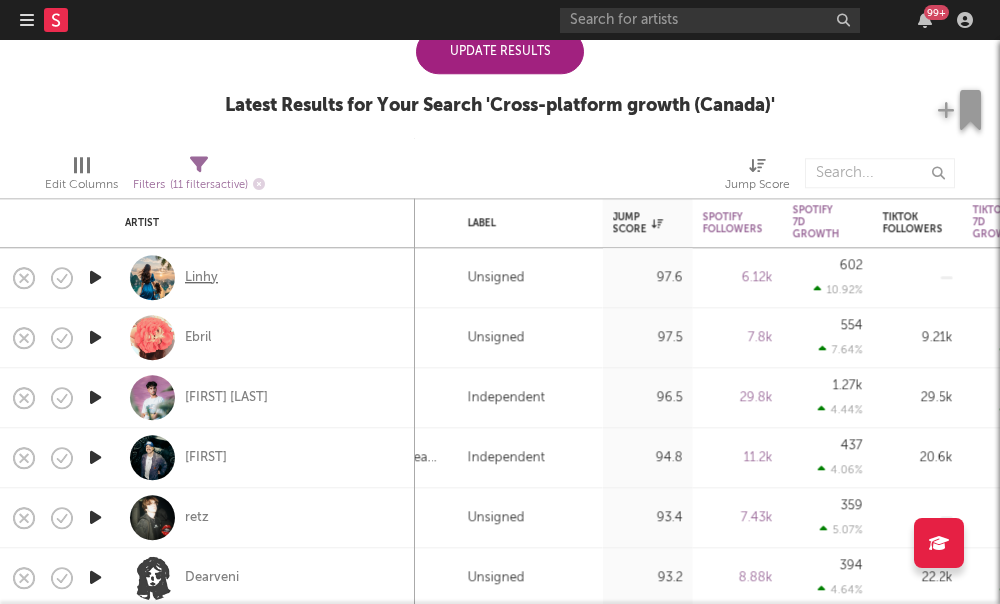 click on "Linhy" at bounding box center (201, 278) 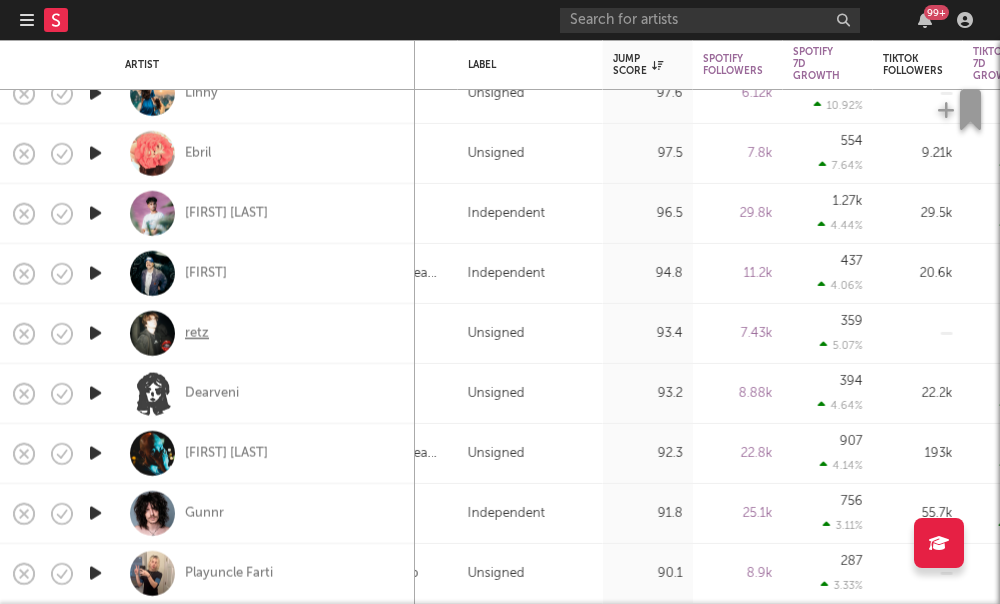 click on "retz" at bounding box center (197, 333) 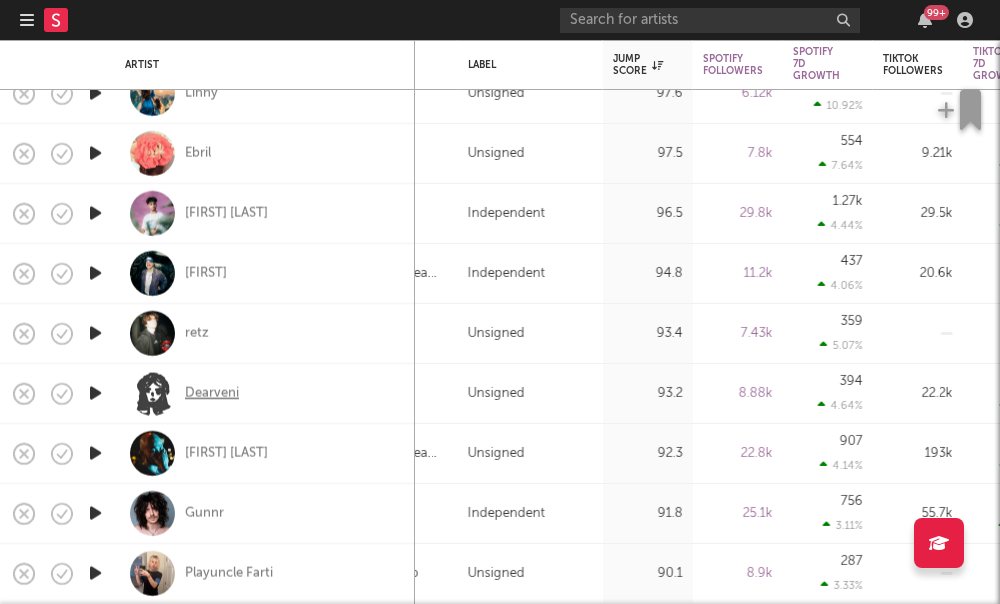 click on "Dearveni" at bounding box center [212, 393] 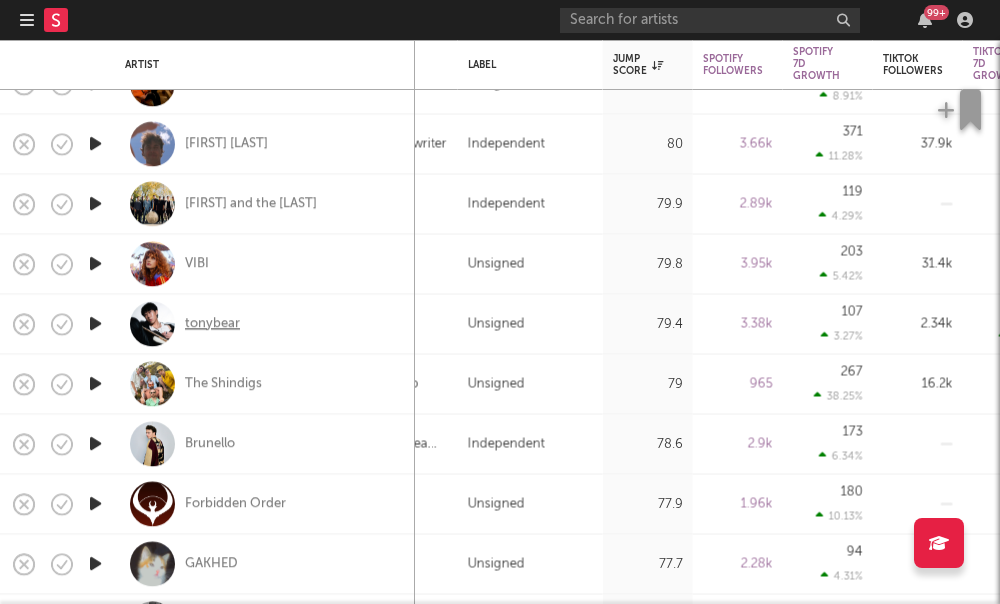 click on "tonybear" at bounding box center (212, 324) 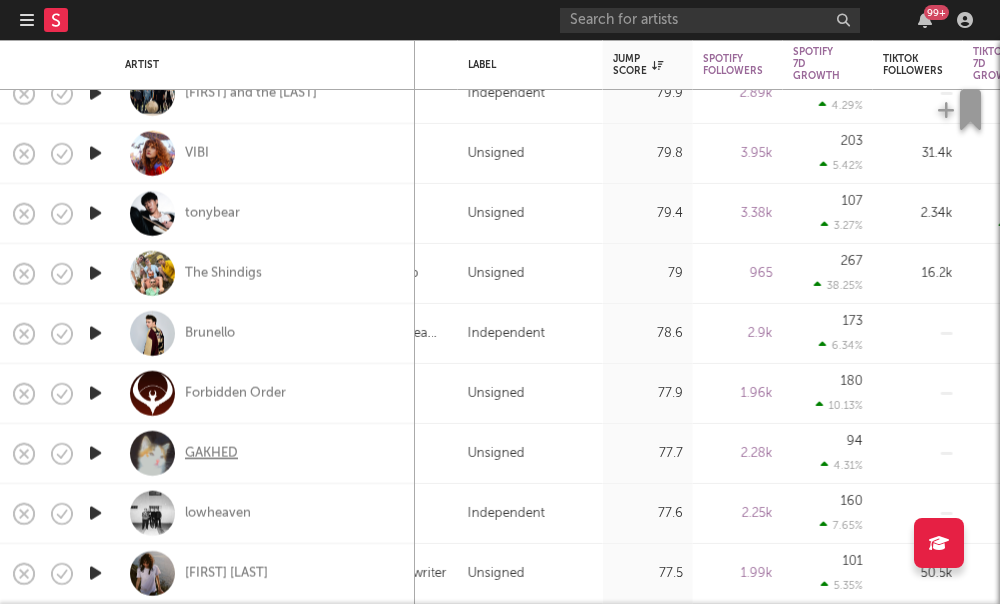 click on "GAKHED" at bounding box center [211, 453] 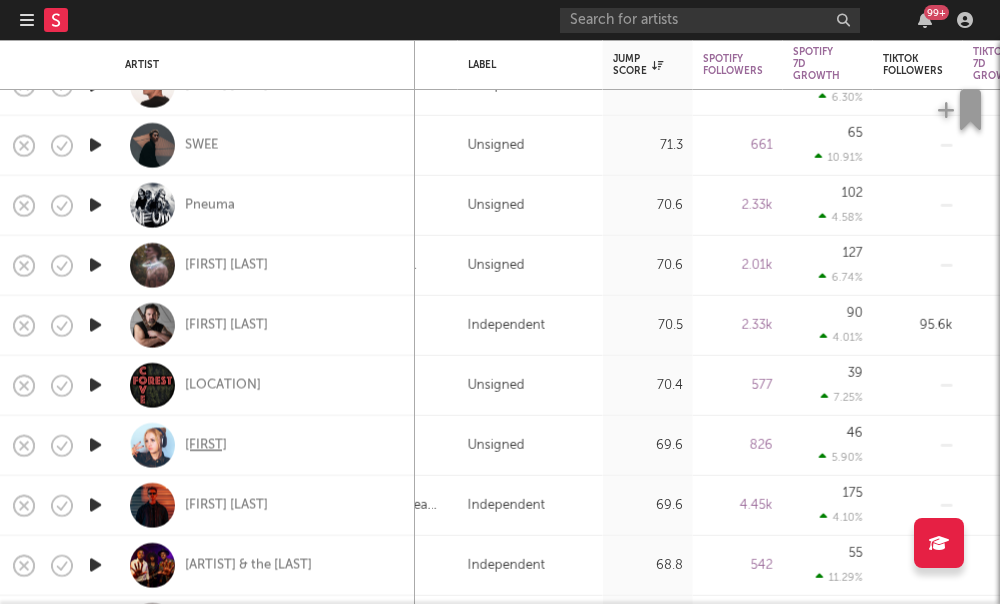 click on "fkblnde" at bounding box center [206, 445] 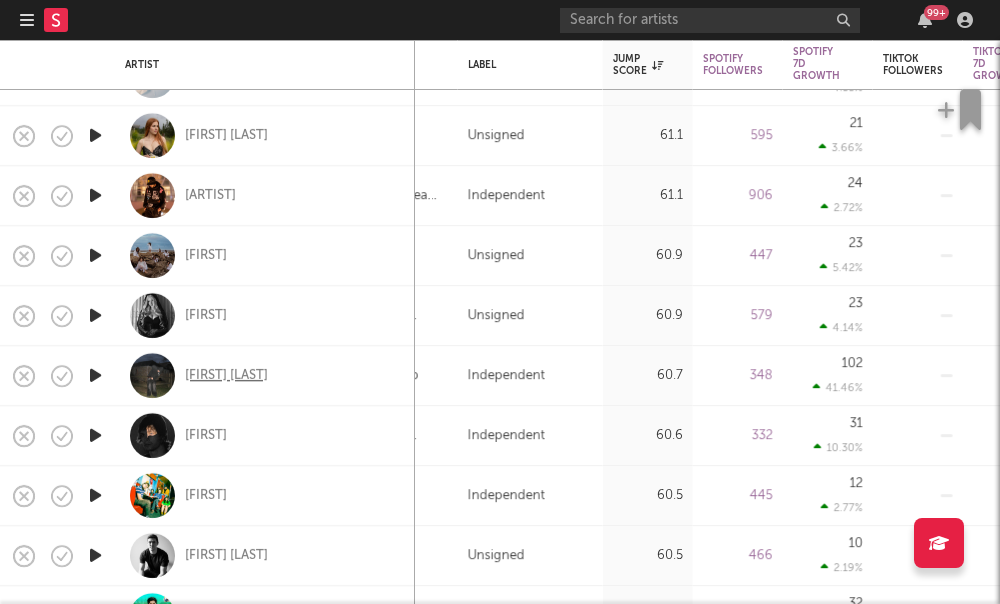 click on "Baby Weslow" at bounding box center (226, 376) 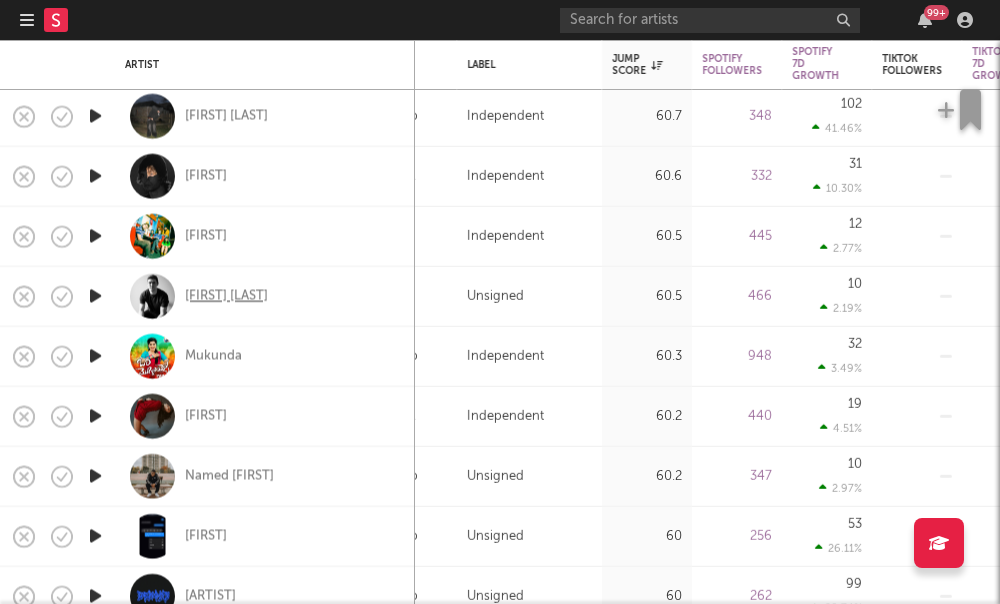 click on "Gregory Boivin" at bounding box center (226, 296) 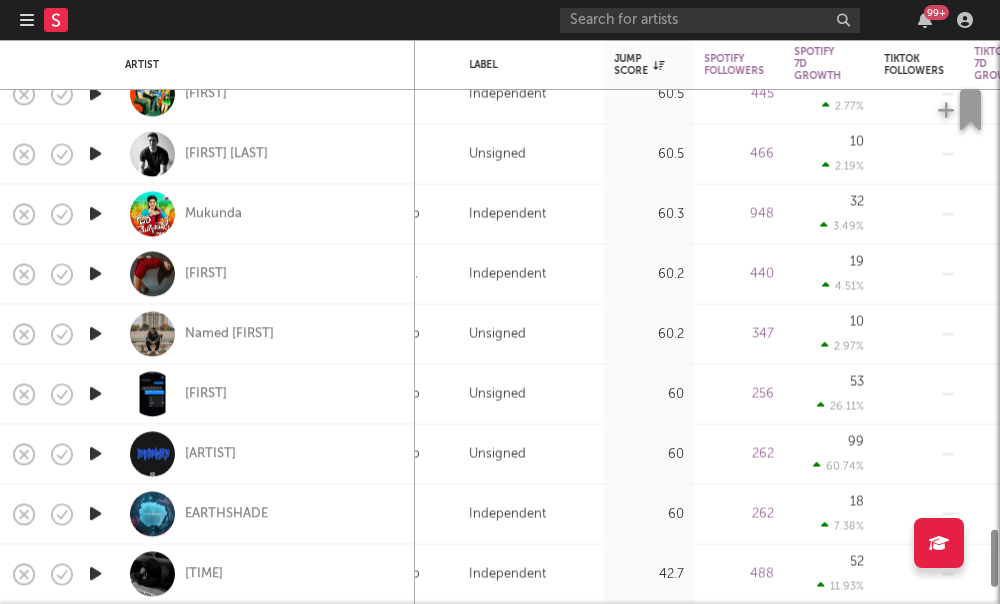 click on "Swipe4rr" at bounding box center (265, 454) 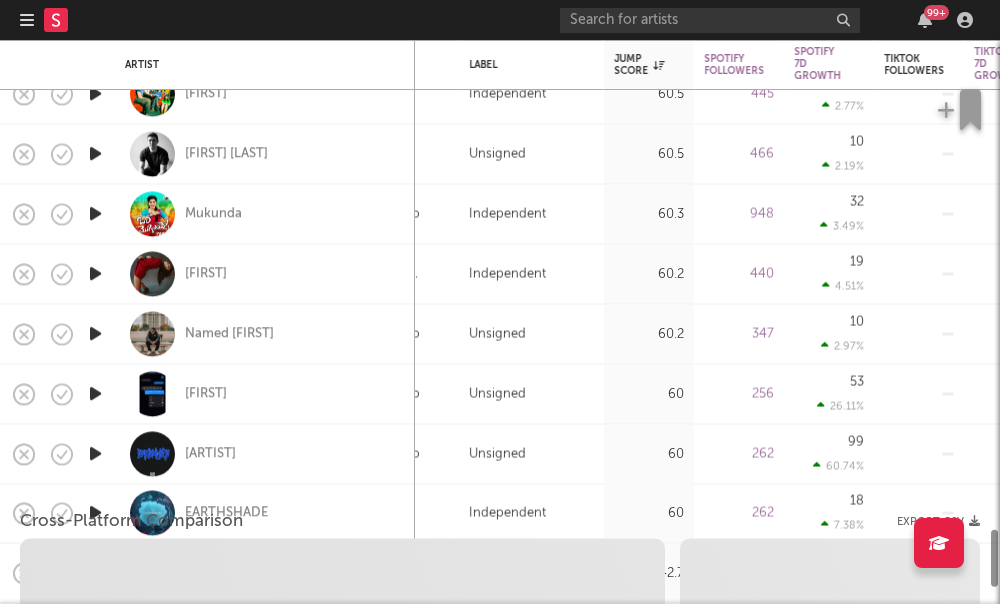 select on "1w" 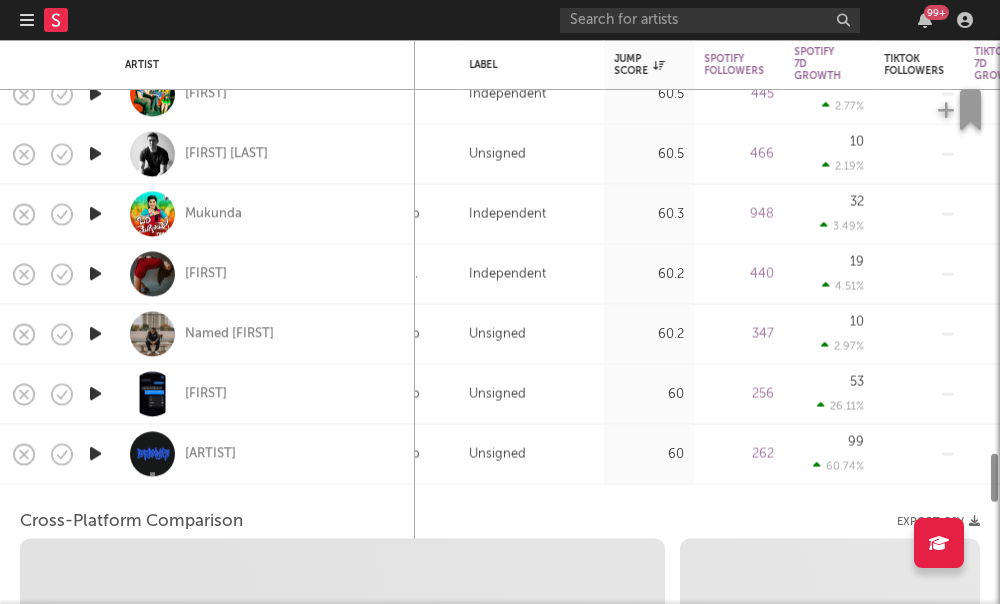 select on "1w" 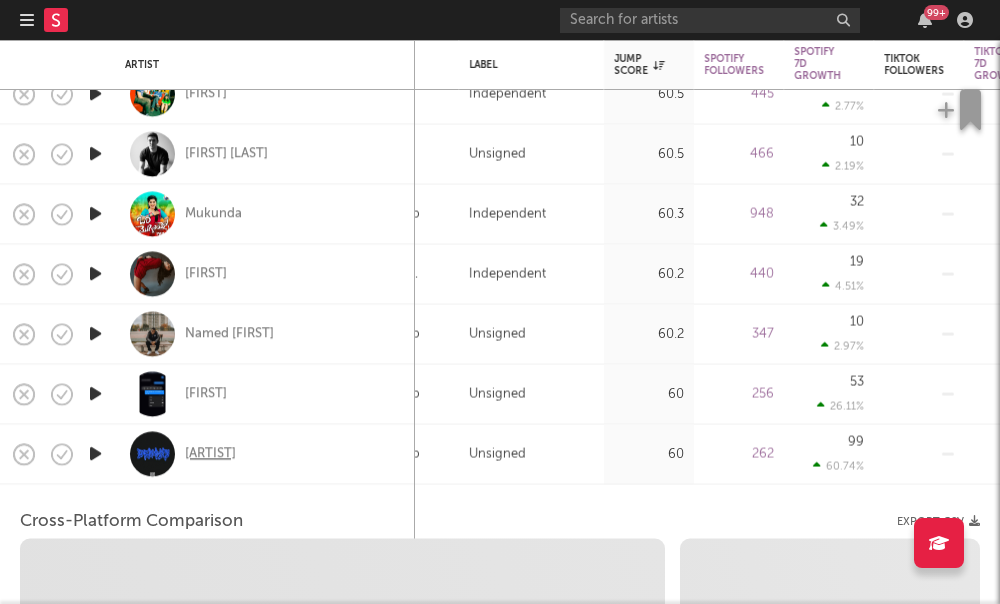 click on "Swipe4rr" at bounding box center [210, 454] 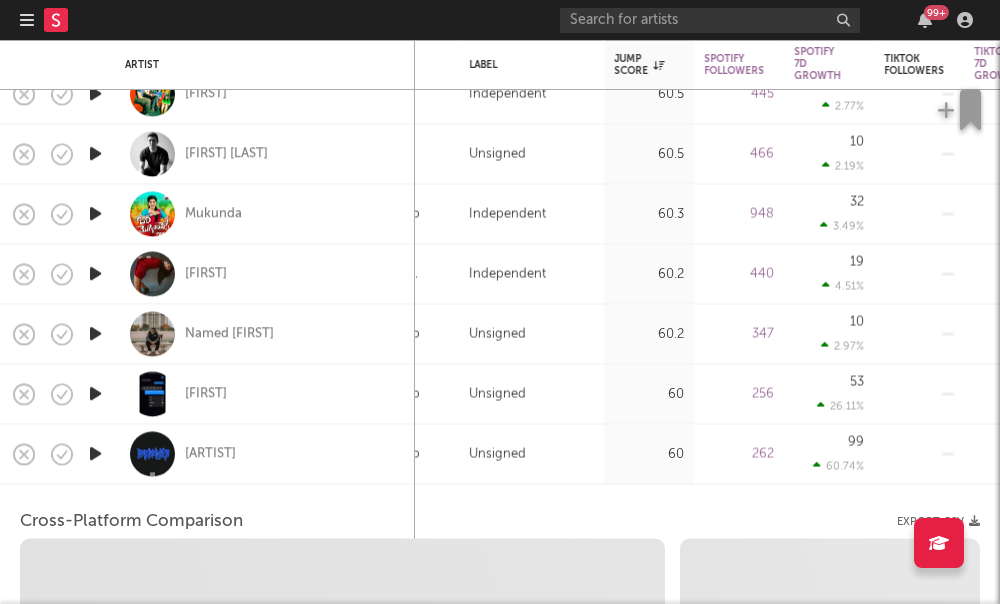 select on "1m" 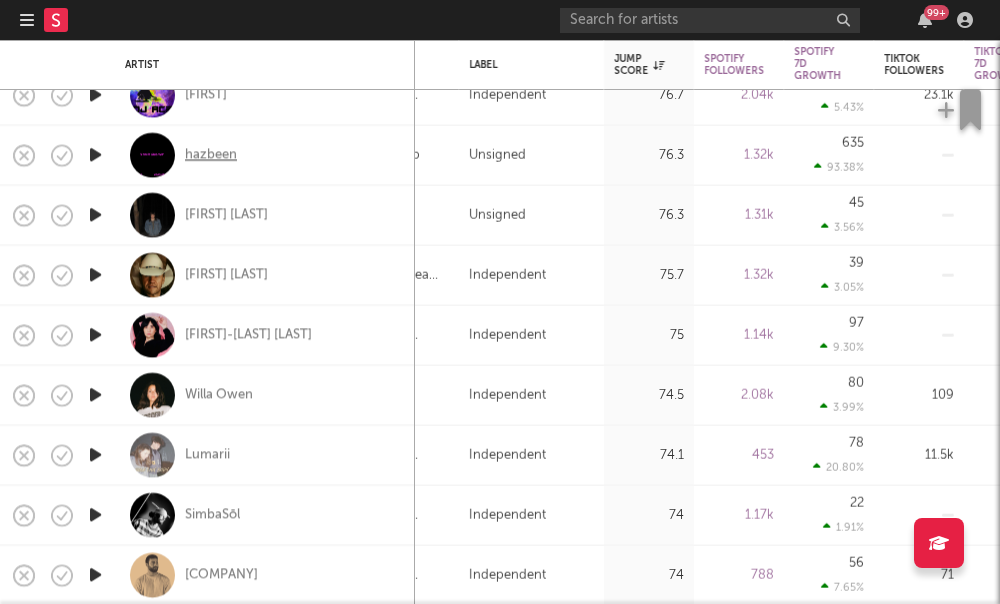 click on "hazbeen" at bounding box center [211, 155] 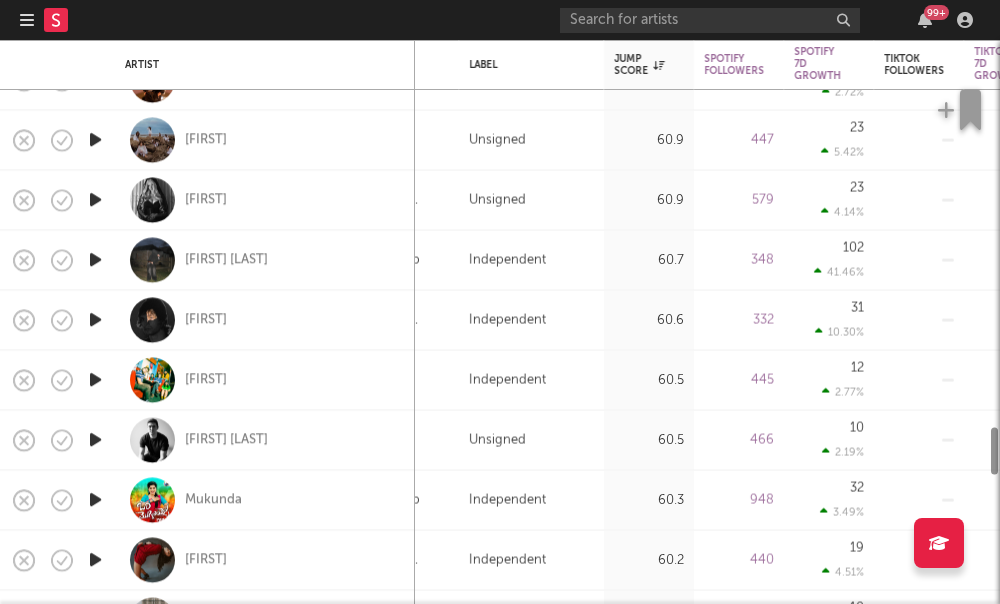 select on "1w" 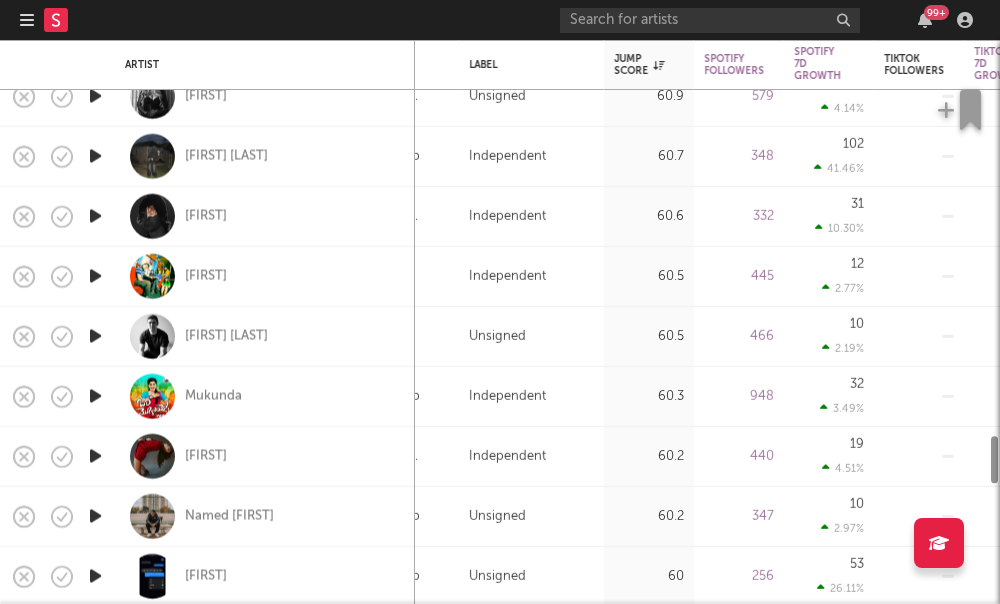 select on "1m" 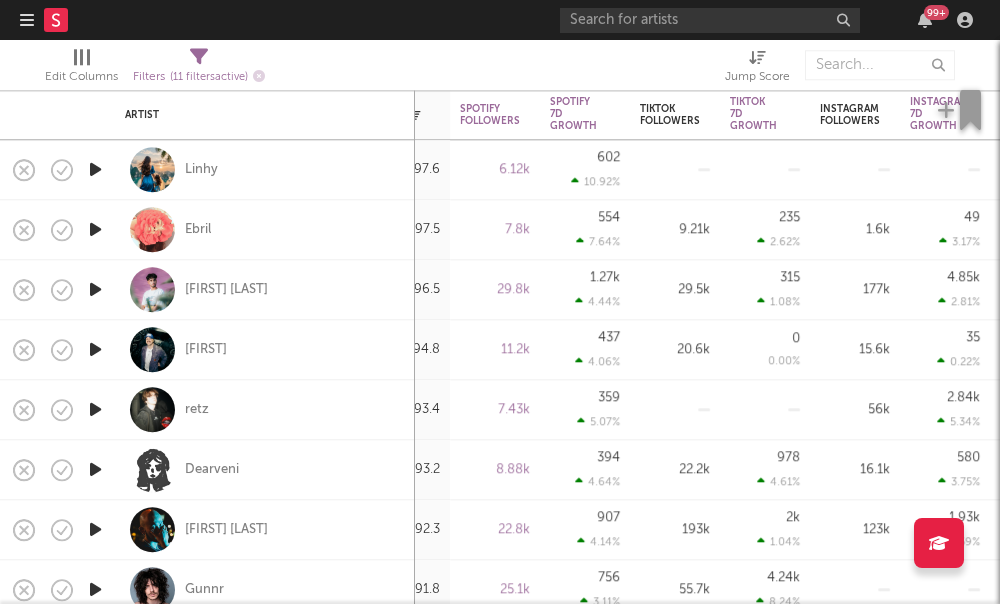 click at bounding box center [27, 20] 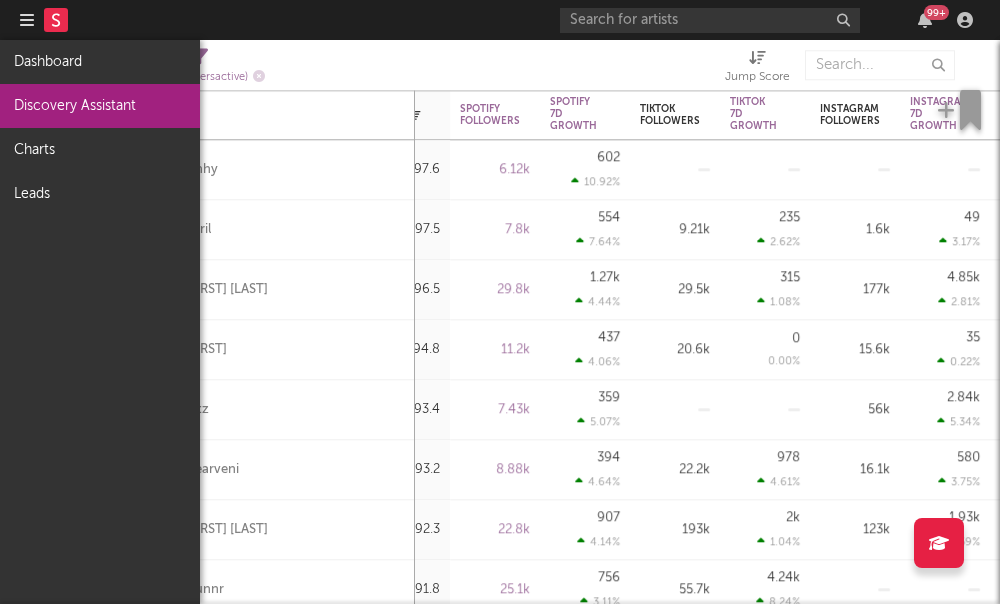 click on "Discovery Assistant" at bounding box center (100, 106) 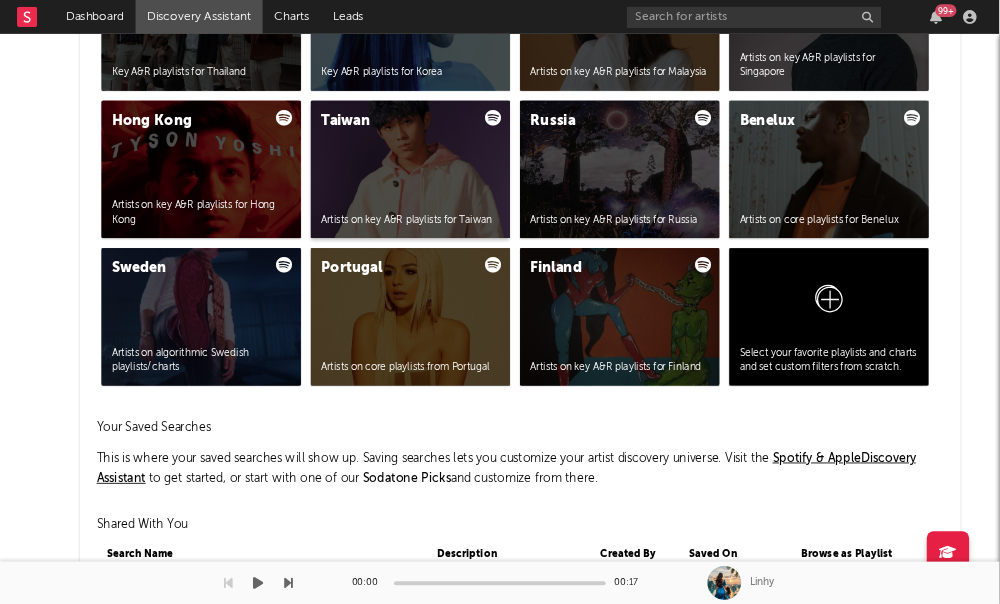 scroll, scrollTop: 3758, scrollLeft: 6, axis: both 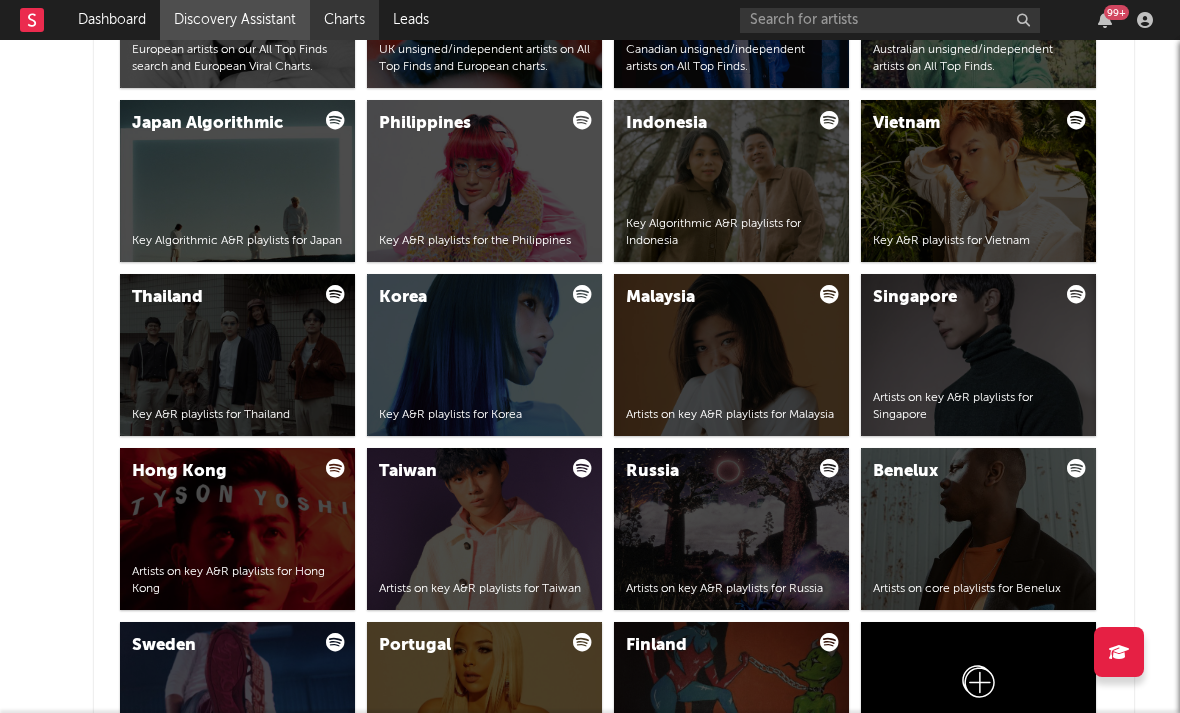 click on "Charts" at bounding box center (344, 20) 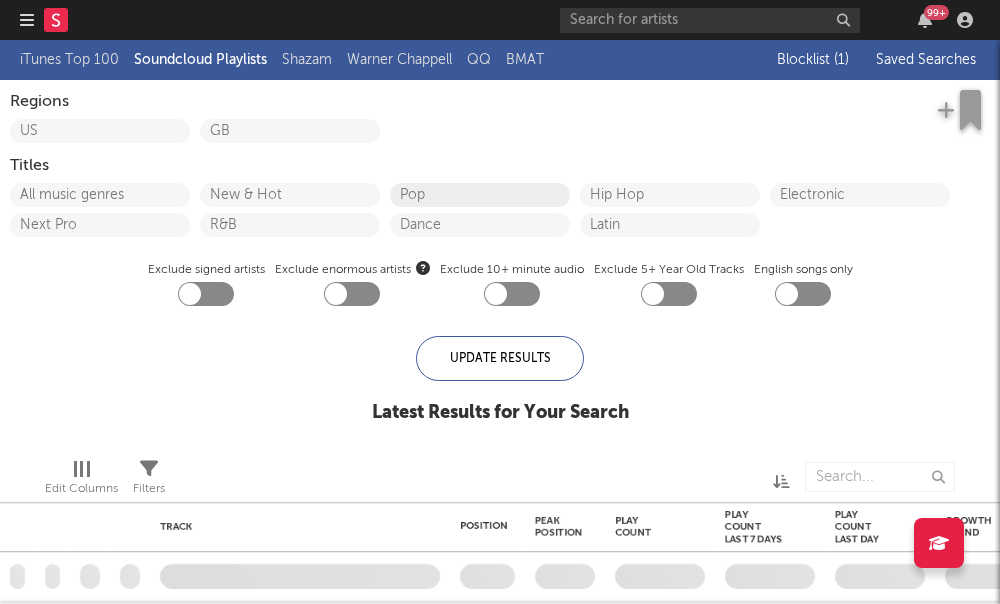 checkbox on "true" 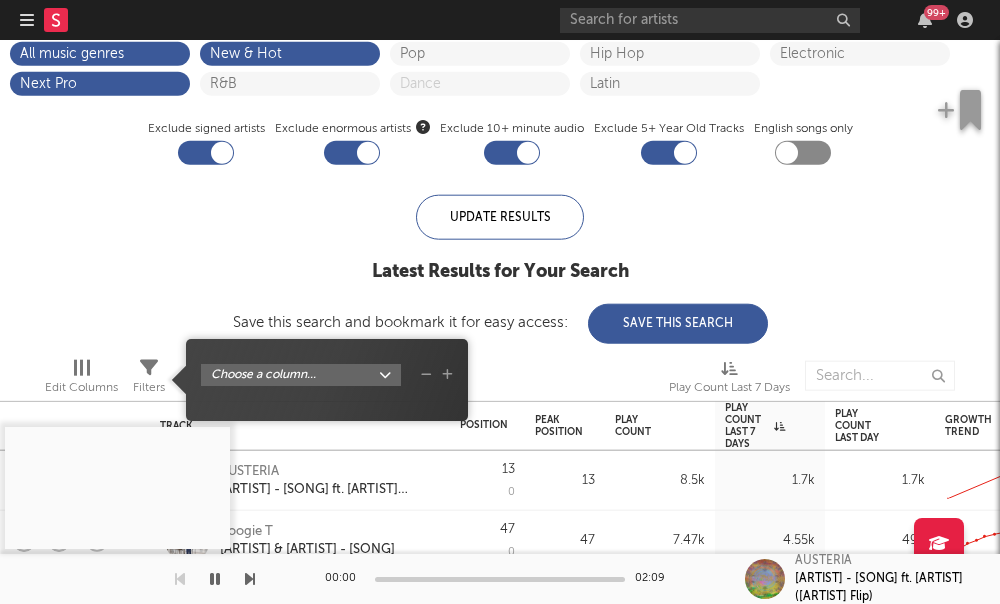 click at bounding box center (149, 368) 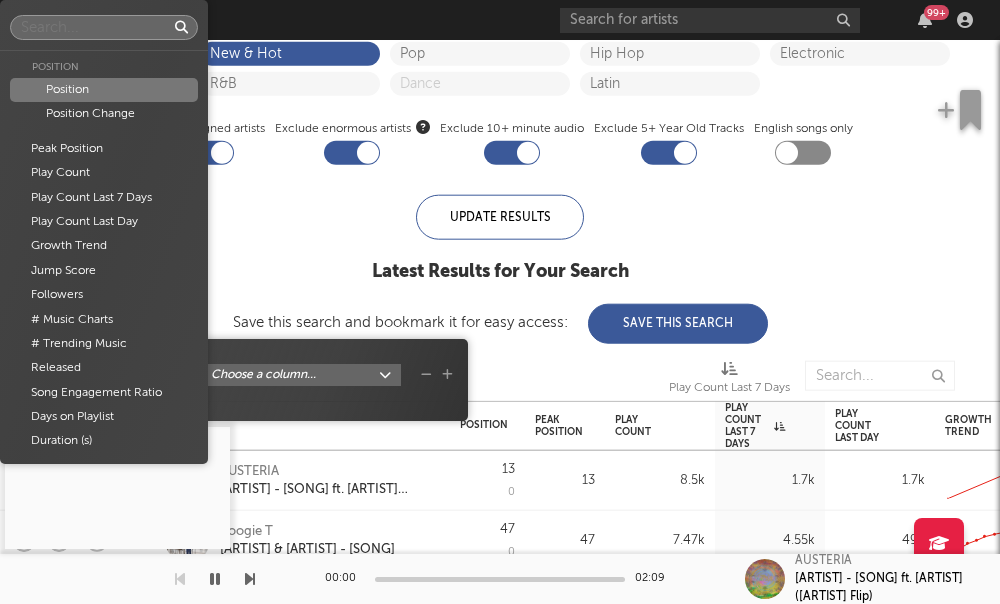 click on "Dashboard Discovery Assistant Charts Leads 99 + Notifications Settings Mark all as read All Growth Releases/Events Playlisting Today Lil M.U. 1:07pm Added 5.87x more Instagram followers than their usual daily growth (+327 compared to +56 on average). 2facedlon 12:53pm Added 9.0x more Tiktok followers than their usual daily growth (+300 compared to +33 on average). Yksteexy 10:42am Added 9.23x more Instagram followers than their usual daily growth (+92 compared to +10 on average). lustr 8:01am 'bite' was added to INDIY (US) on Apple Music. It's at position 6. Yesterday millkzy 8:21pm Released a new YouTube video - BLCKSWANNN. oopsy 8:00pm Released a new Spotify album - A-Class. Sophia Stel 8:00pm Released a new Spotify album - All My Friends Are Models. rexv2 8:00pm Released a new Spotify album - Arm N Leg. lustr 8:00pm Released a new Spotify album - bite. duoto 8:00pm Released a new Spotify album - Bodies And Bankrolls. KaineMusic 8:00pm Released a new Spotify album - Do It. Rx Yp 8:00pm ksuuvi 8:00pm 8:00pm" at bounding box center [500, 302] 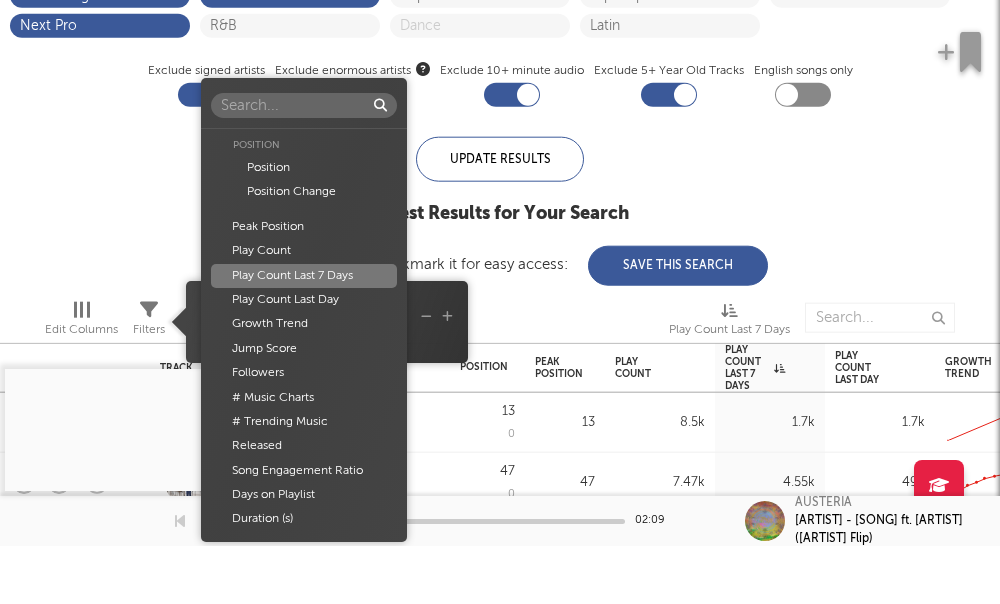 click on "Play Count Last 7 Days" at bounding box center [304, 334] 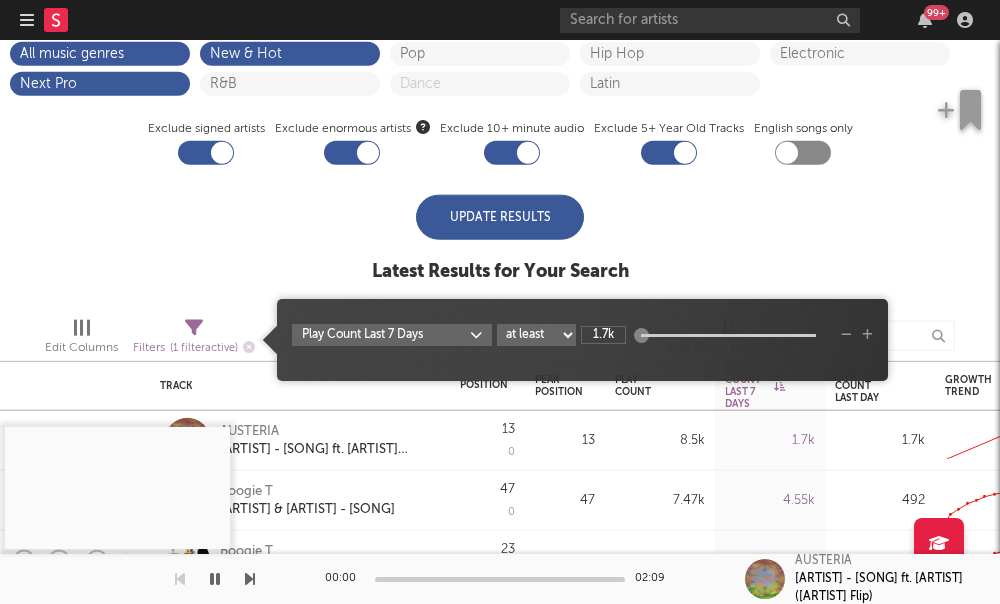 select on "max" 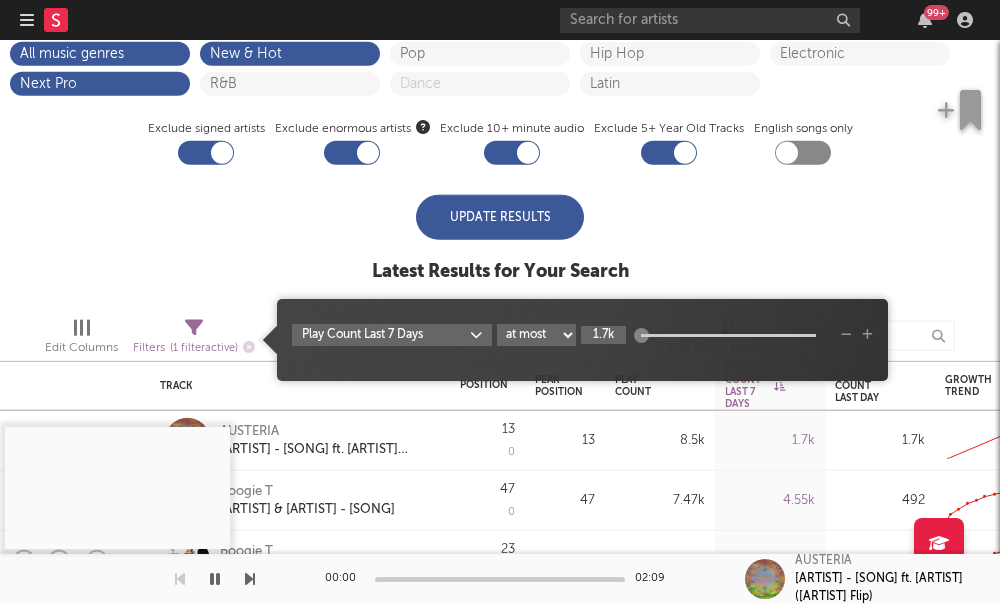 click on "1.7k" at bounding box center [603, 335] 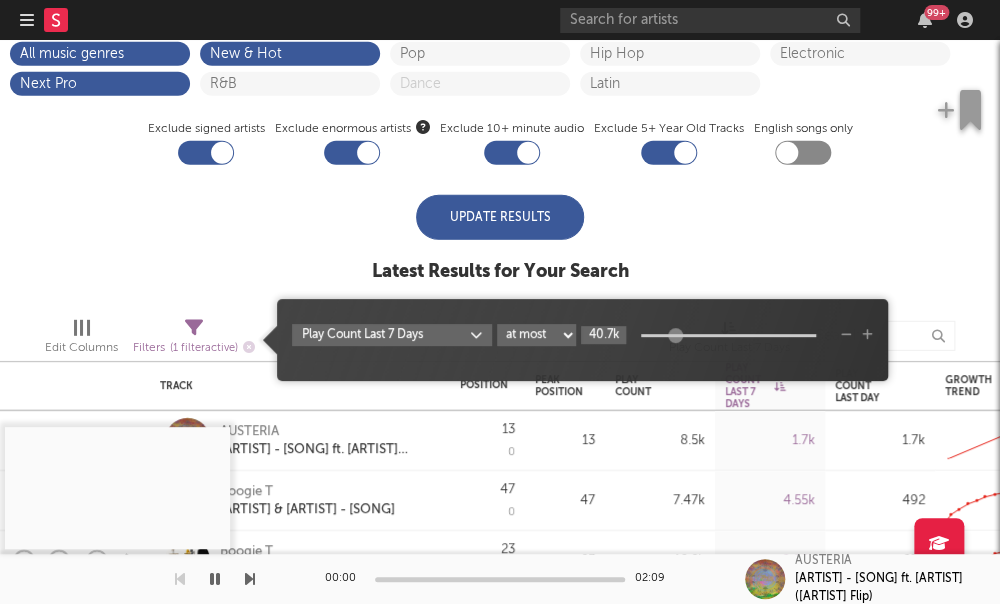 drag, startPoint x: 640, startPoint y: 335, endPoint x: 675, endPoint y: 332, distance: 35.128338 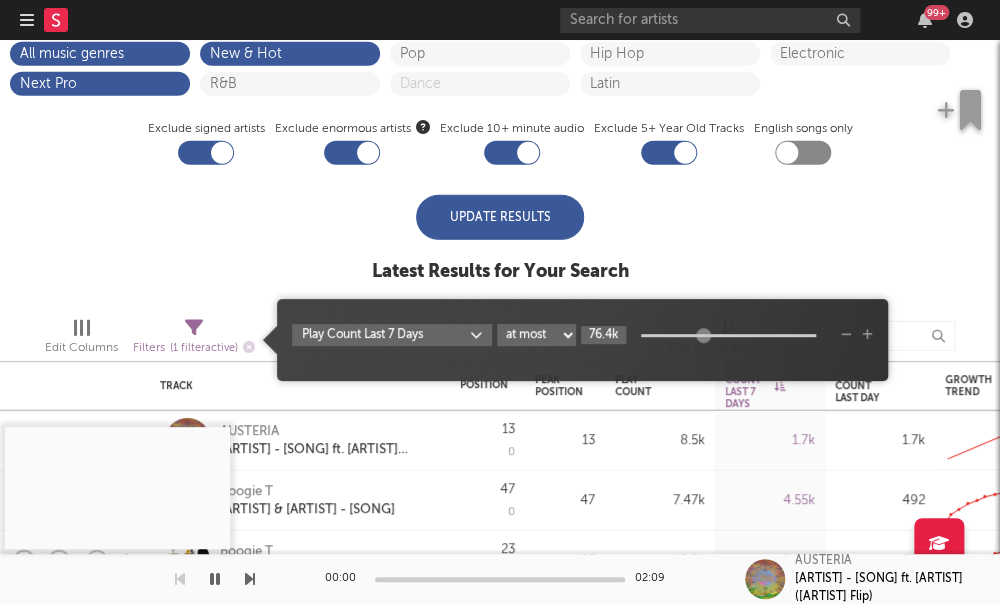 drag, startPoint x: 675, startPoint y: 332, endPoint x: 707, endPoint y: 327, distance: 32.38827 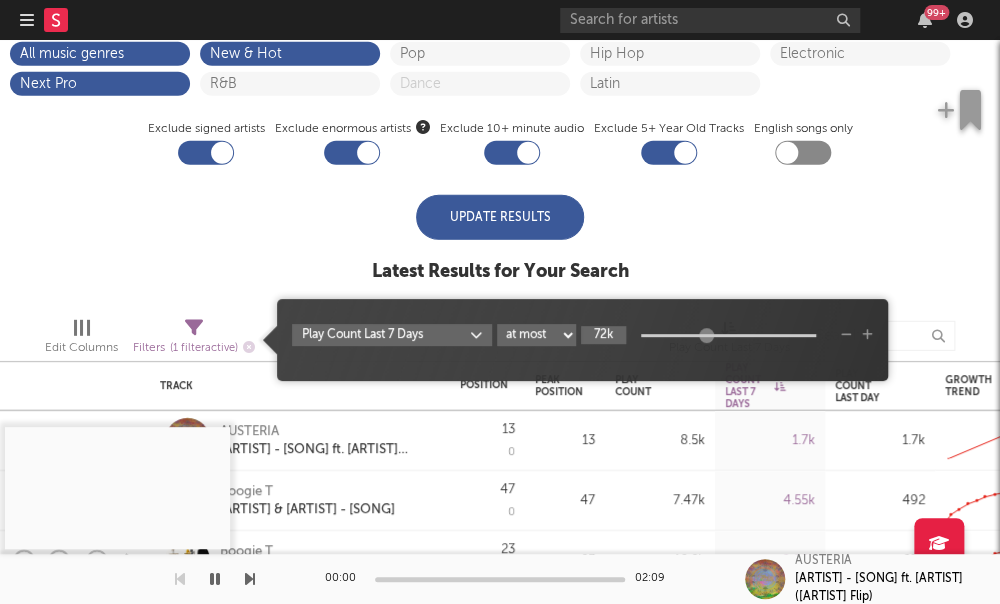type on "70.8k" 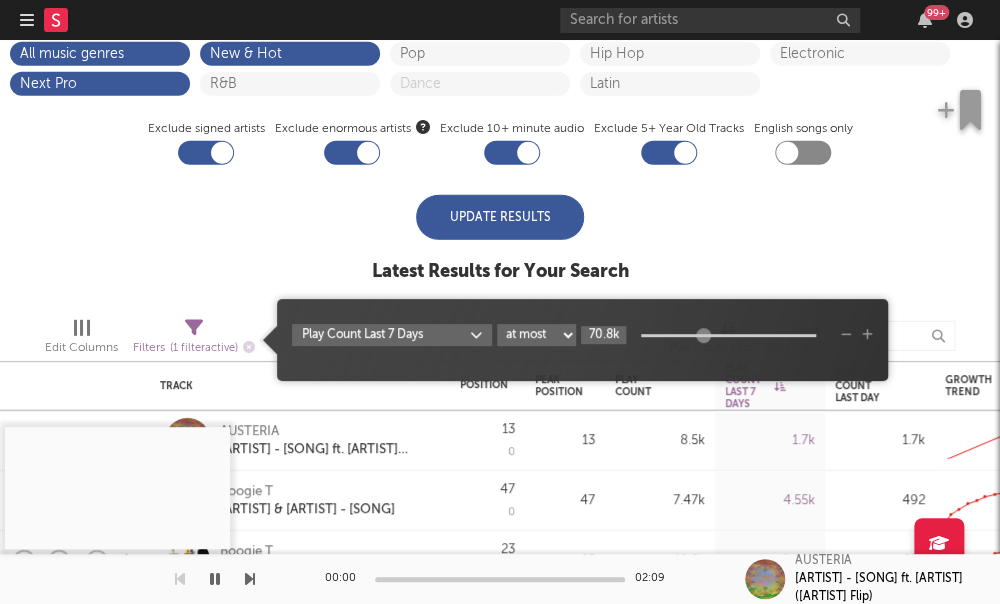 click at bounding box center [703, 334] 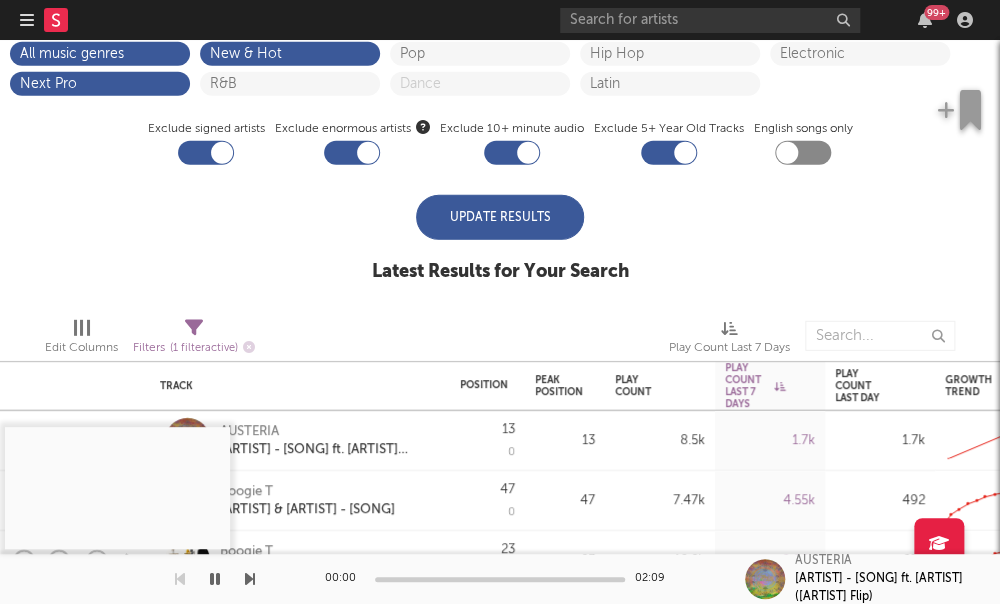 click on "iTunes Top 100 Soundcloud Playlists Shazam Warner Chappell QQ BMAT Blocklist   ( 1 ) Saved Searches   ( 0 ) Regions US GB Titles All music genres New & Hot Pop Hip Hop Electronic Next Pro R&B Dance Latin Exclude signed artists Exclude enormous artists   Exclude 10+ minute audio Exclude 5+ Year Old Tracks English songs only Update Results Latest Results for Your Search" at bounding box center (500, 101) 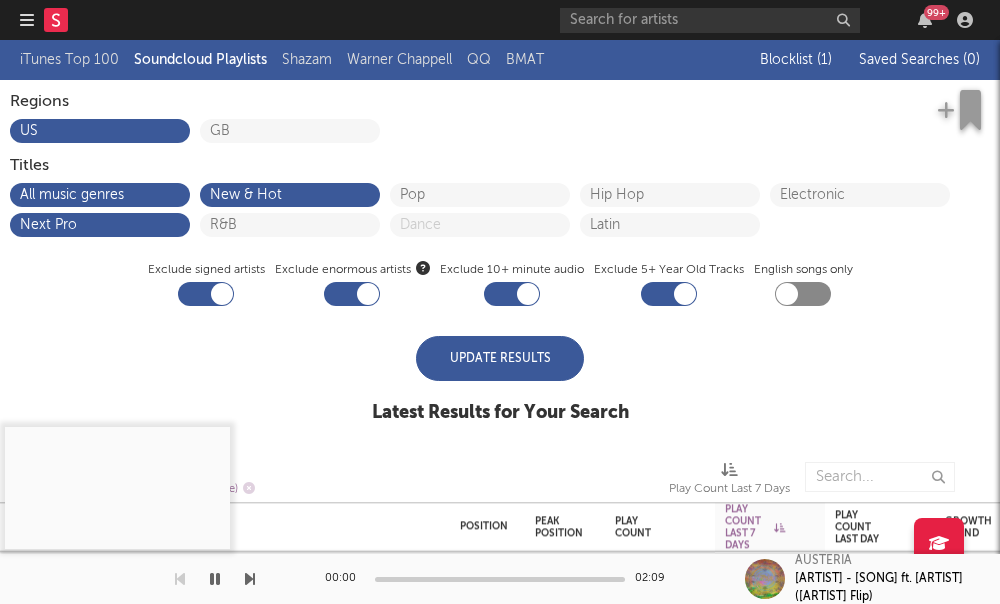 click at bounding box center [352, 294] 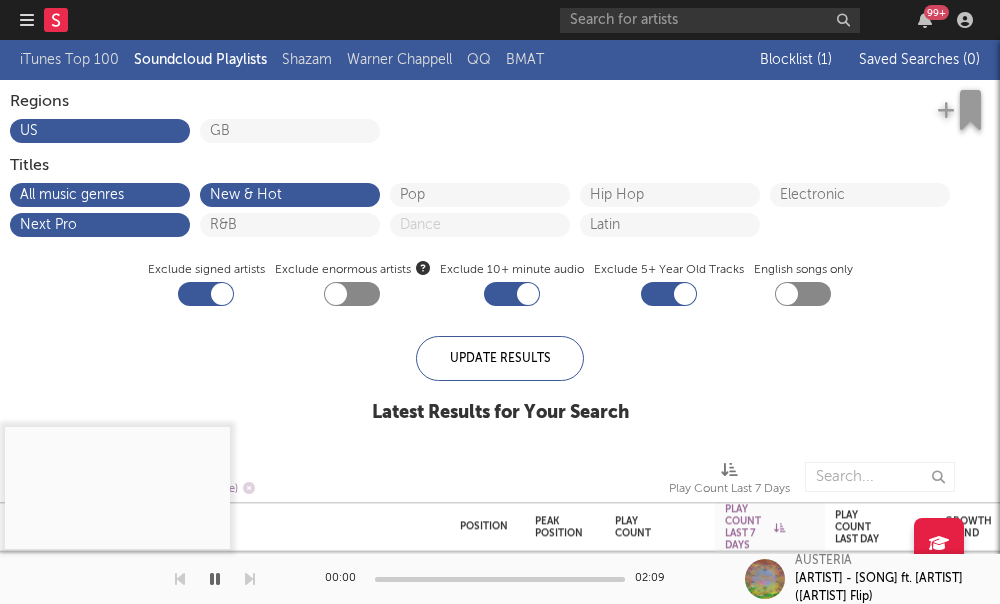 click at bounding box center [352, 294] 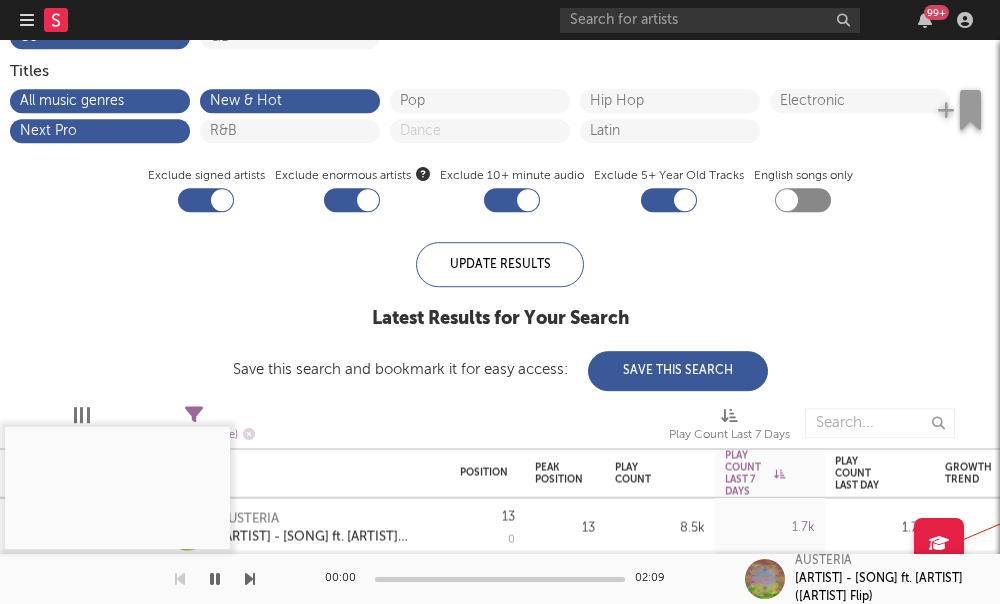 click at bounding box center [194, 415] 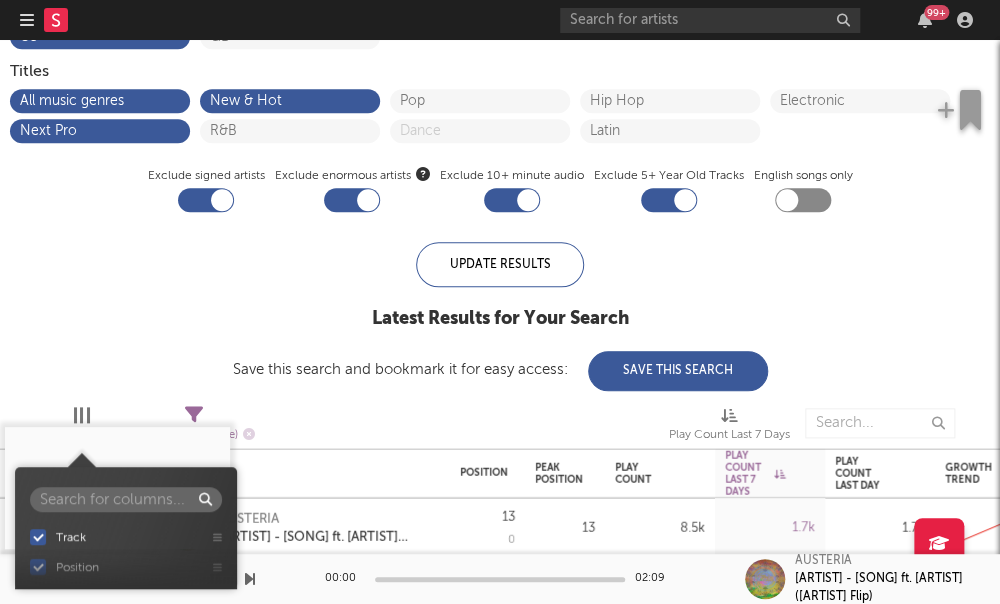click on "Edit Columns" at bounding box center (81, 427) 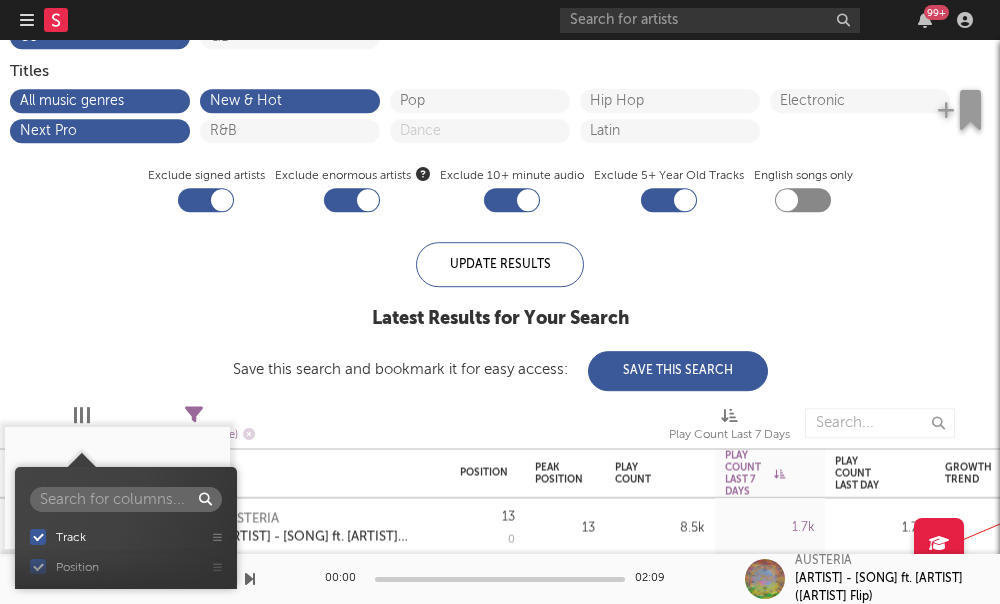 click on "Edit Columns" at bounding box center (81, 435) 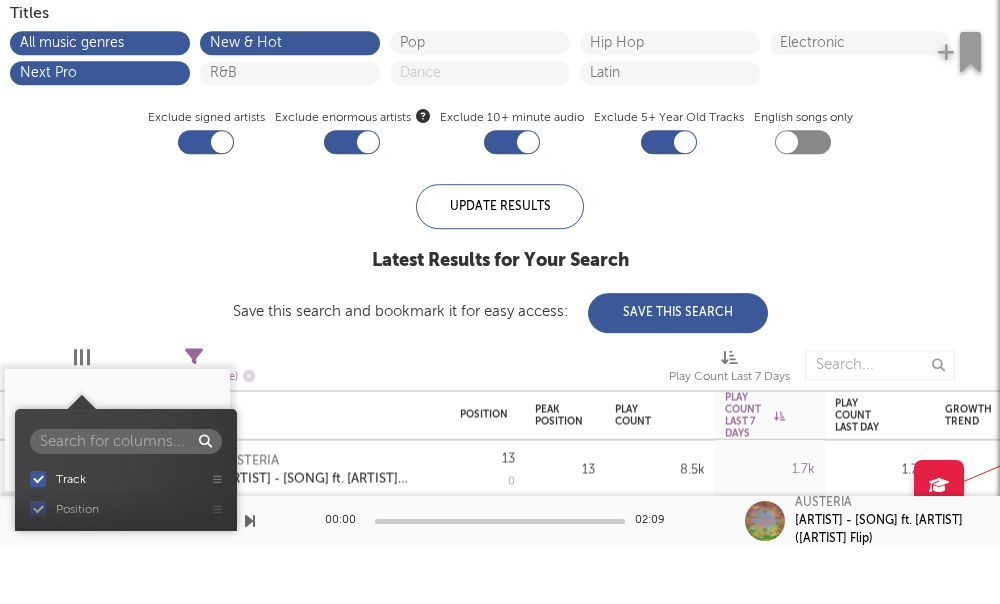 click on "iTunes Top 100 Soundcloud Playlists Shazam Warner Chappell QQ BMAT Blocklist   ( 1 ) Saved Searches   ( 0 ) Regions US GB Titles All music genres New & Hot Pop Hip Hop Electronic Next Pro R&B Dance Latin Exclude signed artists Exclude enormous artists   Exclude 10+ minute audio Exclude 5+ Year Old Tracks English songs only Update Results Latest Results for Your Search Save this search and bookmark it for easy access: Save This Search" at bounding box center (500, 168) 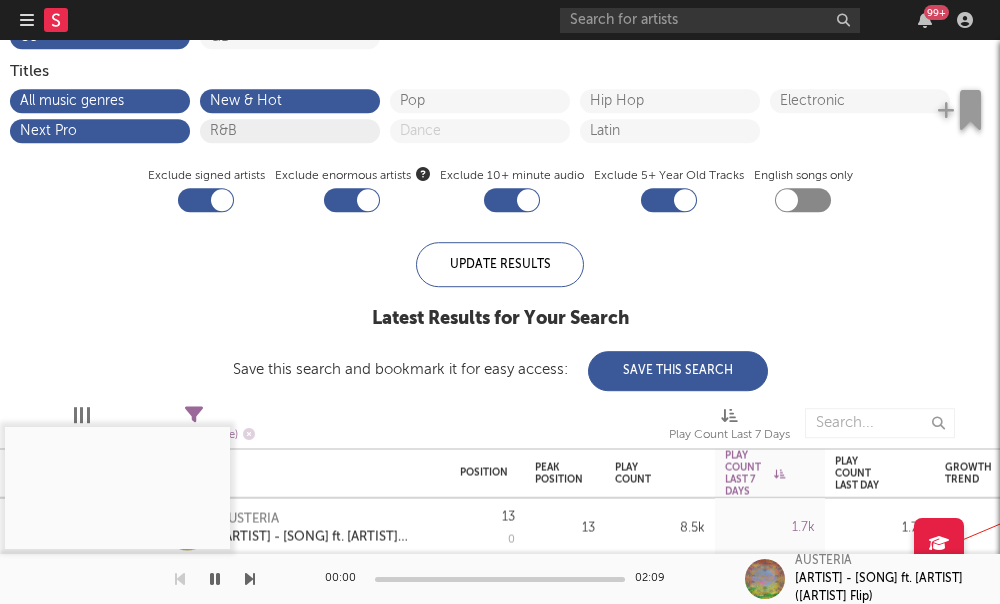 click on "R&B" at bounding box center [290, 131] 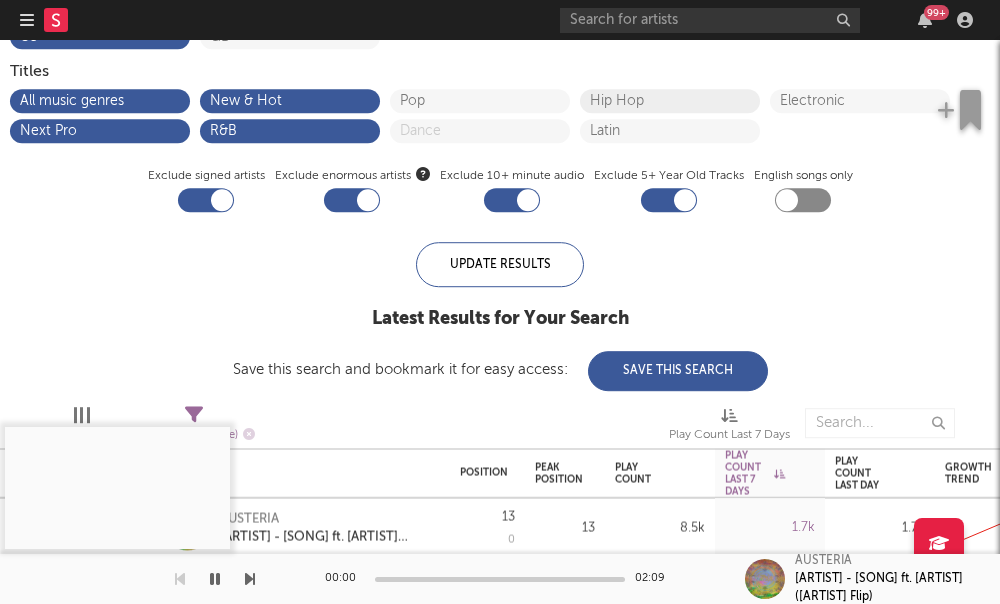 click on "Hip Hop" at bounding box center (670, 101) 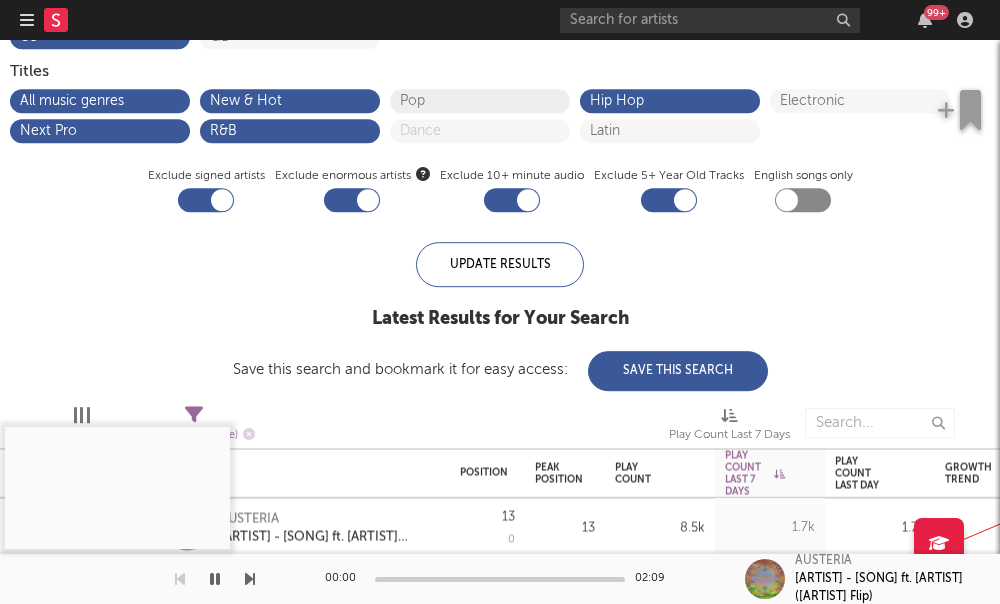 click on "Pop" at bounding box center [480, 101] 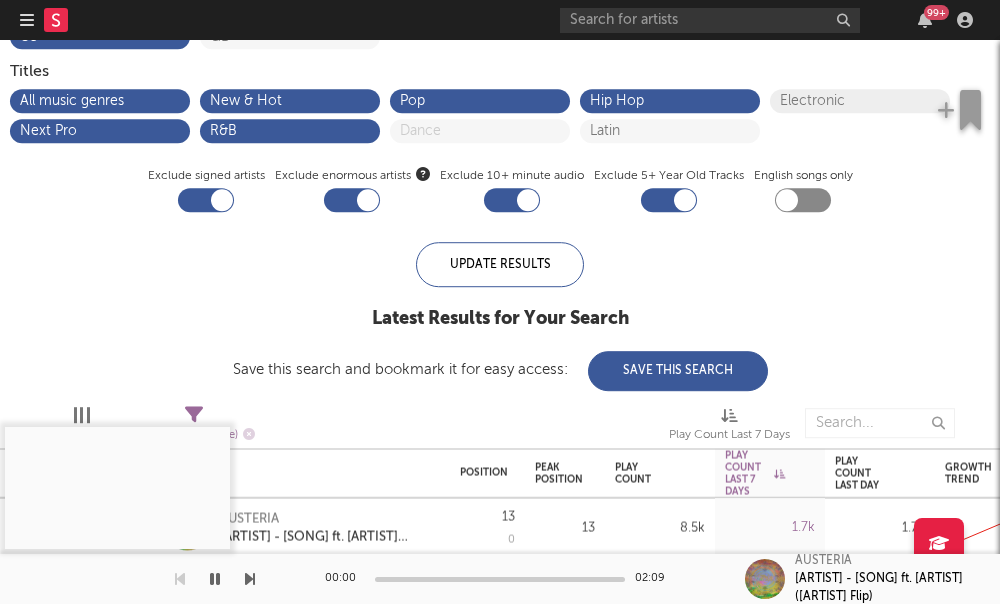 click on "Electronic" at bounding box center (860, 101) 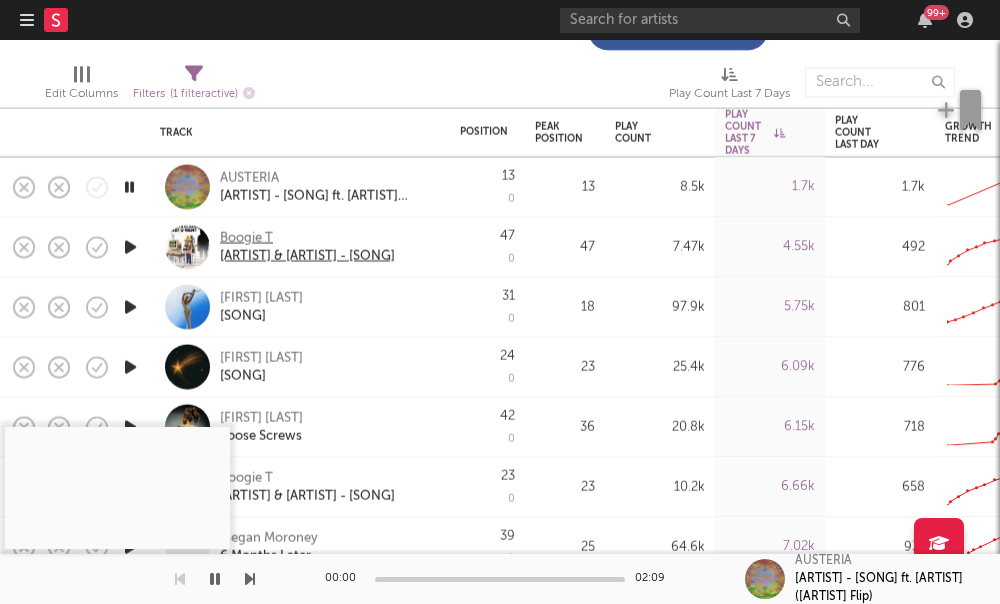 click on "Boogie T & ill.Gates - WhatUWant" at bounding box center [307, 256] 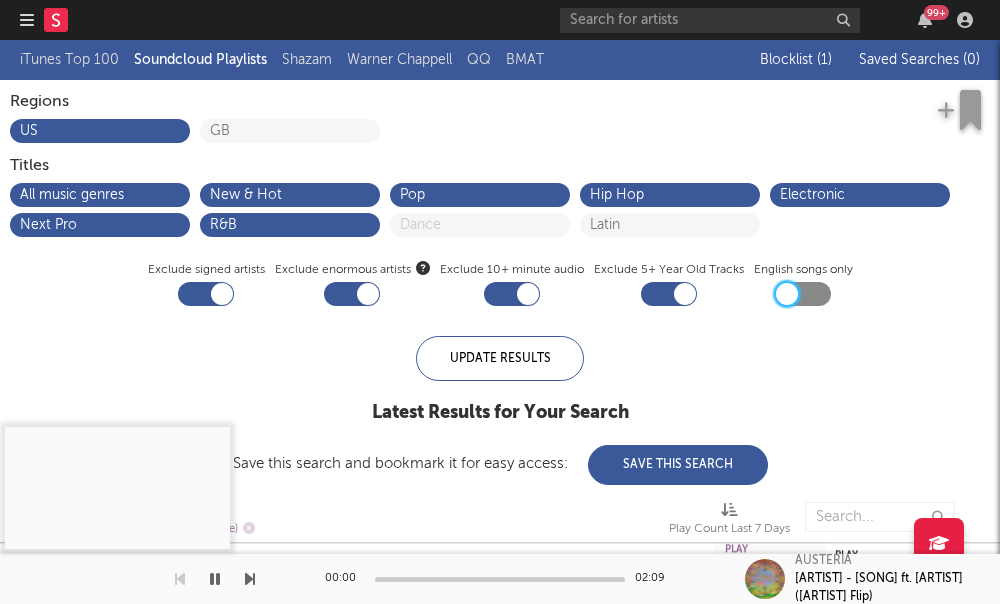 click at bounding box center (787, 294) 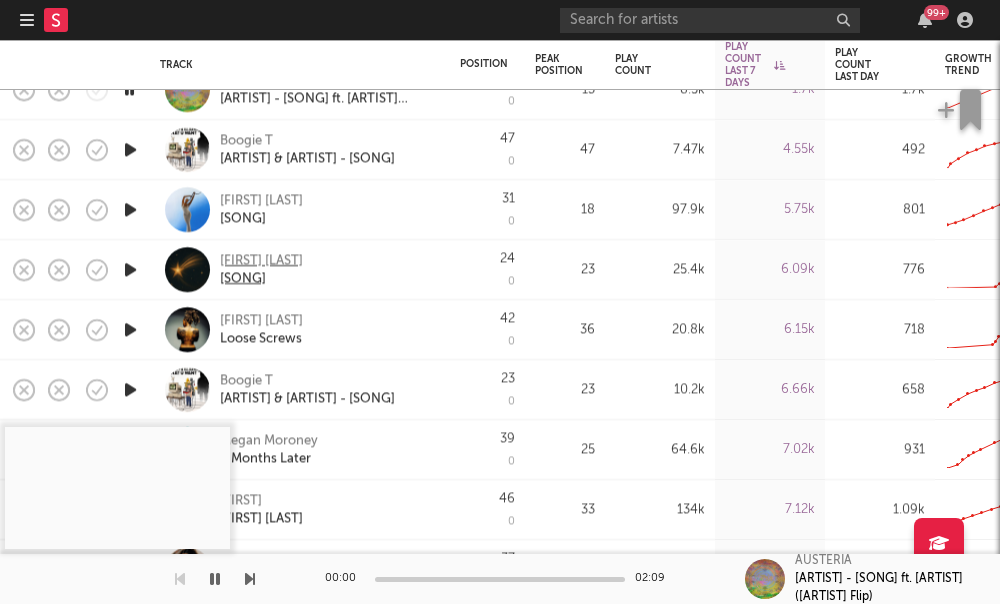 click on "kid travis" at bounding box center [261, 261] 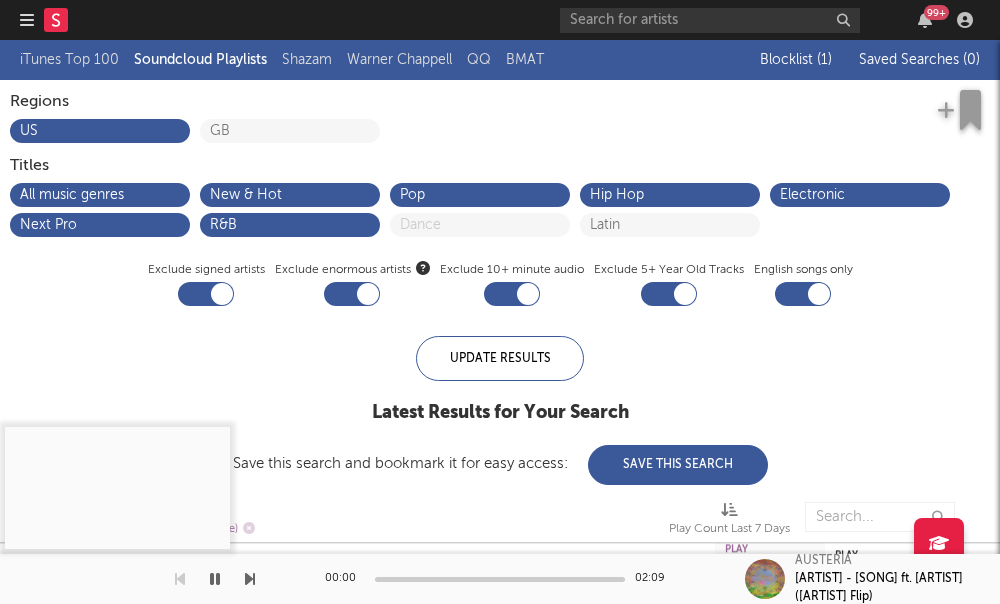 click on "Save This Search" at bounding box center (678, 465) 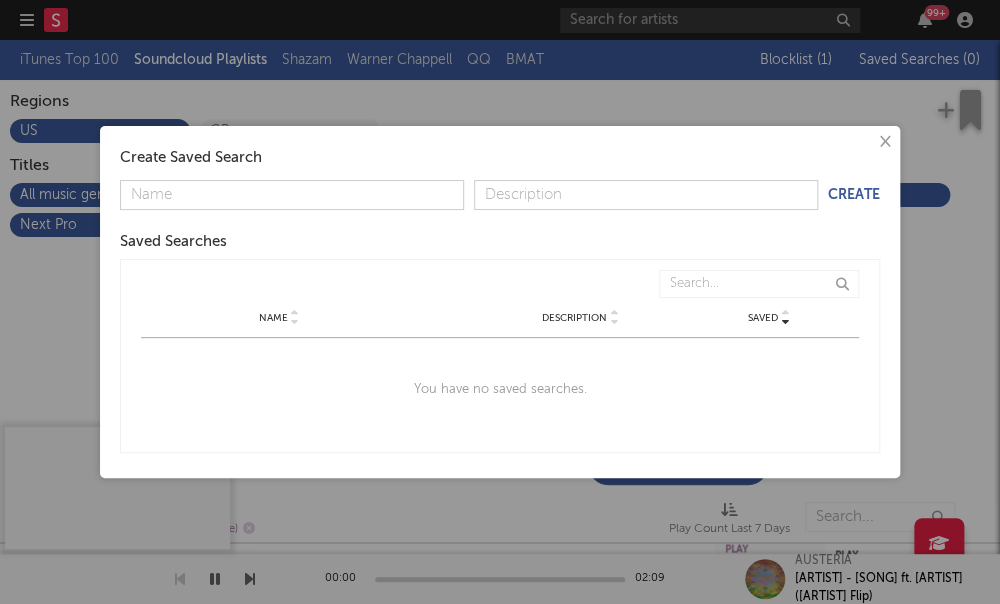 click on "× Create Saved Search Create Saved Searches Saved Name Description Saved Name Description Saved You have no saved searches." at bounding box center [500, 302] 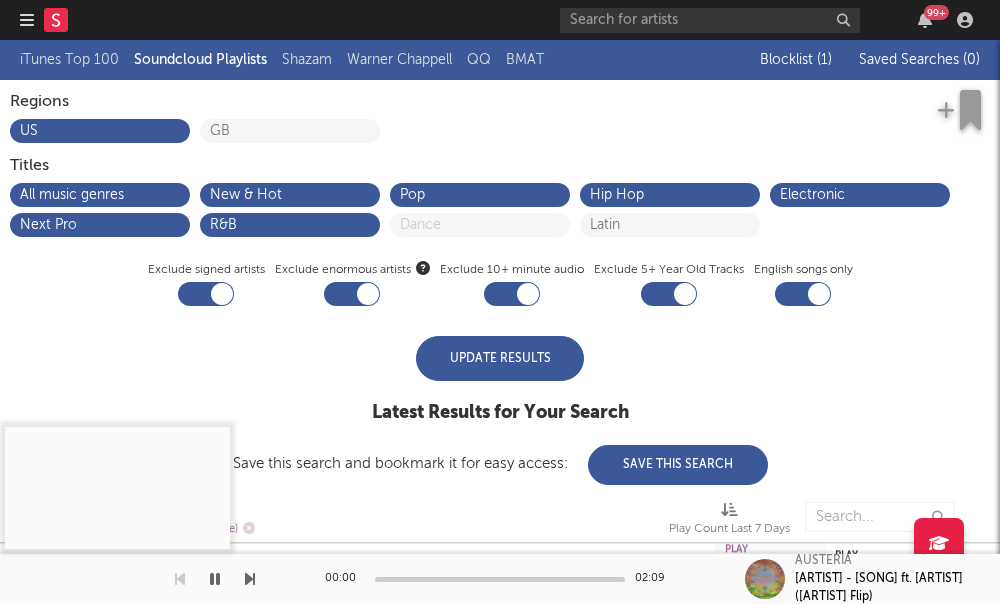 click on "Update Results" at bounding box center [500, 358] 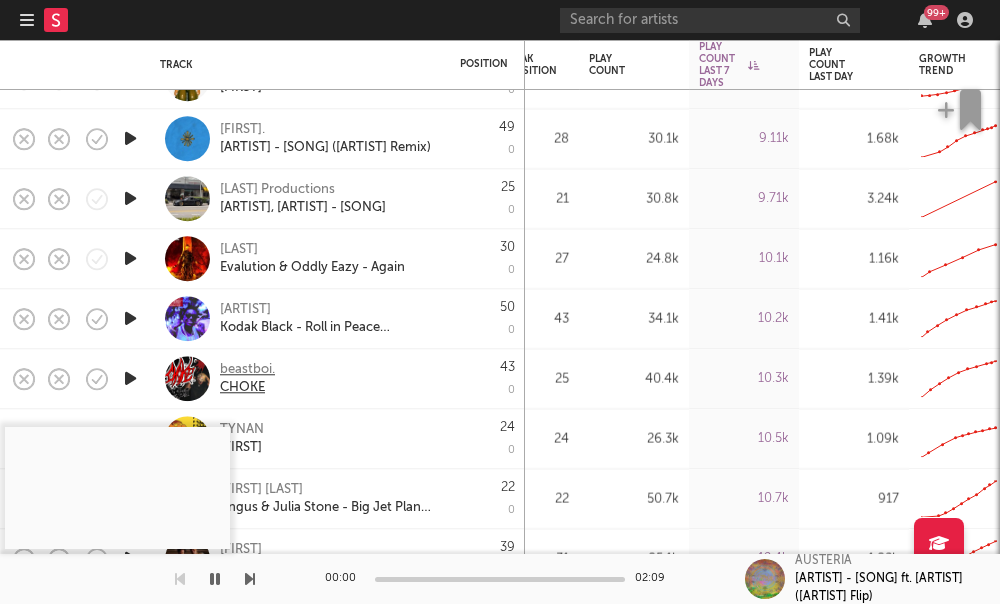 click on "beastboi." at bounding box center [247, 370] 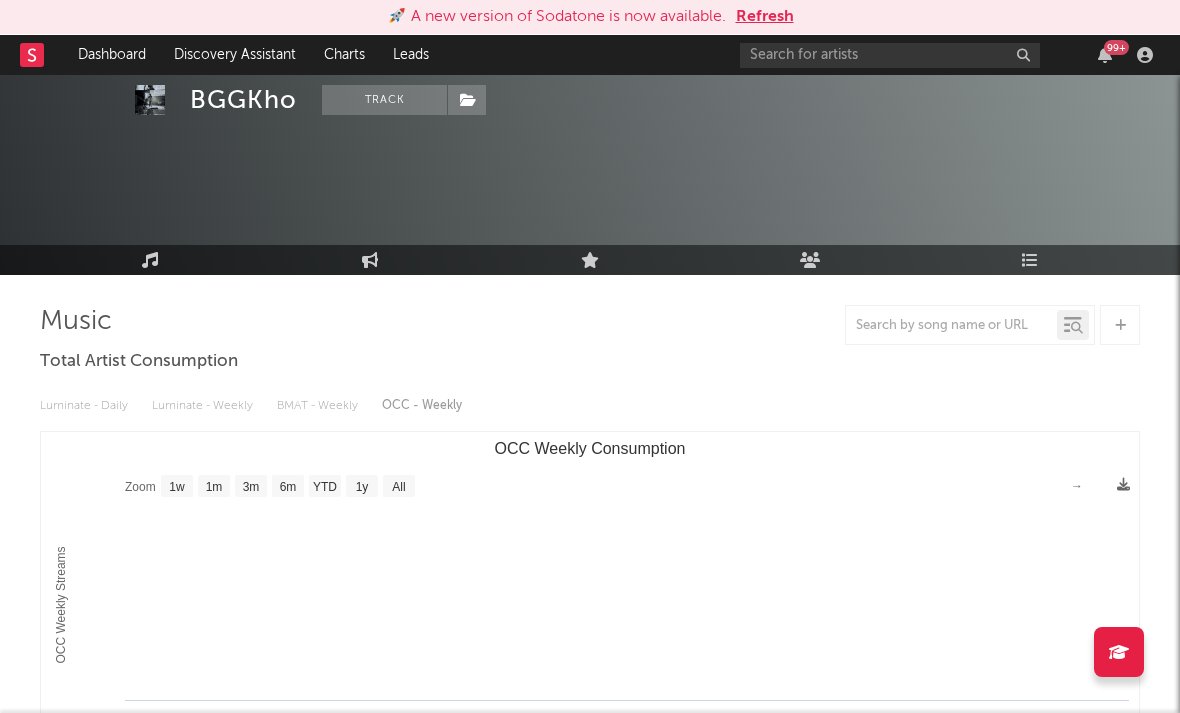 select on "1w" 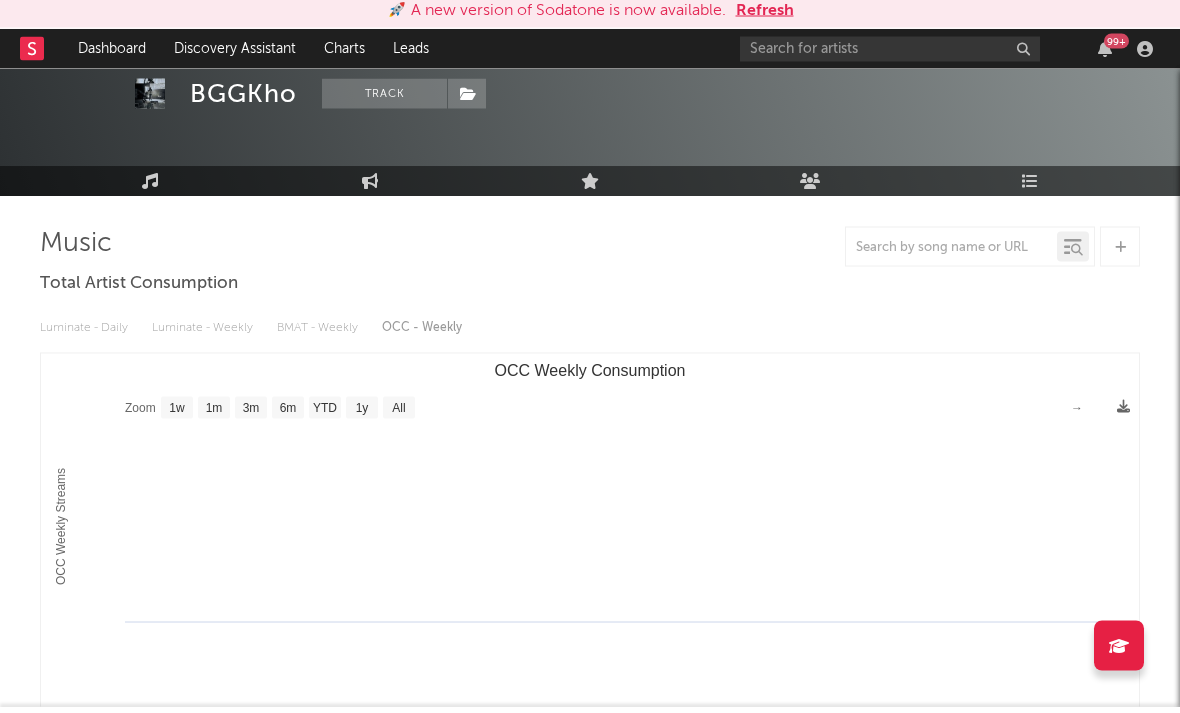 scroll, scrollTop: 59, scrollLeft: 0, axis: vertical 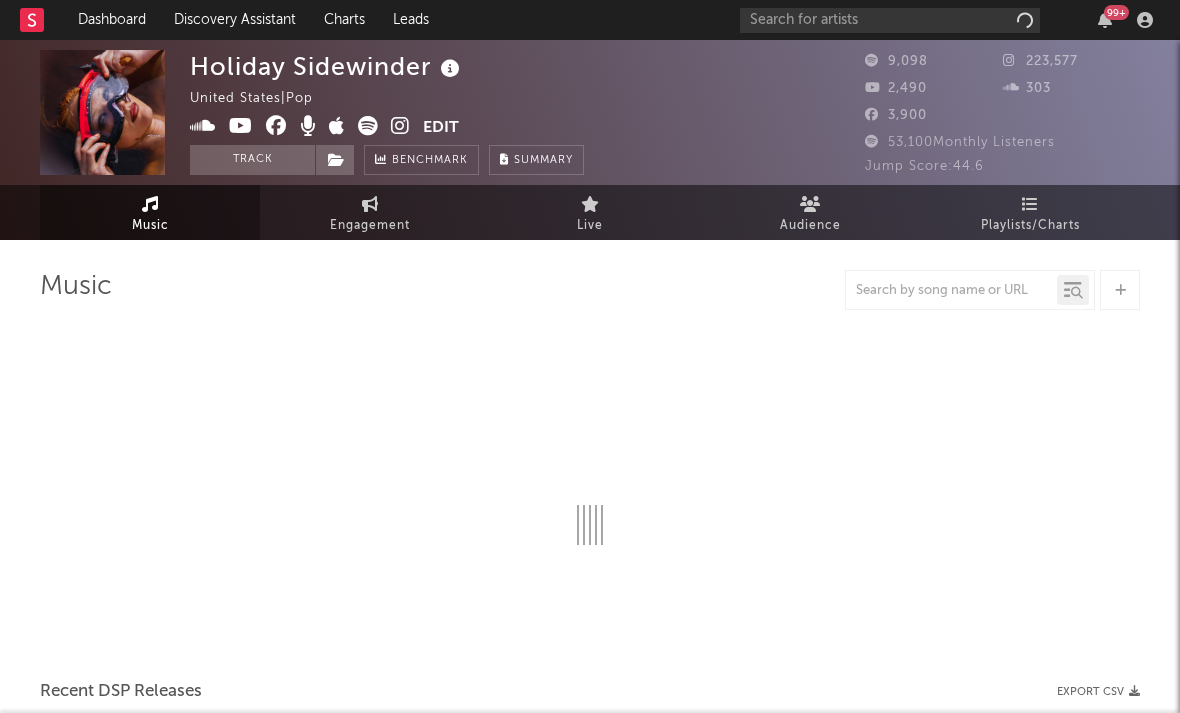 select on "6m" 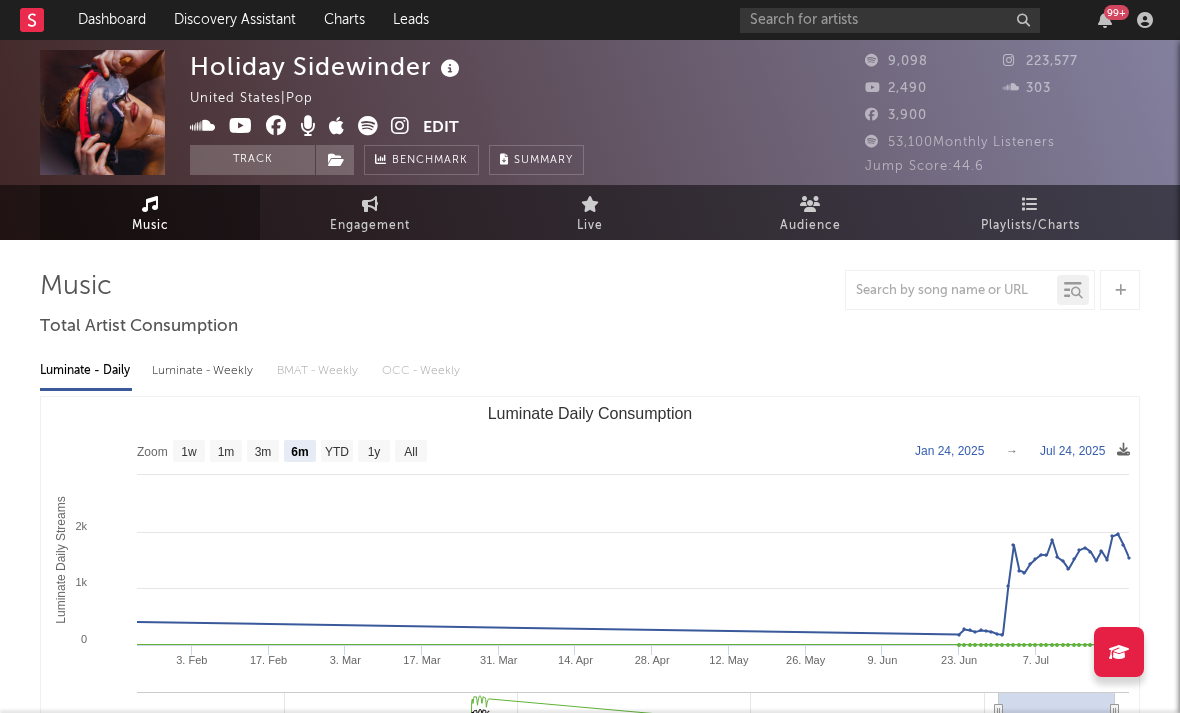 click at bounding box center [400, 126] 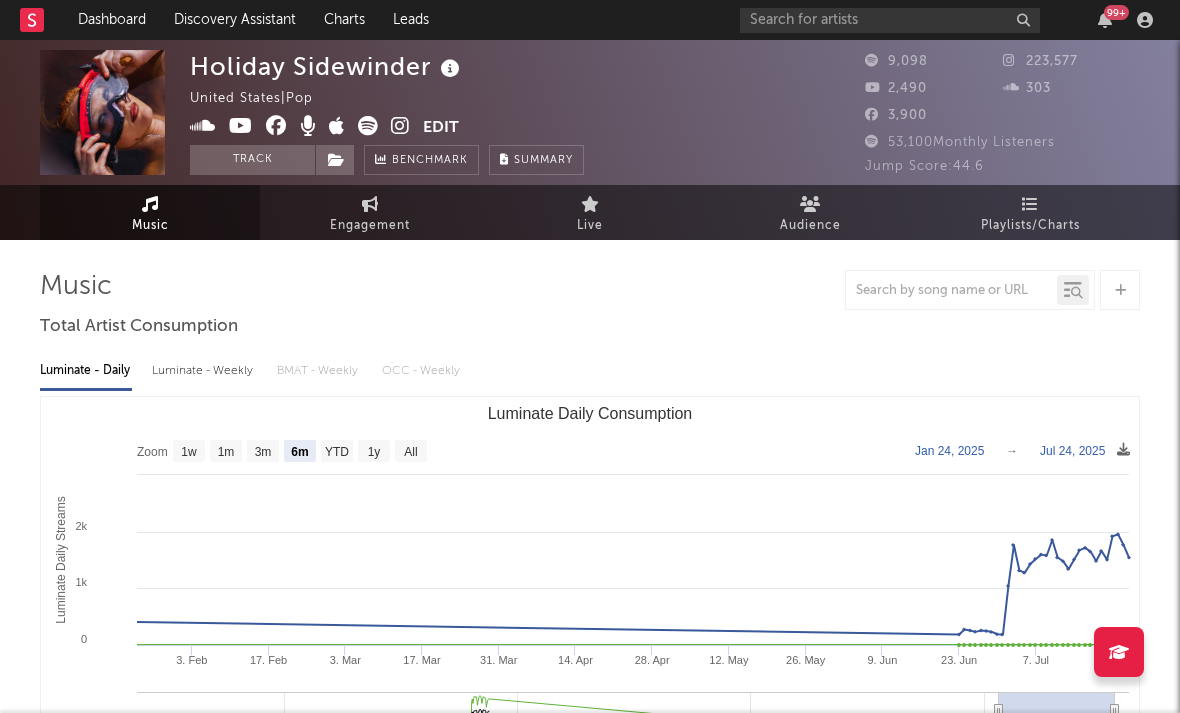 click at bounding box center [306, 128] 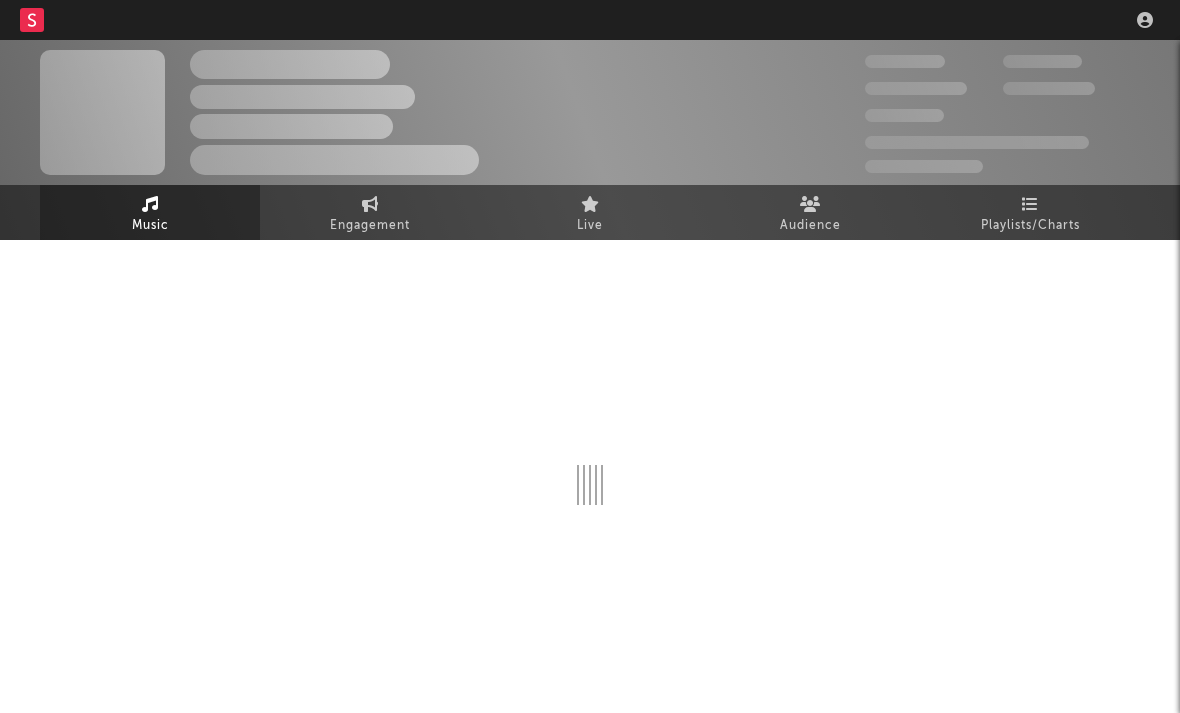 scroll, scrollTop: 0, scrollLeft: 0, axis: both 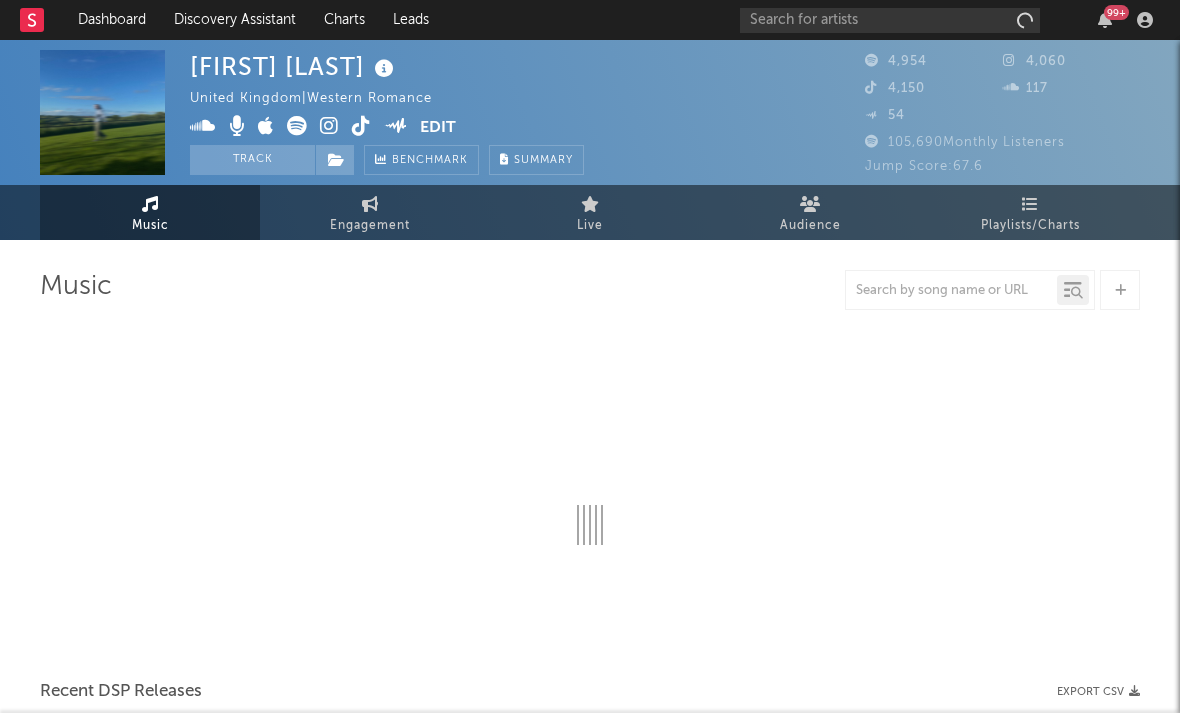 select on "6m" 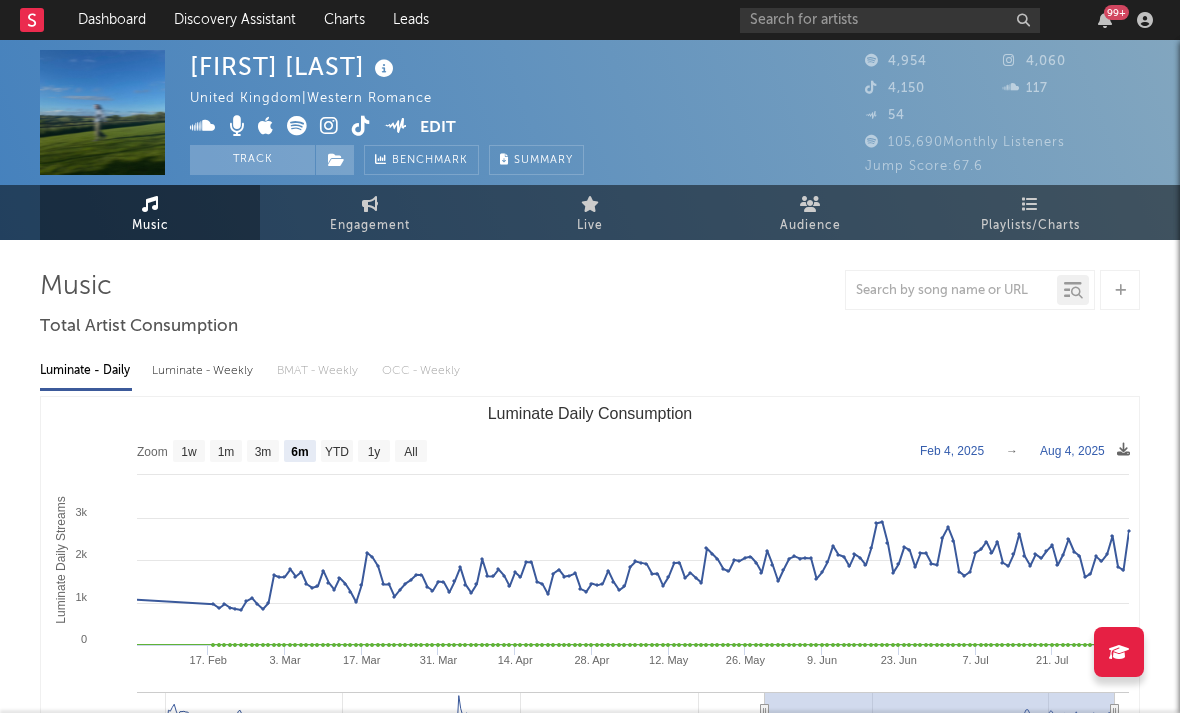 click at bounding box center (305, 128) 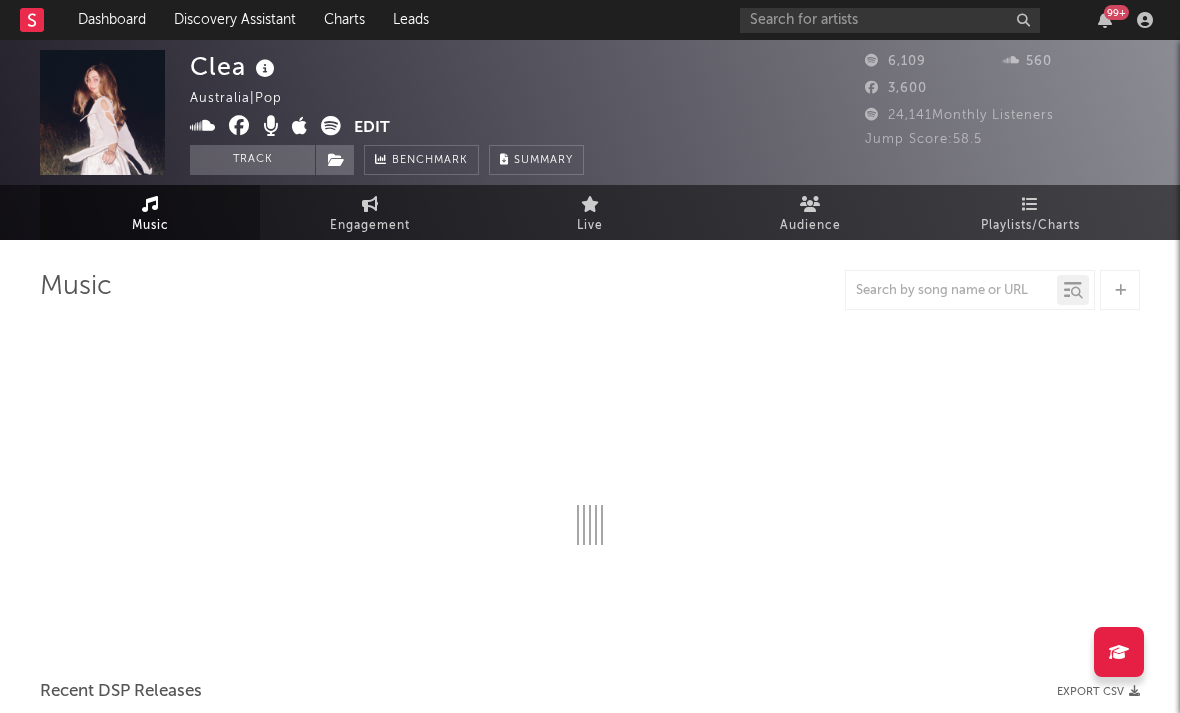 scroll, scrollTop: 0, scrollLeft: 0, axis: both 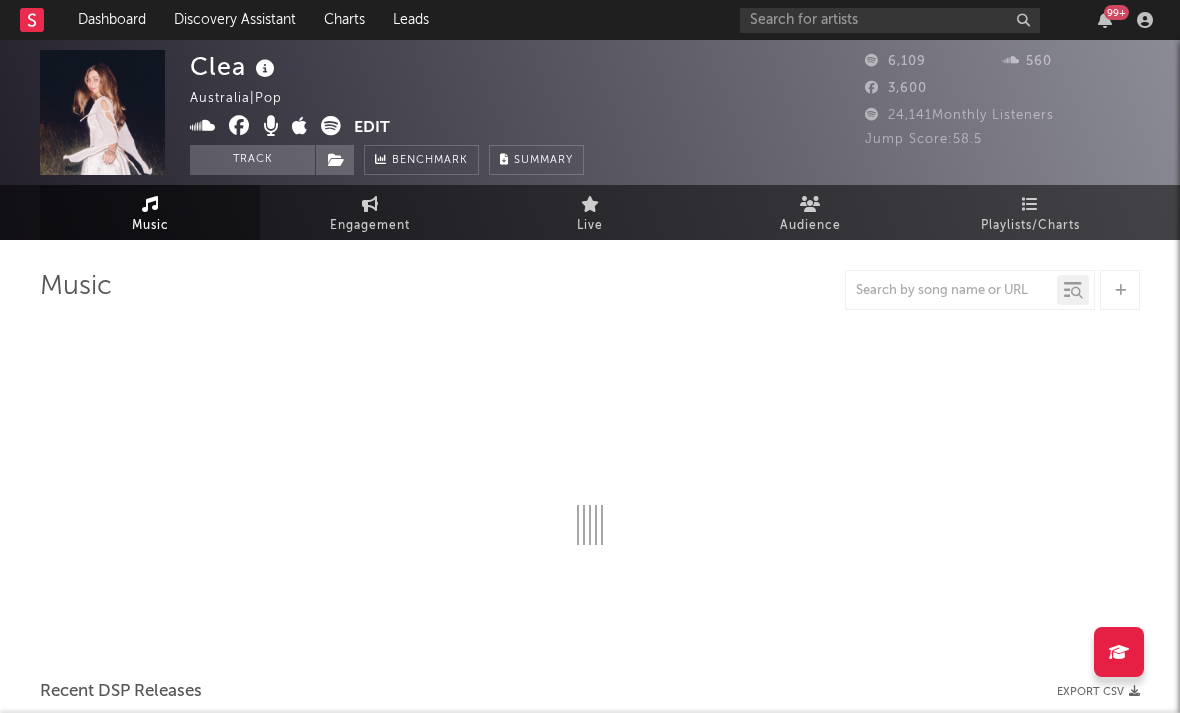 select on "6m" 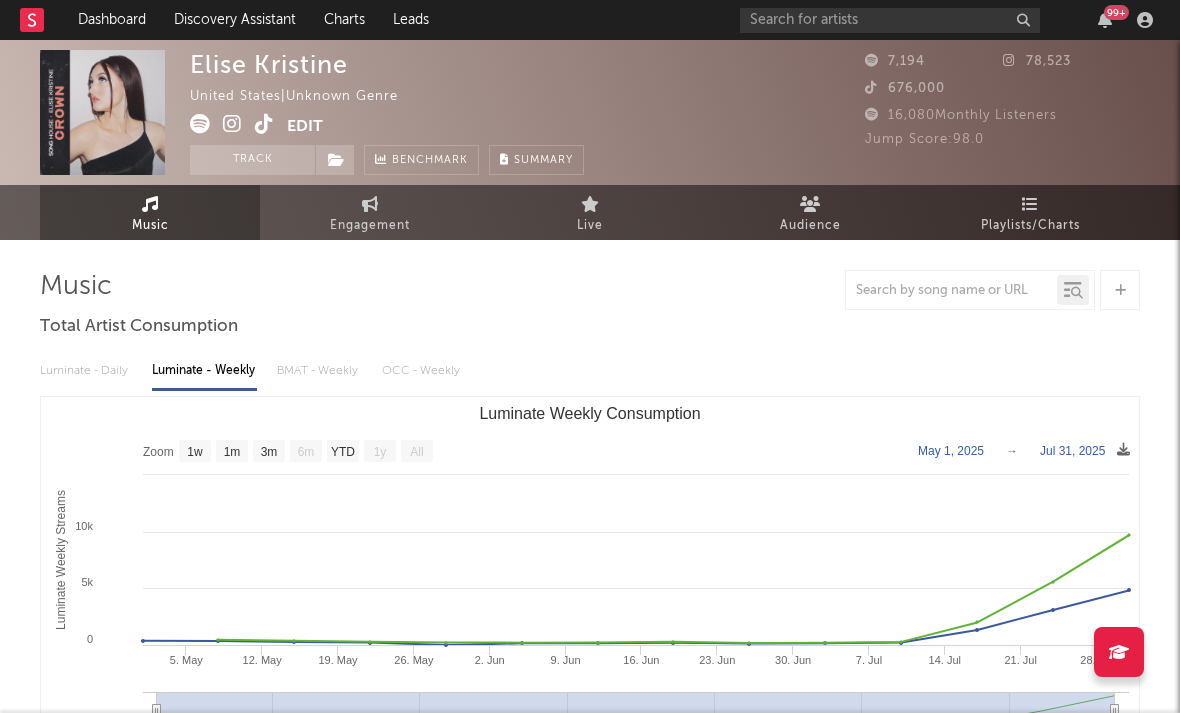 select on "1w" 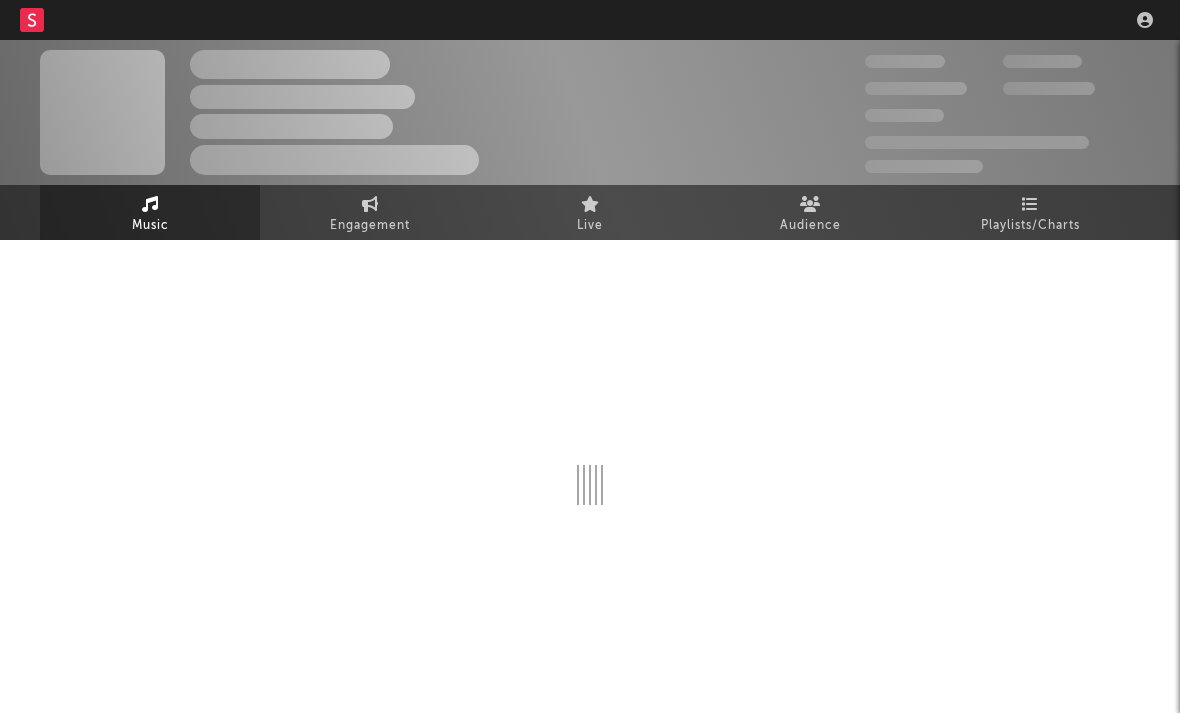 scroll, scrollTop: 0, scrollLeft: 0, axis: both 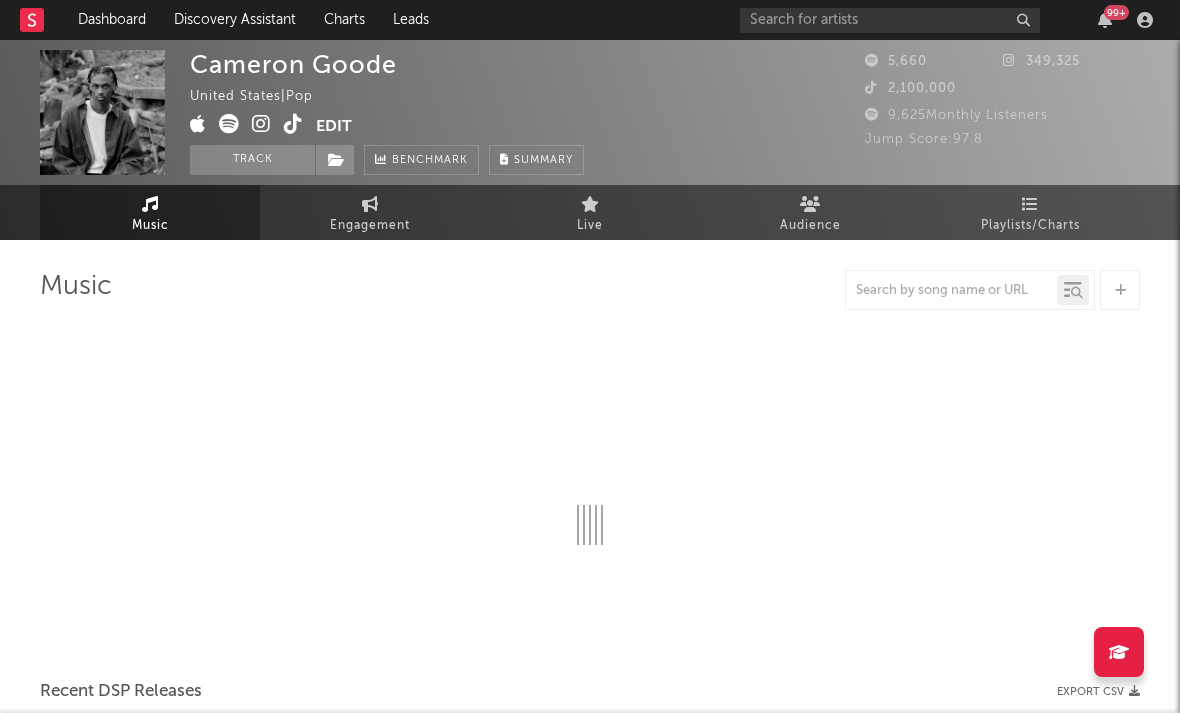 select on "6m" 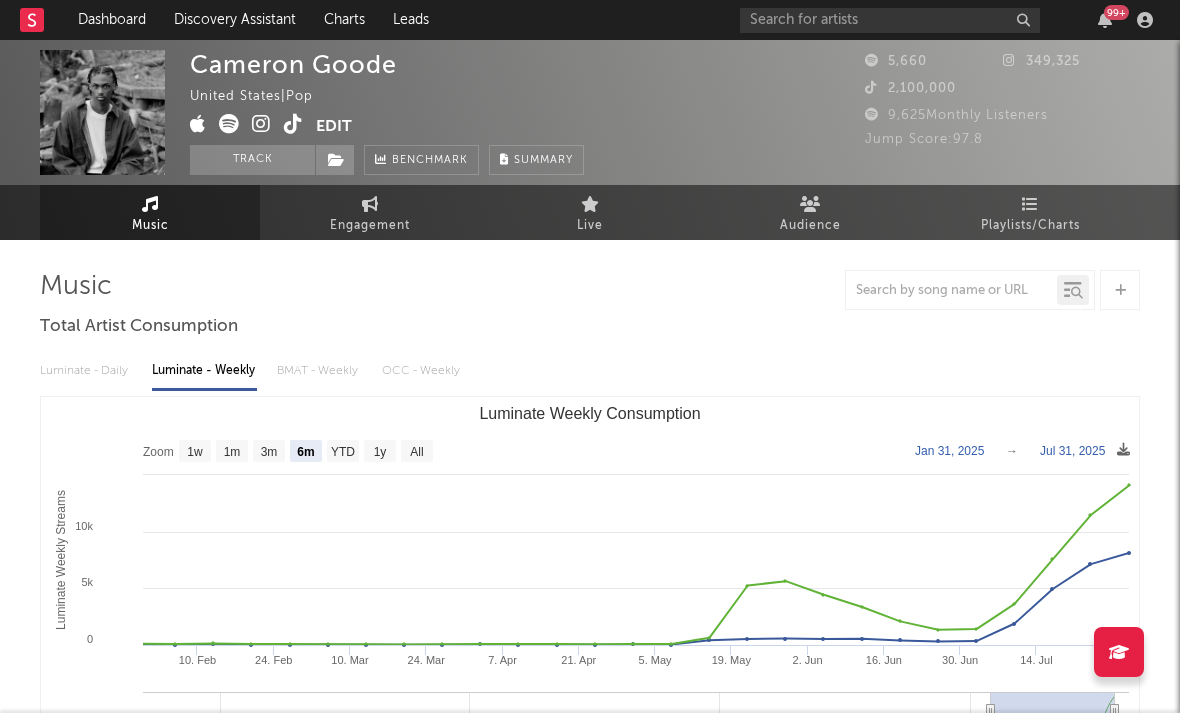 click at bounding box center [261, 124] 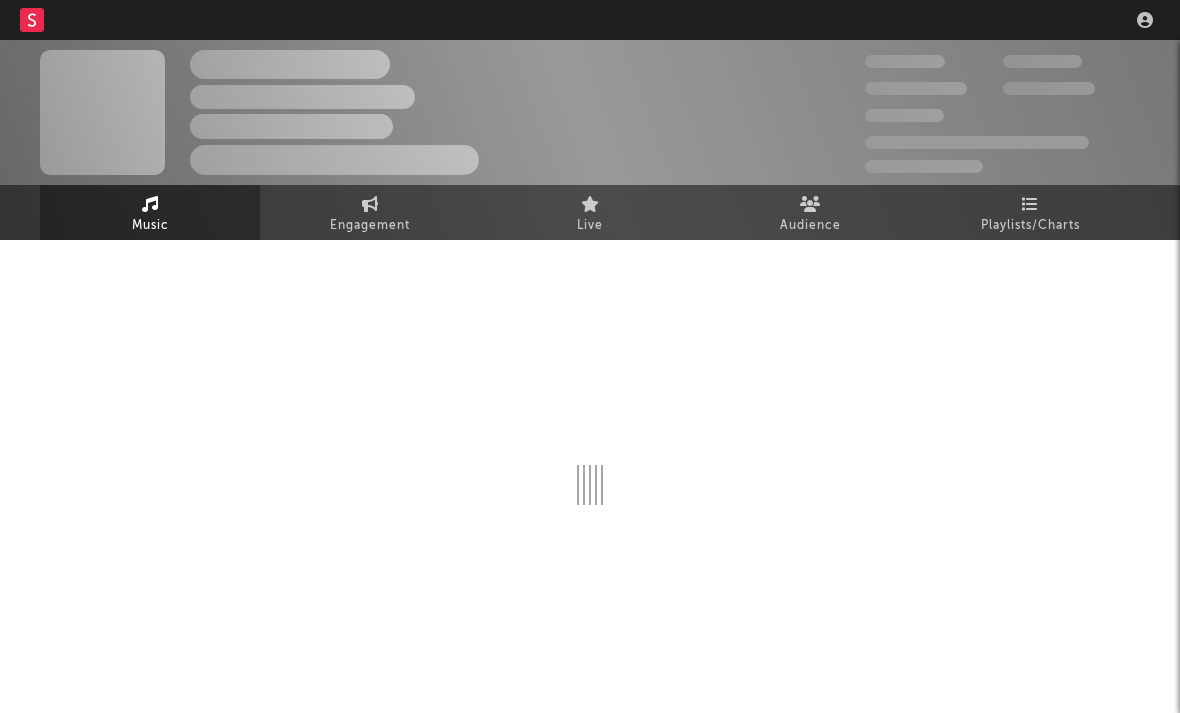 scroll, scrollTop: 0, scrollLeft: 0, axis: both 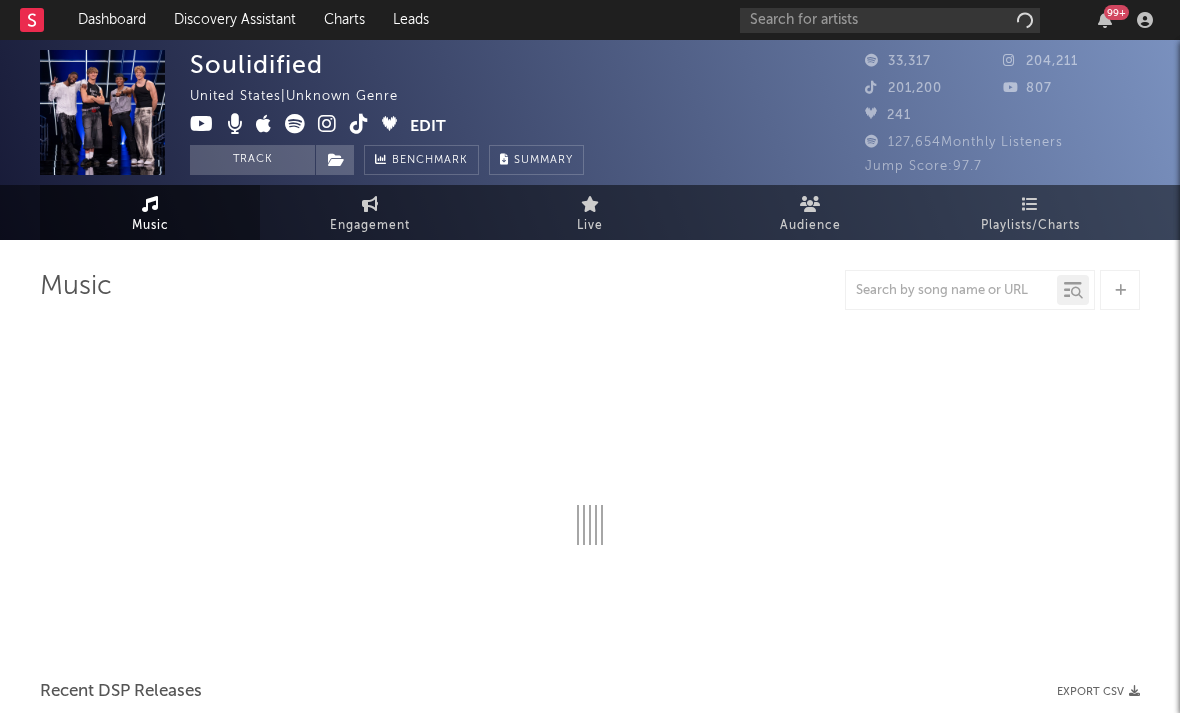 select on "1w" 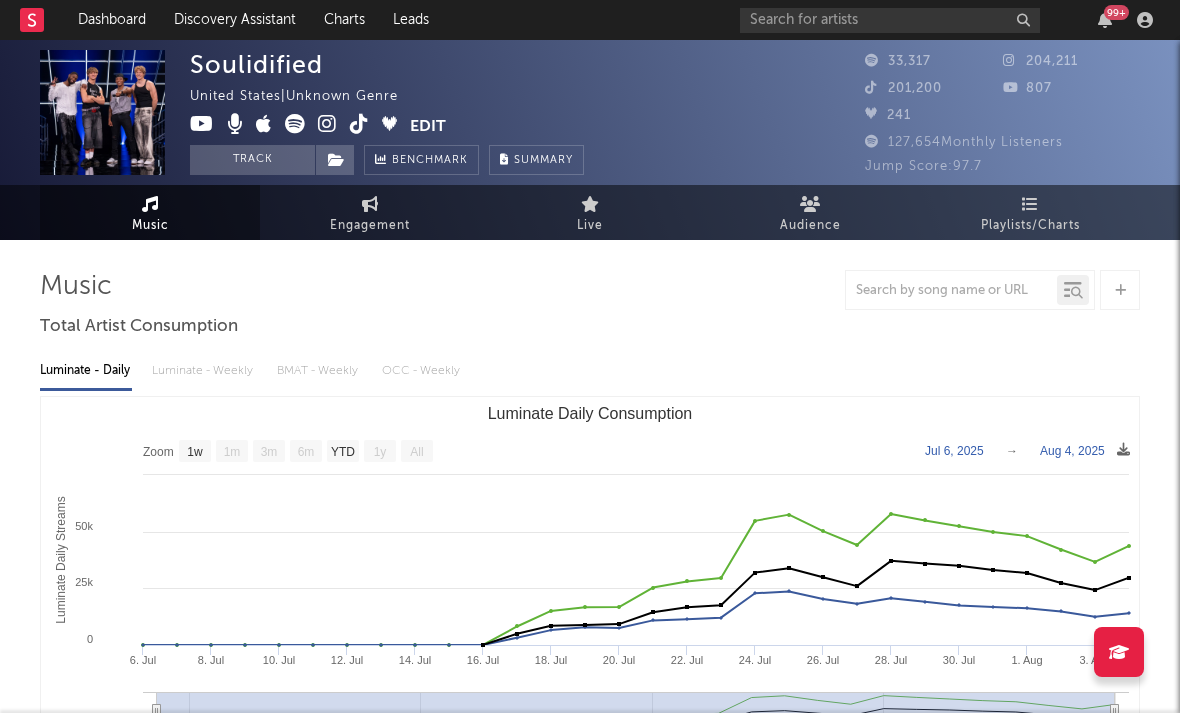 click at bounding box center (327, 124) 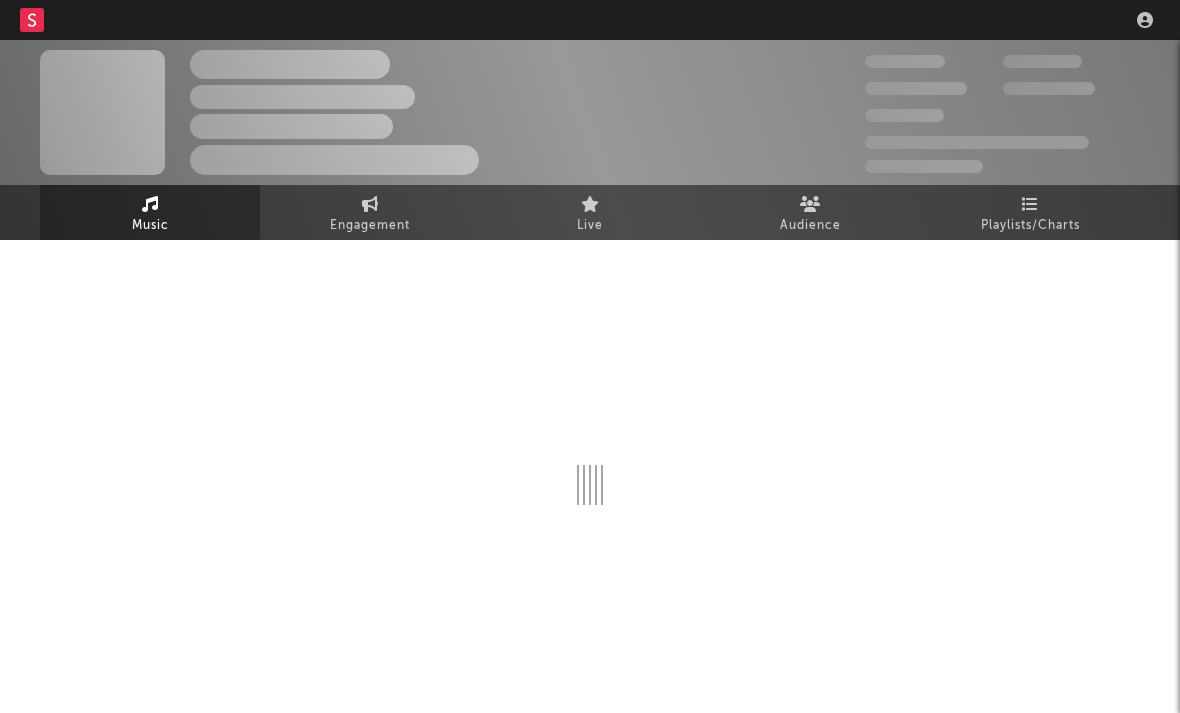 scroll, scrollTop: 0, scrollLeft: 0, axis: both 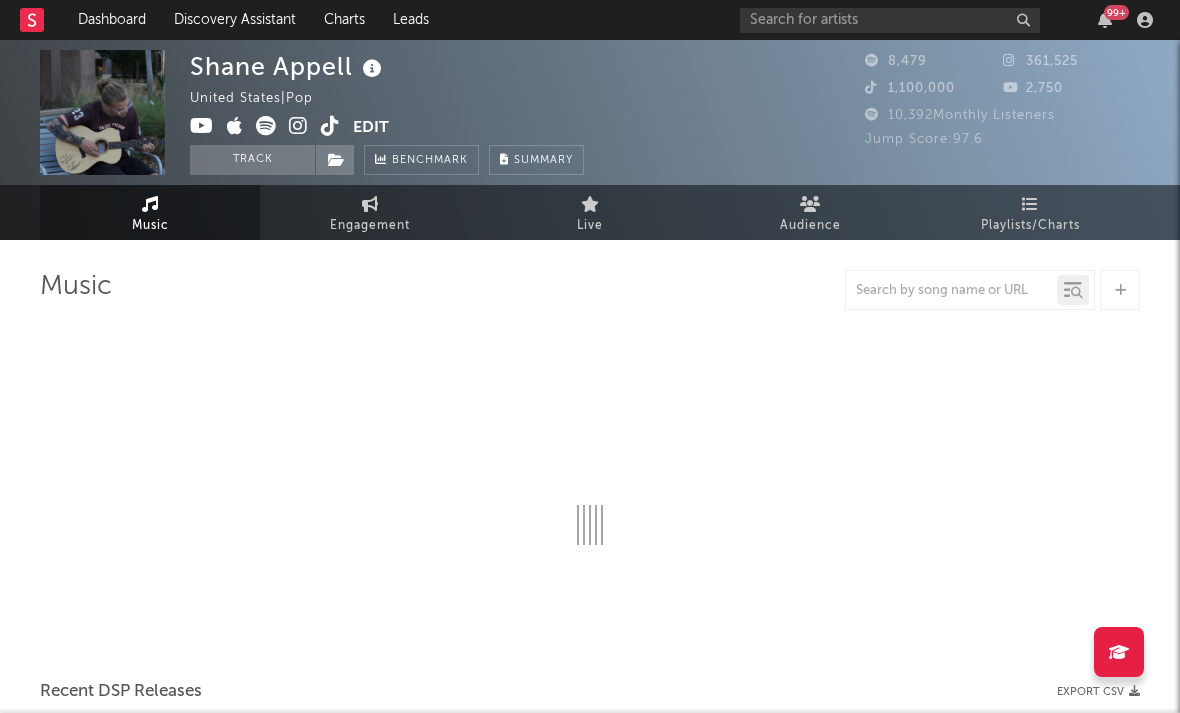click at bounding box center [298, 126] 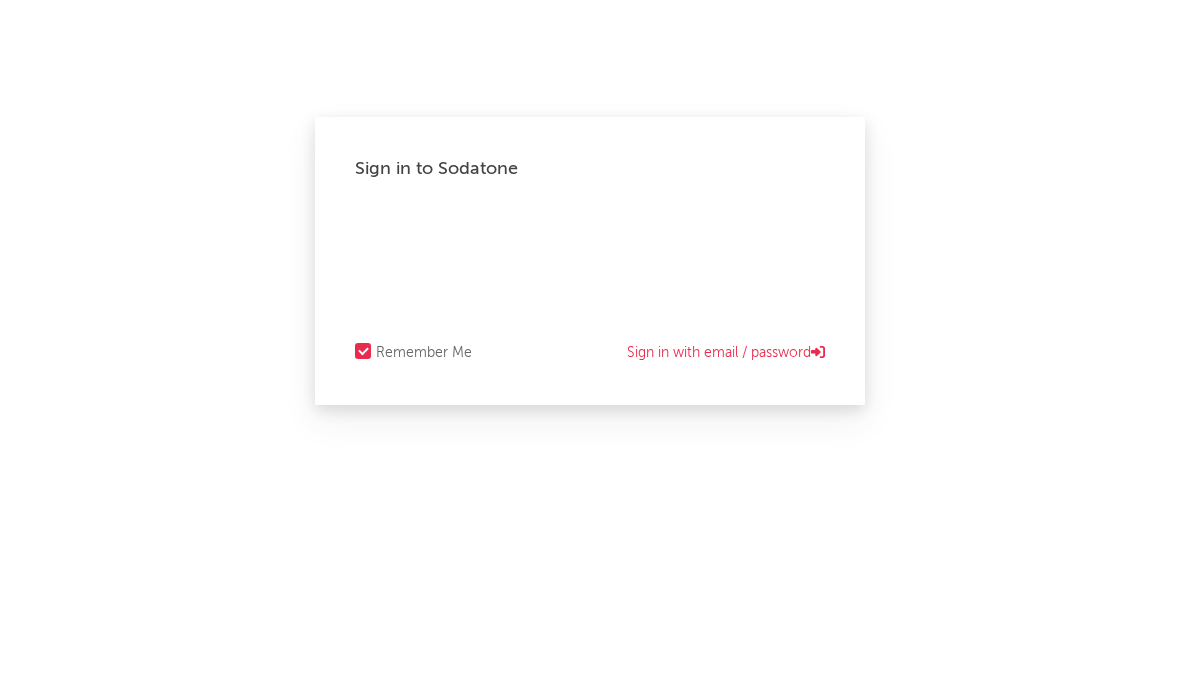 scroll, scrollTop: 0, scrollLeft: 0, axis: both 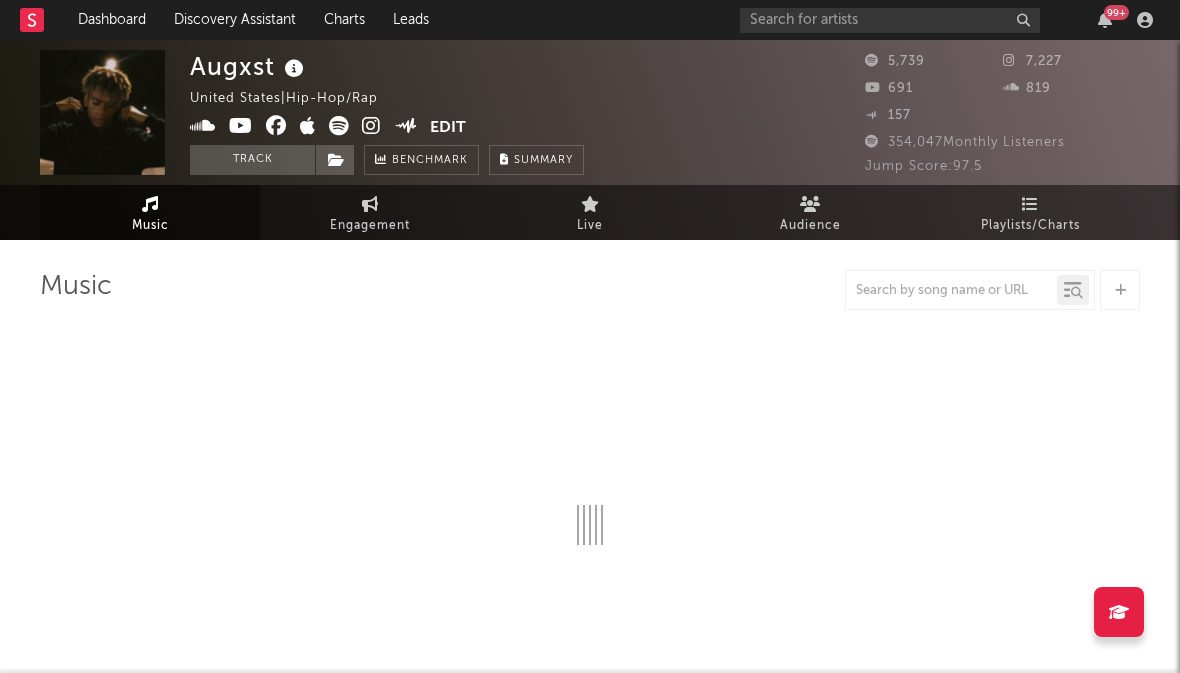 click at bounding box center [371, 126] 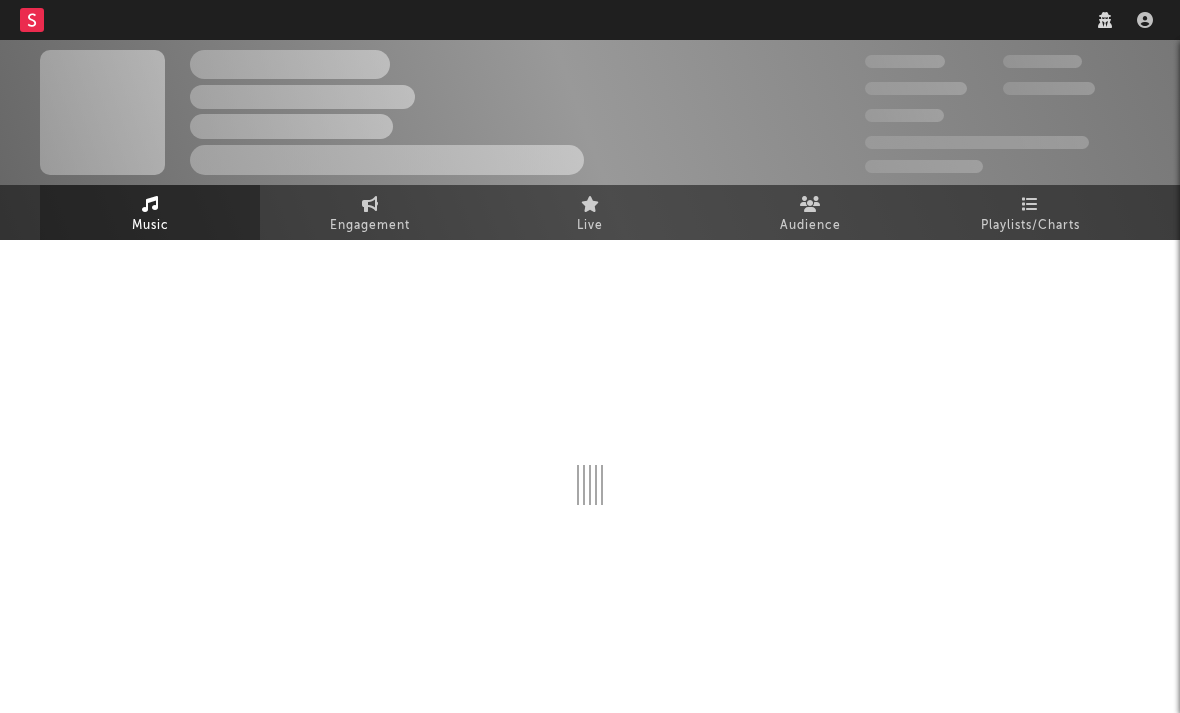 scroll, scrollTop: 0, scrollLeft: 0, axis: both 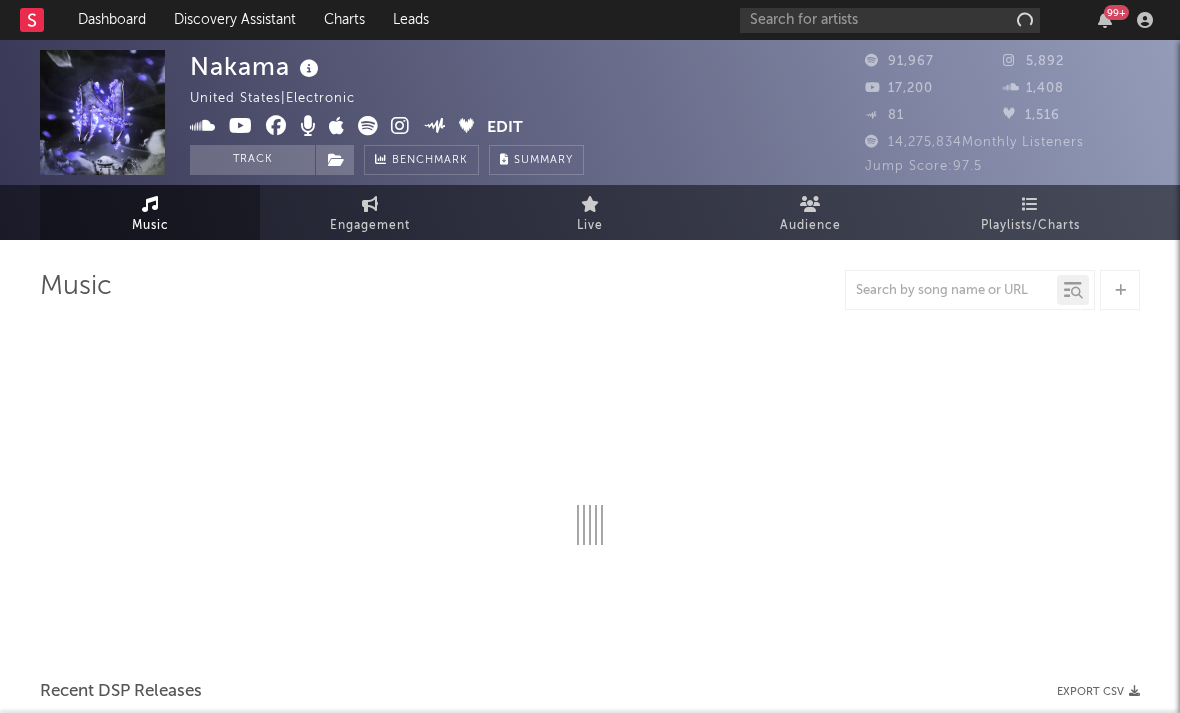 select on "6m" 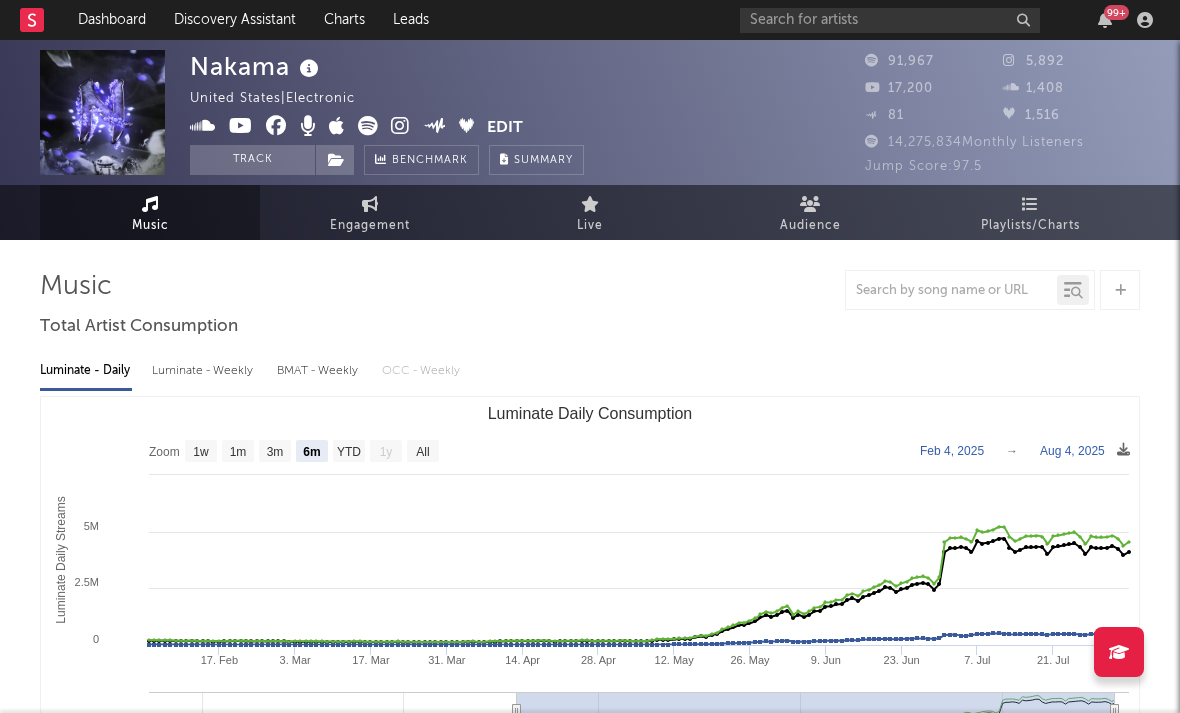 click at bounding box center [400, 126] 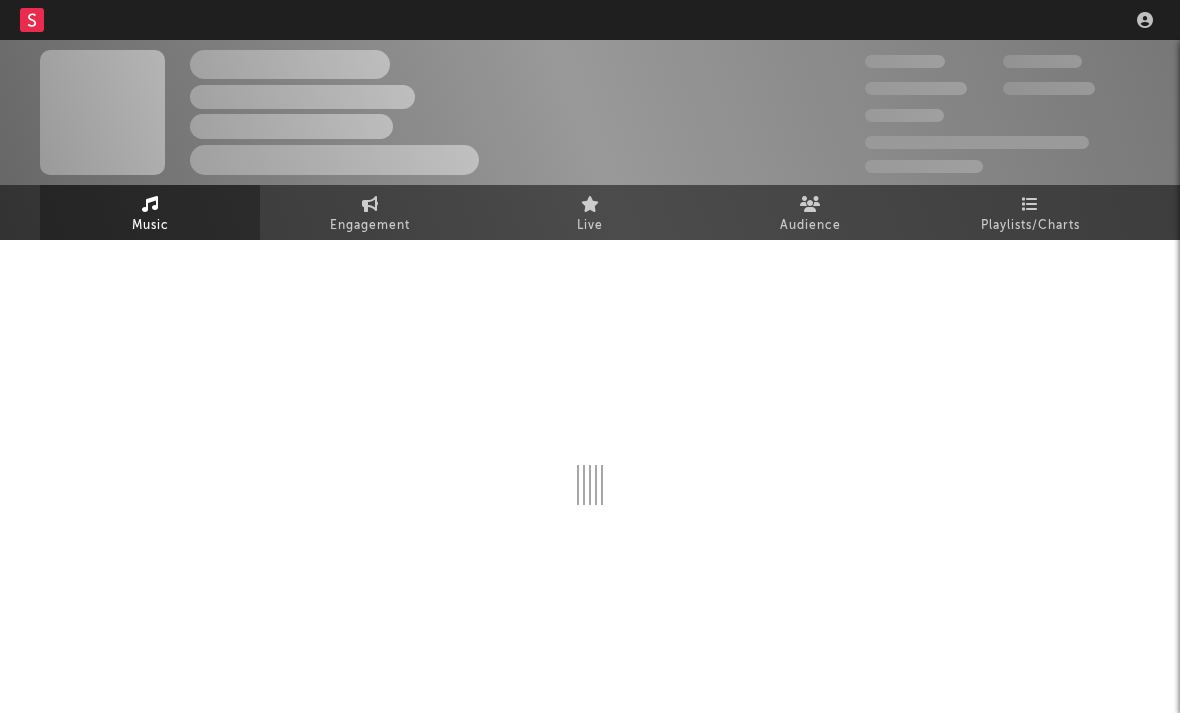 scroll, scrollTop: 0, scrollLeft: 0, axis: both 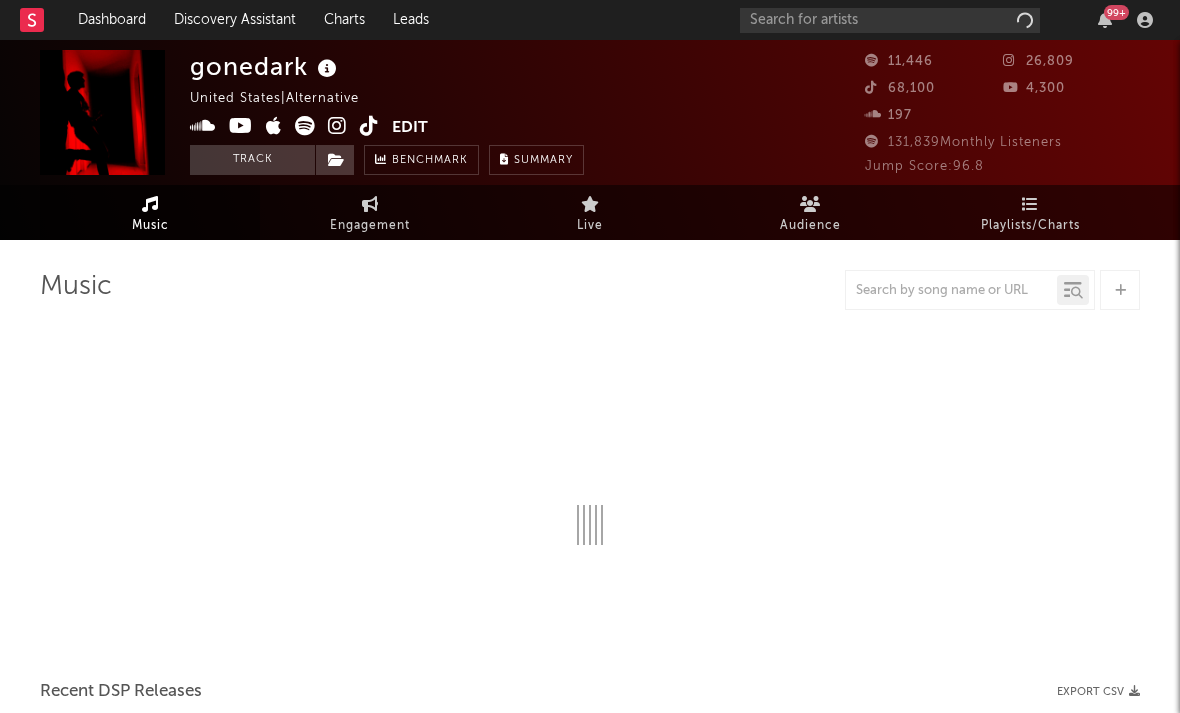 select on "6m" 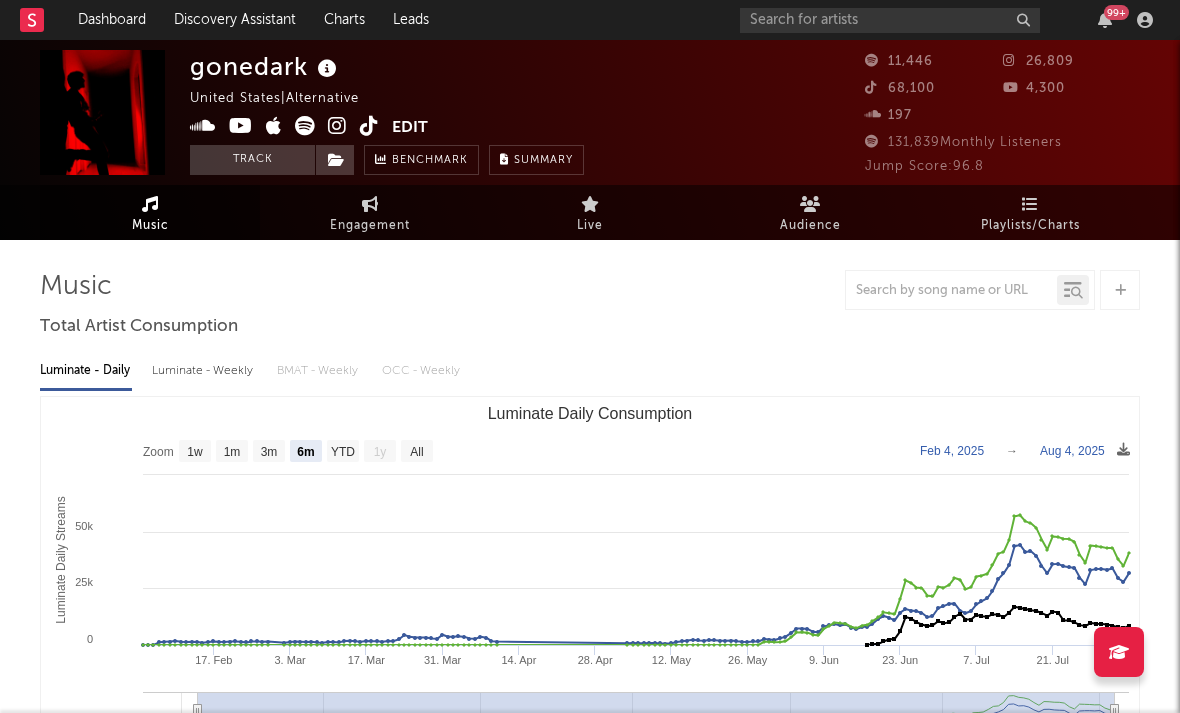 click at bounding box center (337, 126) 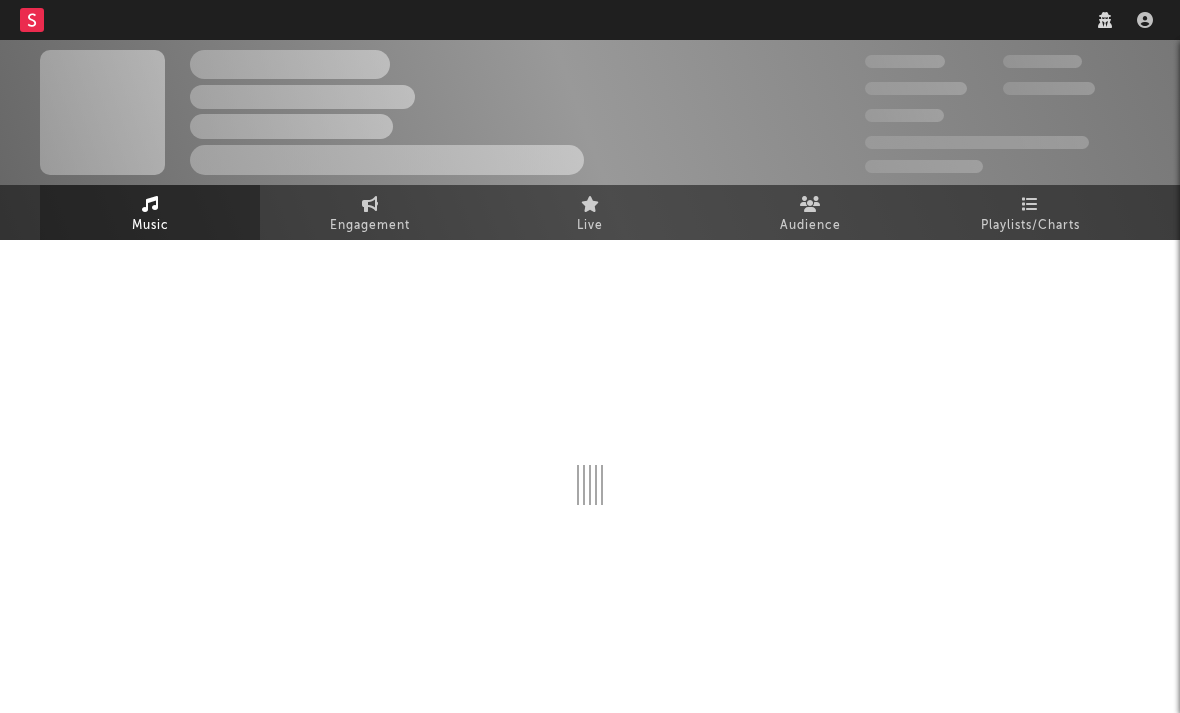 scroll, scrollTop: 0, scrollLeft: 0, axis: both 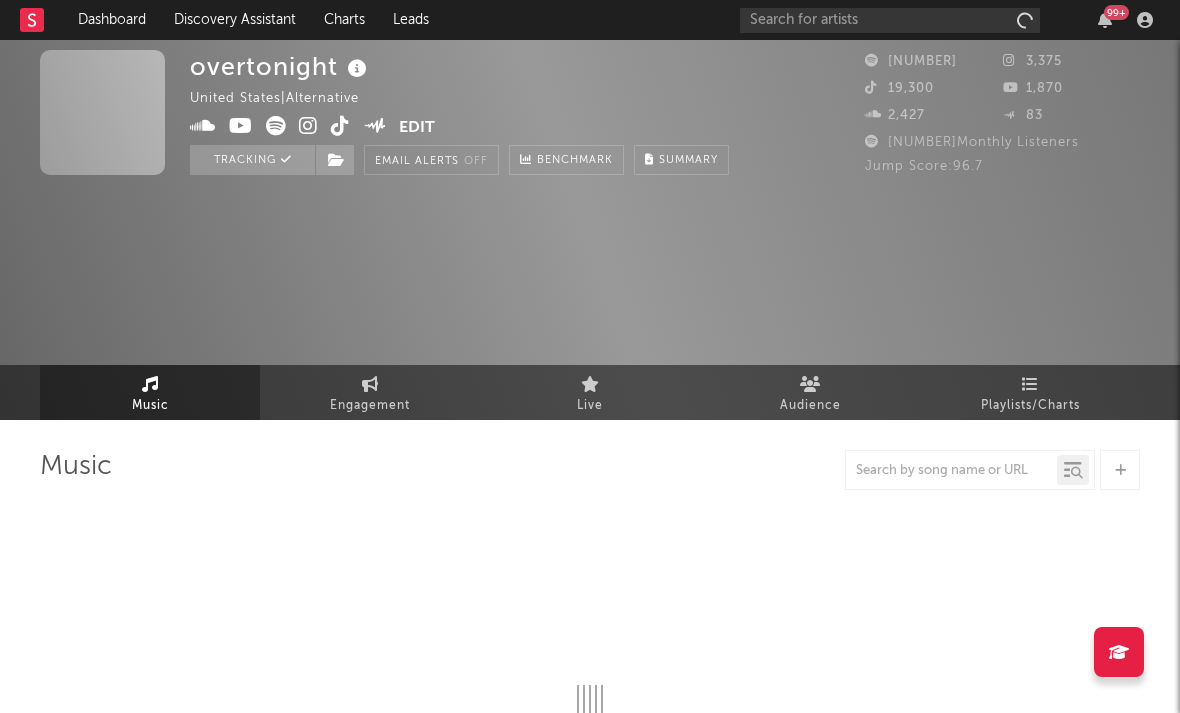 select on "1w" 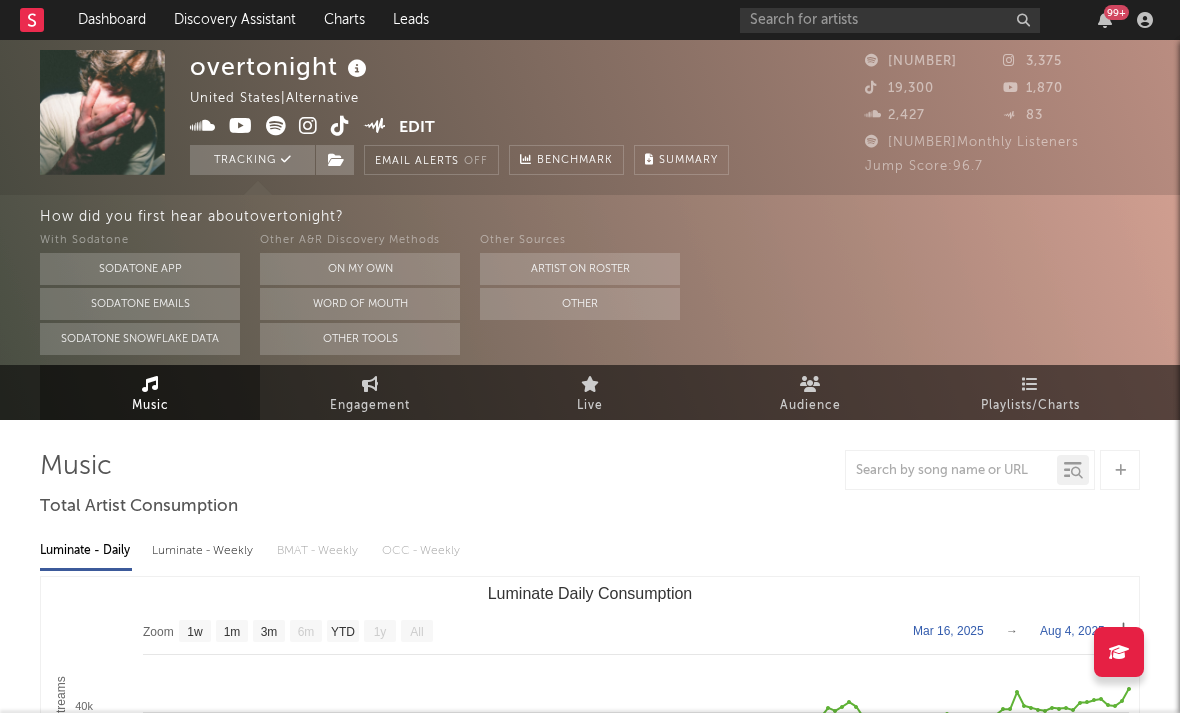 click at bounding box center [308, 126] 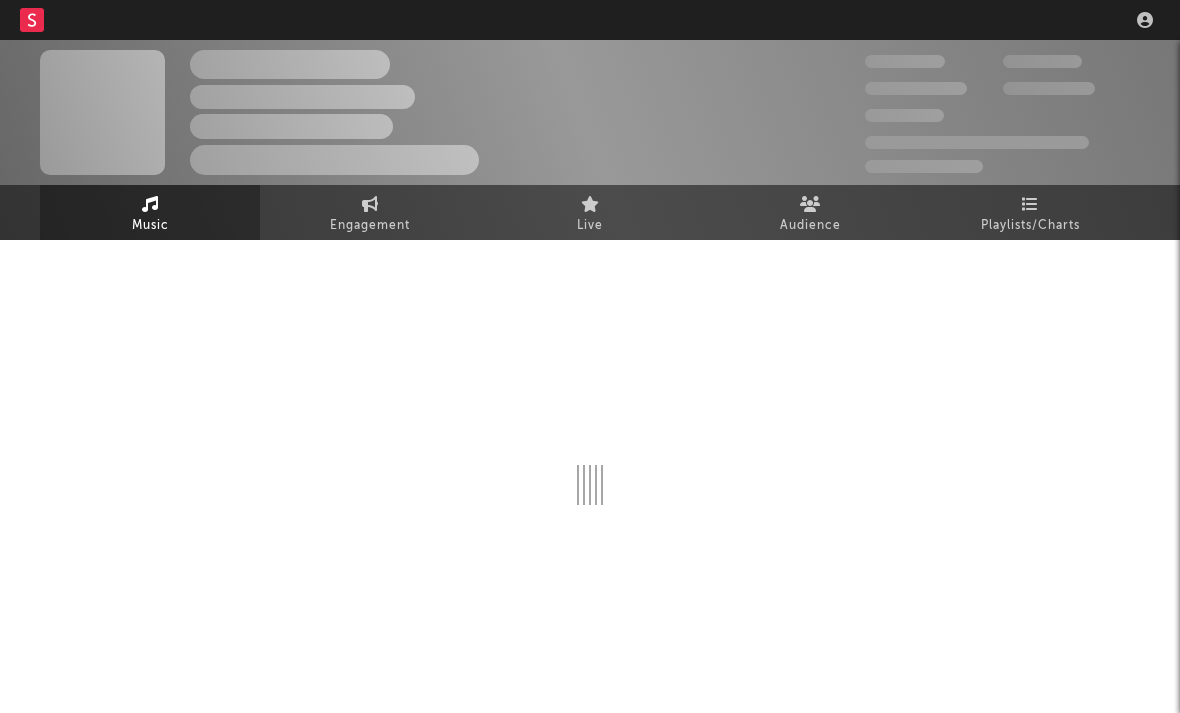 scroll, scrollTop: 0, scrollLeft: 0, axis: both 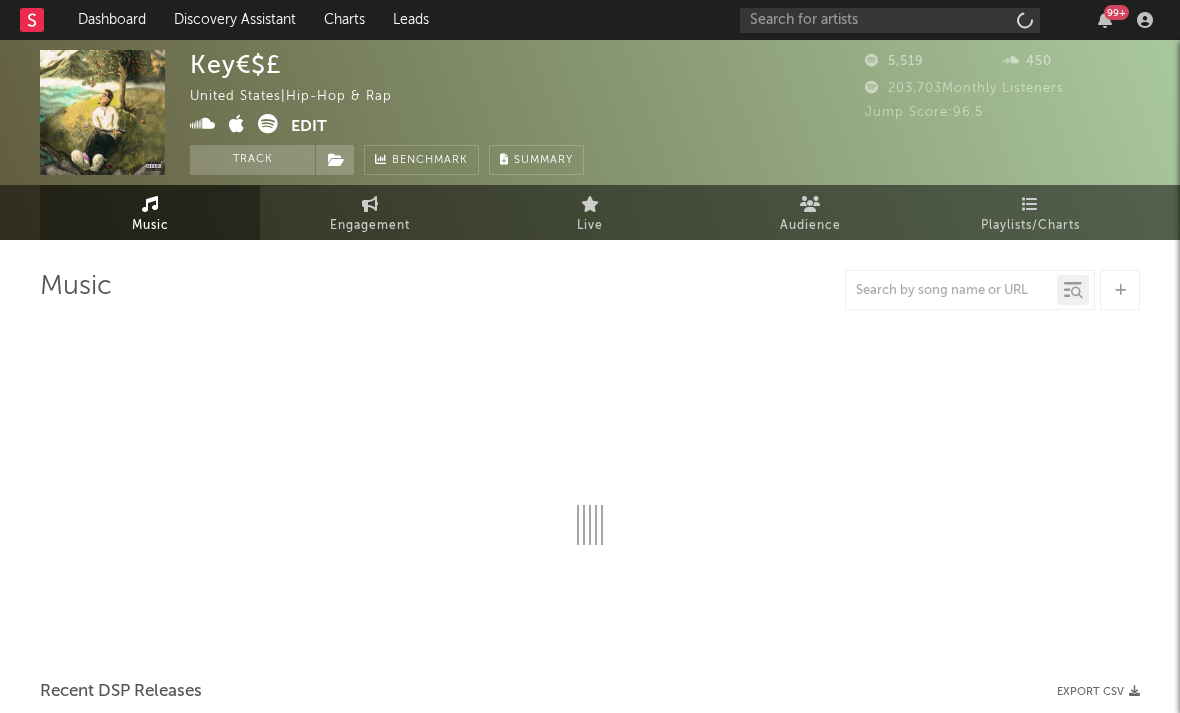 select on "1w" 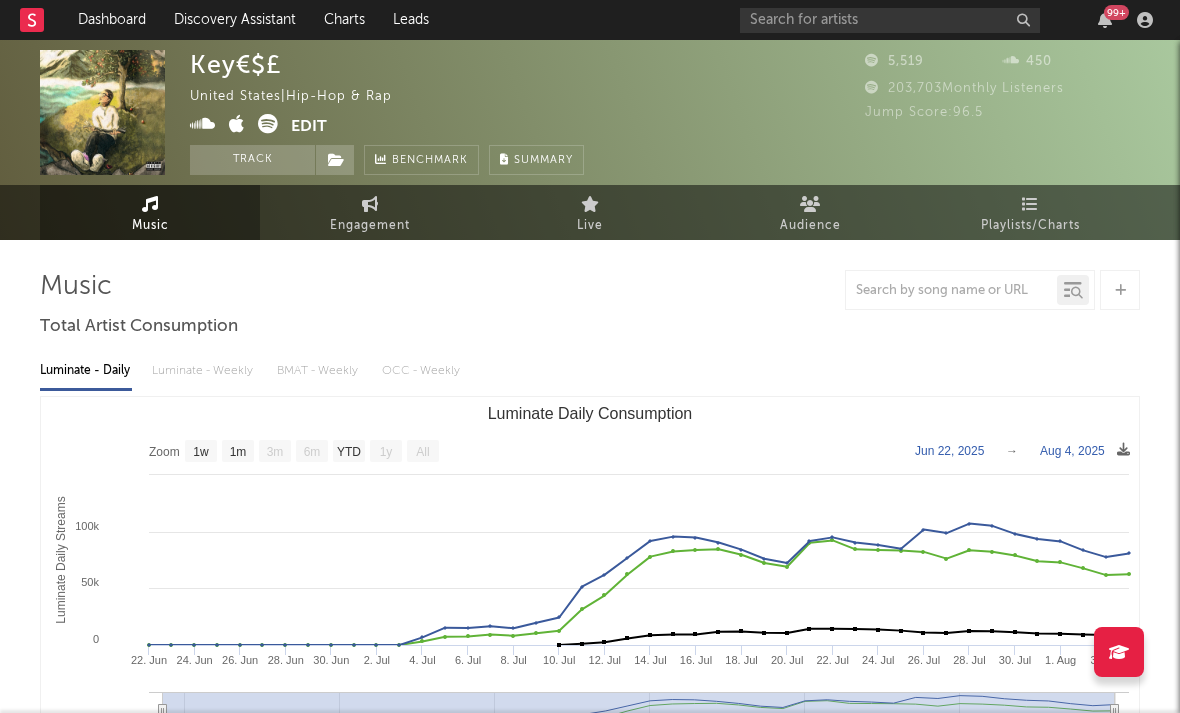 click at bounding box center [268, 124] 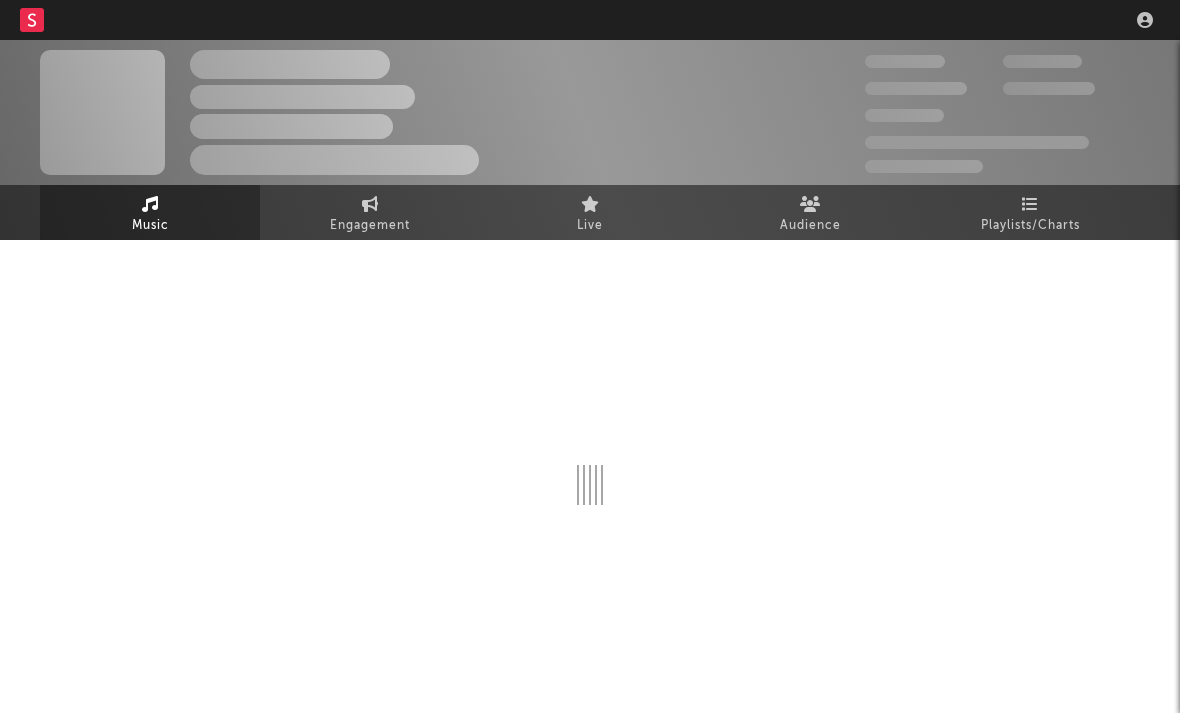 scroll, scrollTop: 0, scrollLeft: 0, axis: both 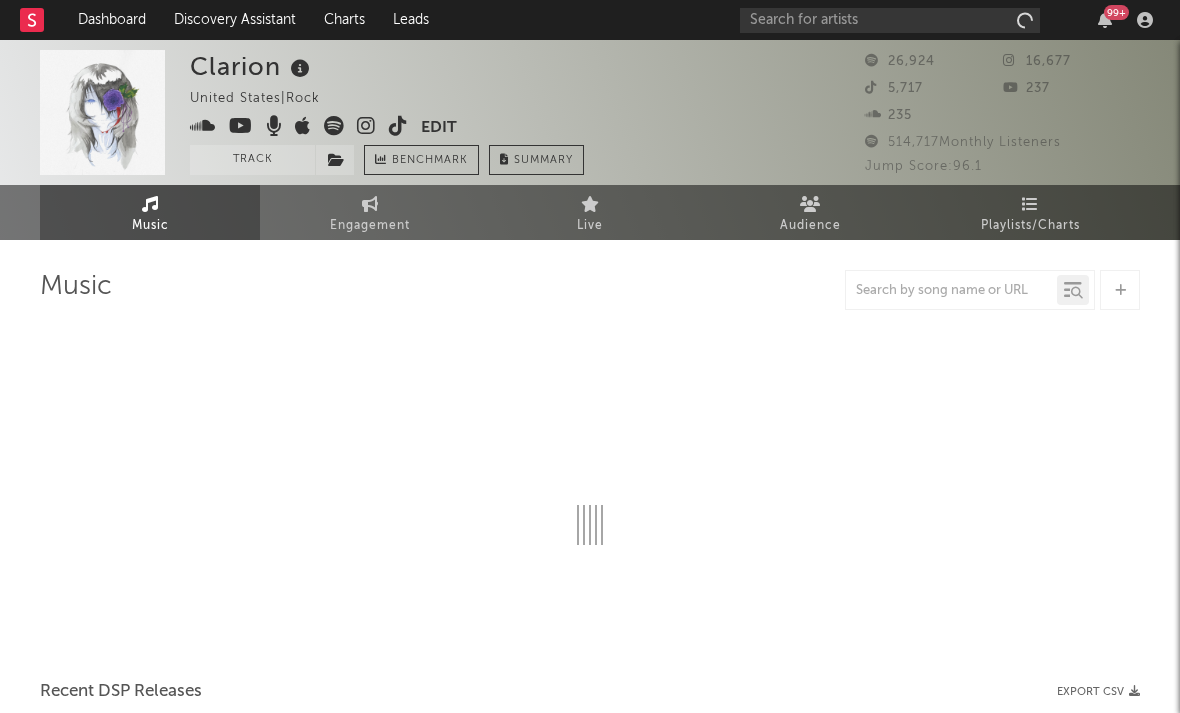 select on "1w" 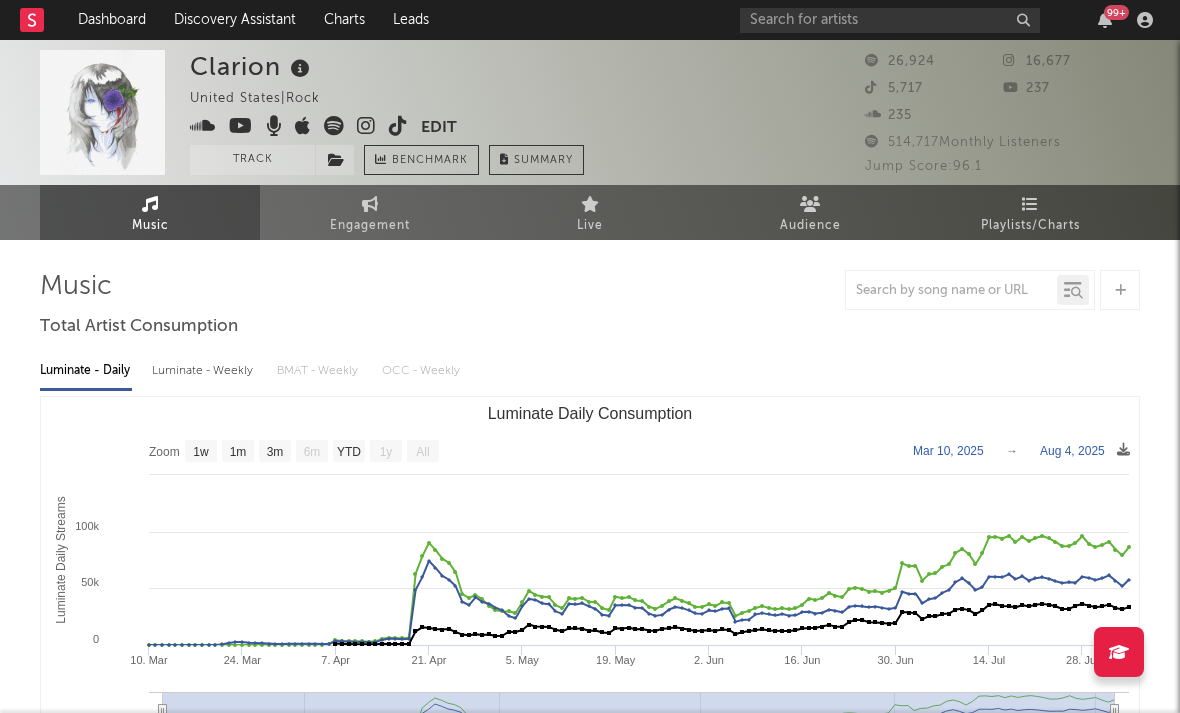 click at bounding box center (366, 126) 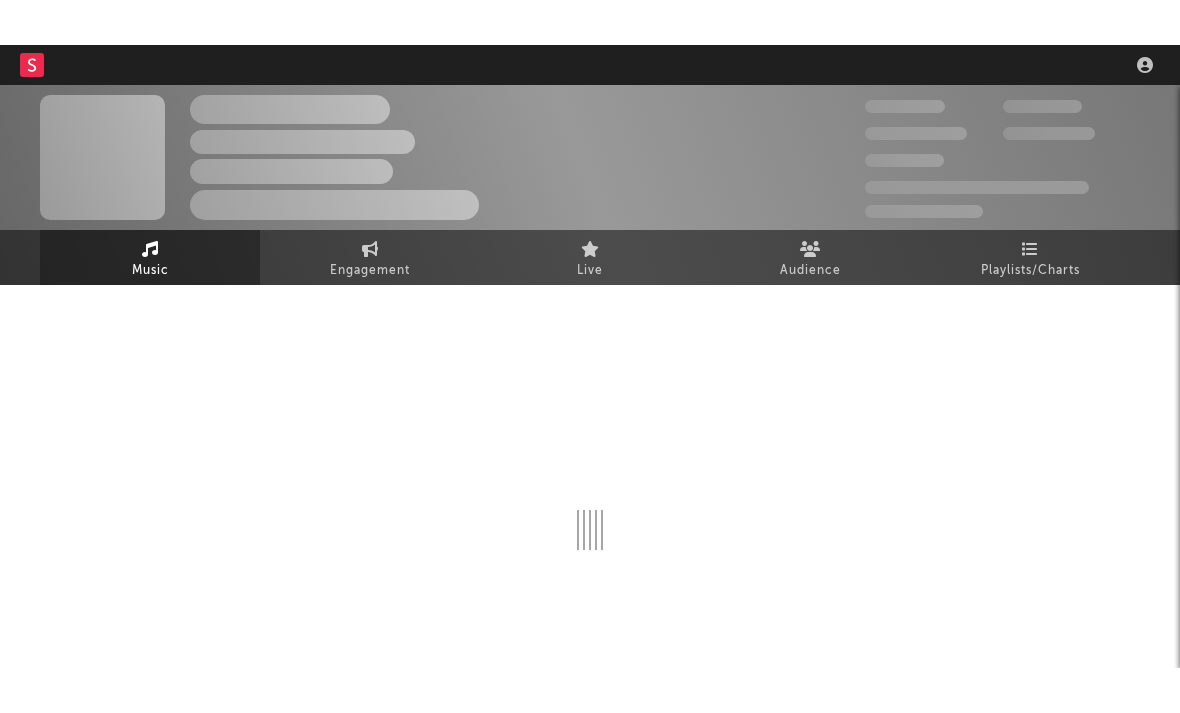scroll, scrollTop: 0, scrollLeft: 0, axis: both 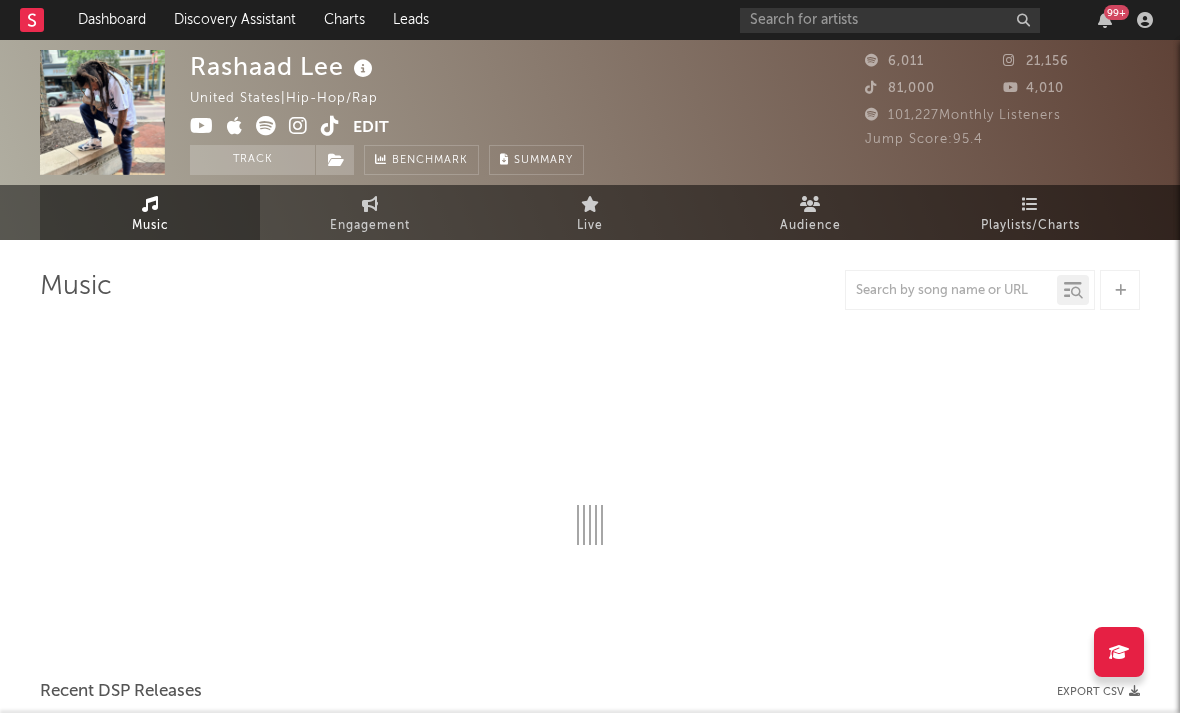 select on "6m" 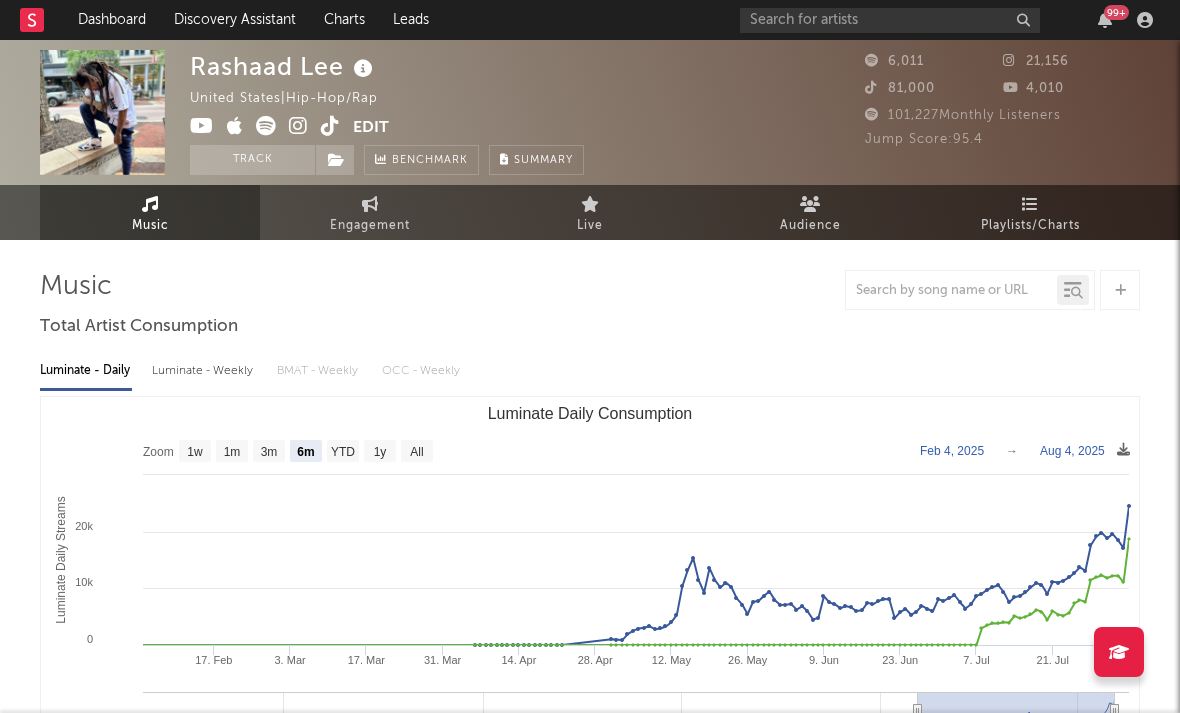 click at bounding box center (298, 126) 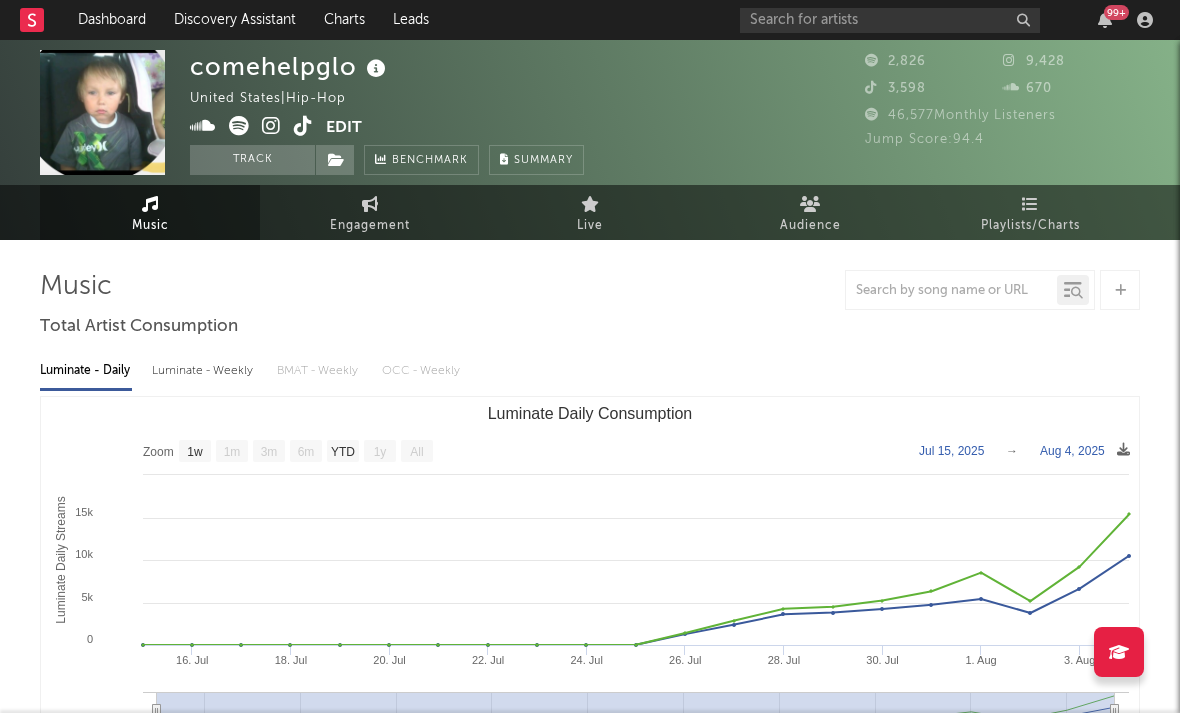 select on "1w" 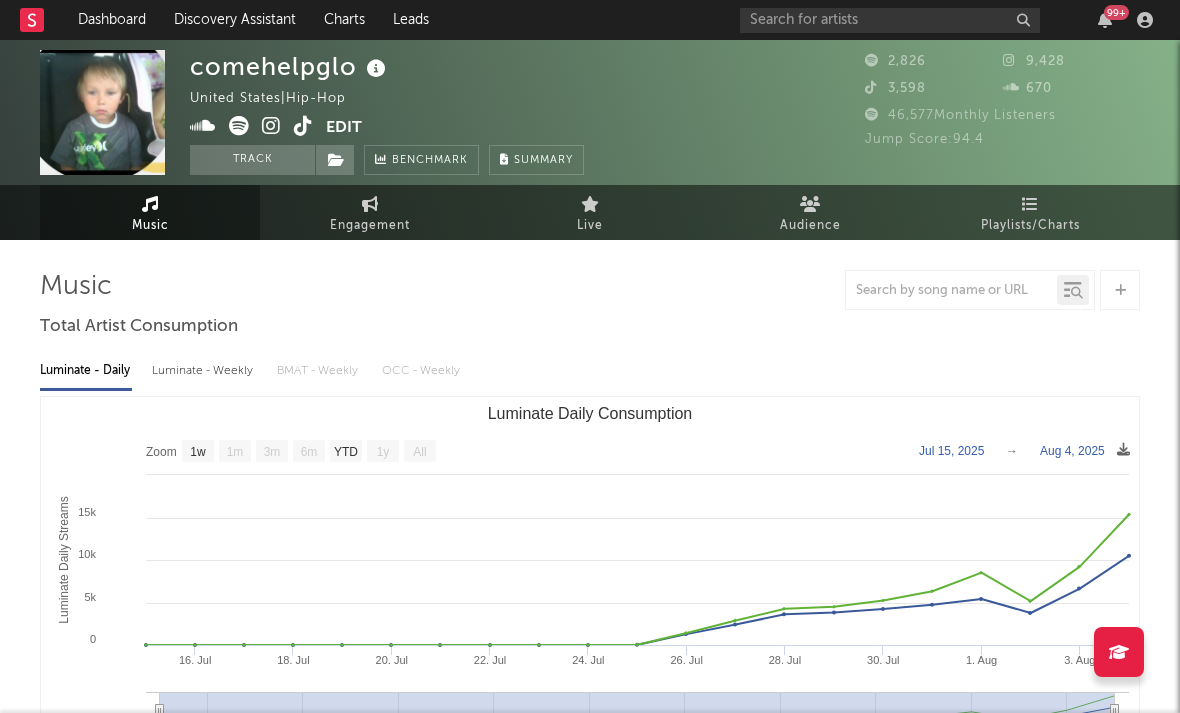 click at bounding box center [271, 126] 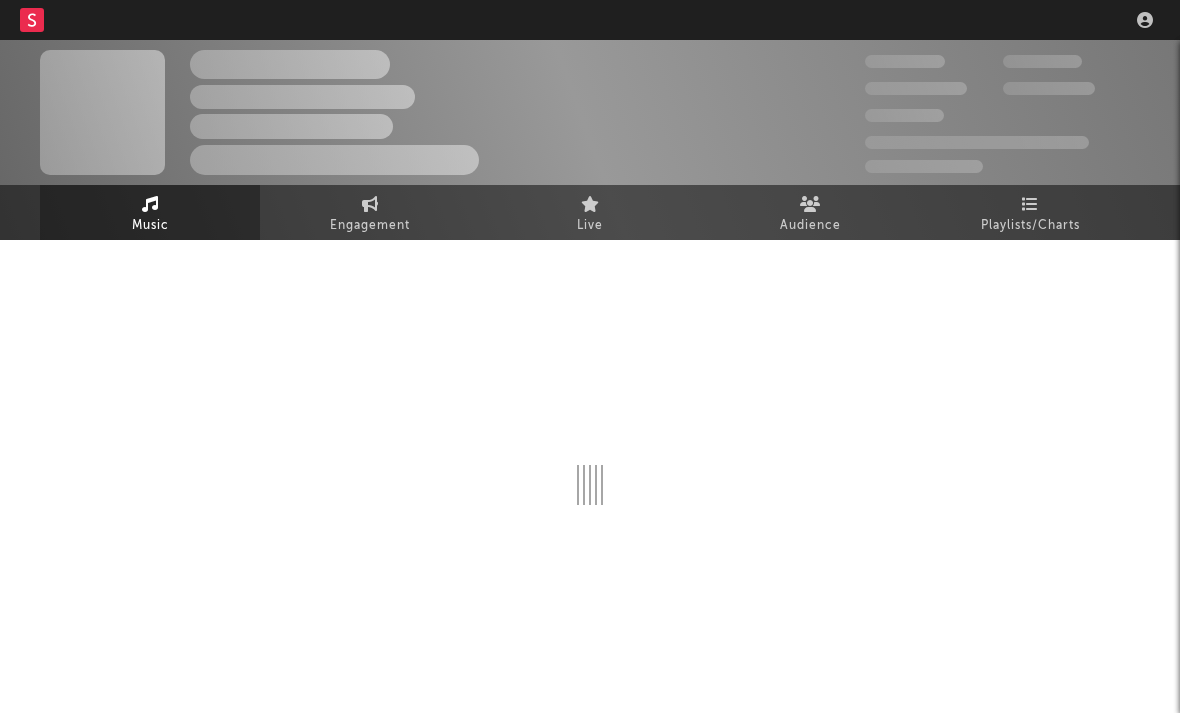 scroll, scrollTop: 0, scrollLeft: 0, axis: both 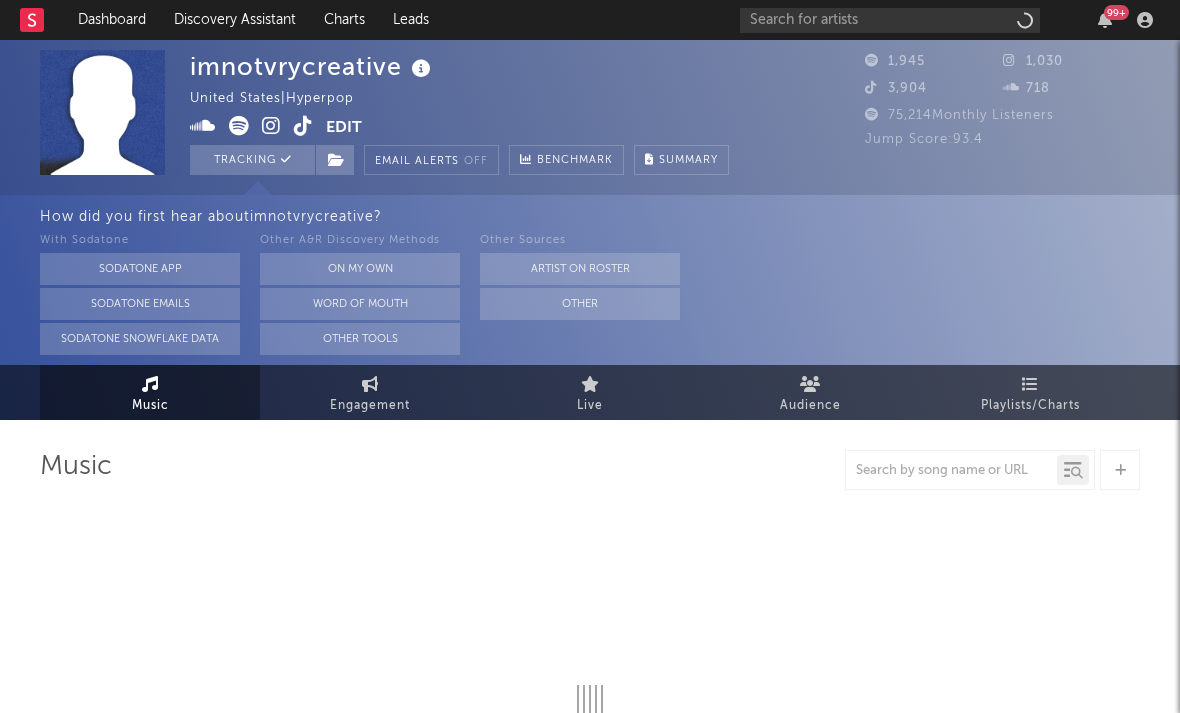 select on "1w" 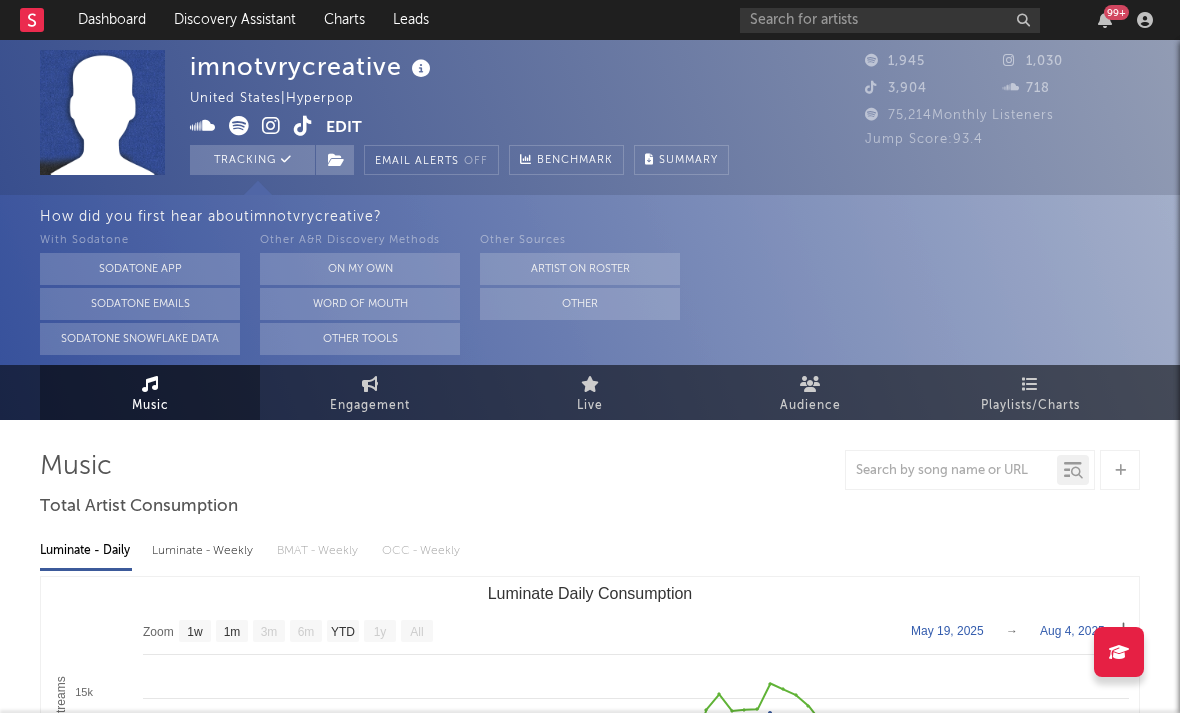 click at bounding box center (271, 126) 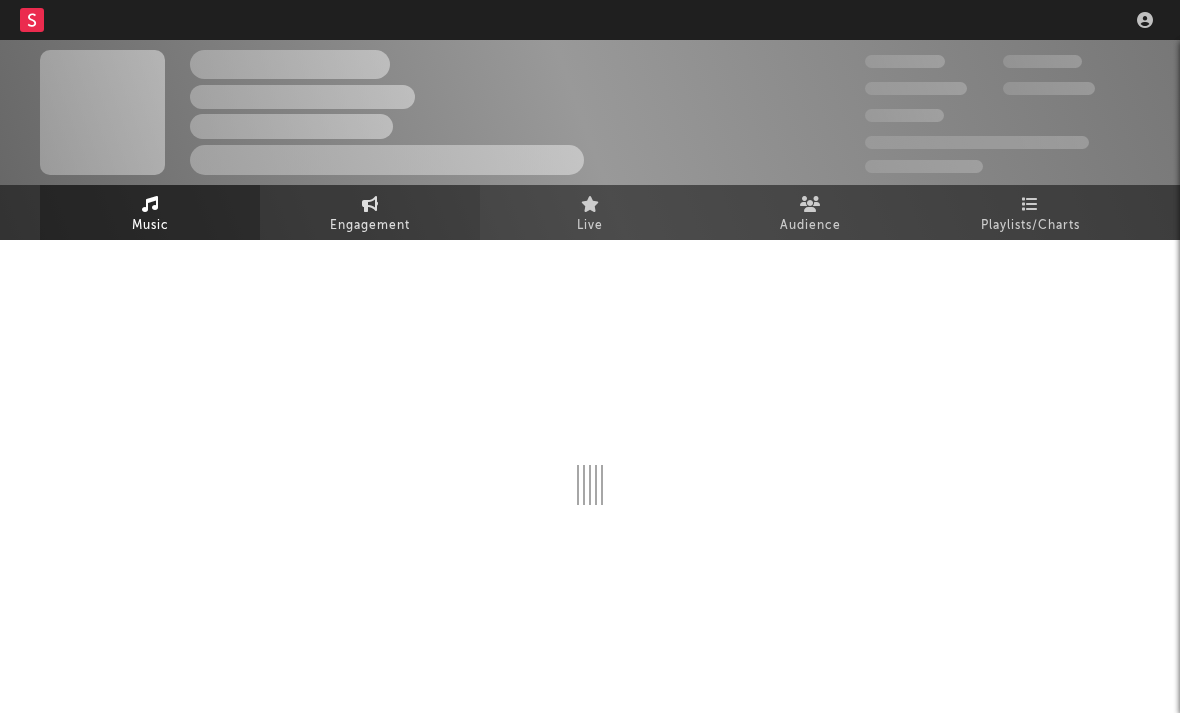 scroll, scrollTop: 0, scrollLeft: 0, axis: both 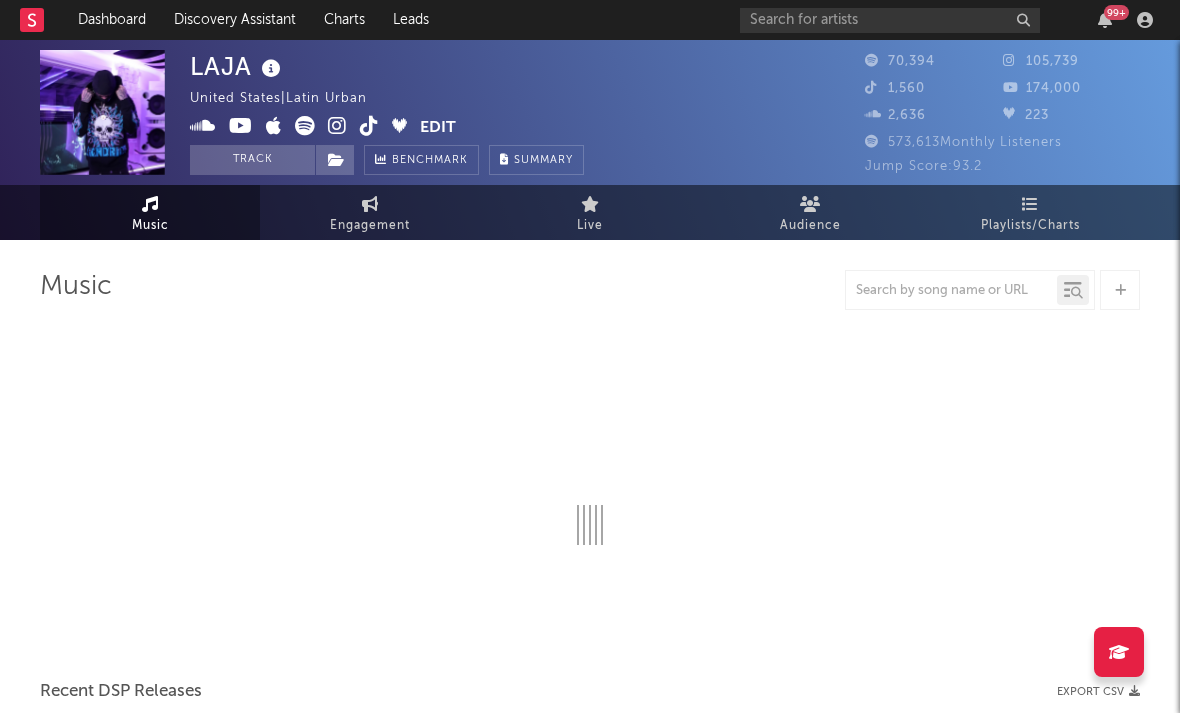 select on "6m" 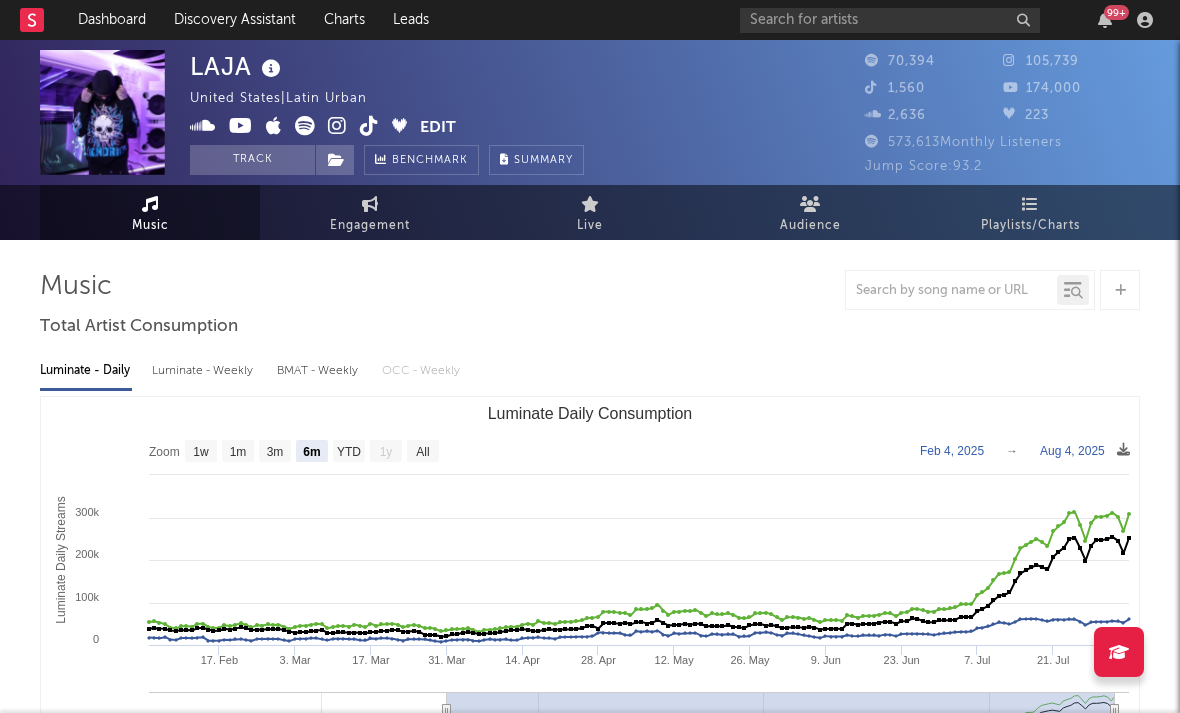 click at bounding box center (337, 126) 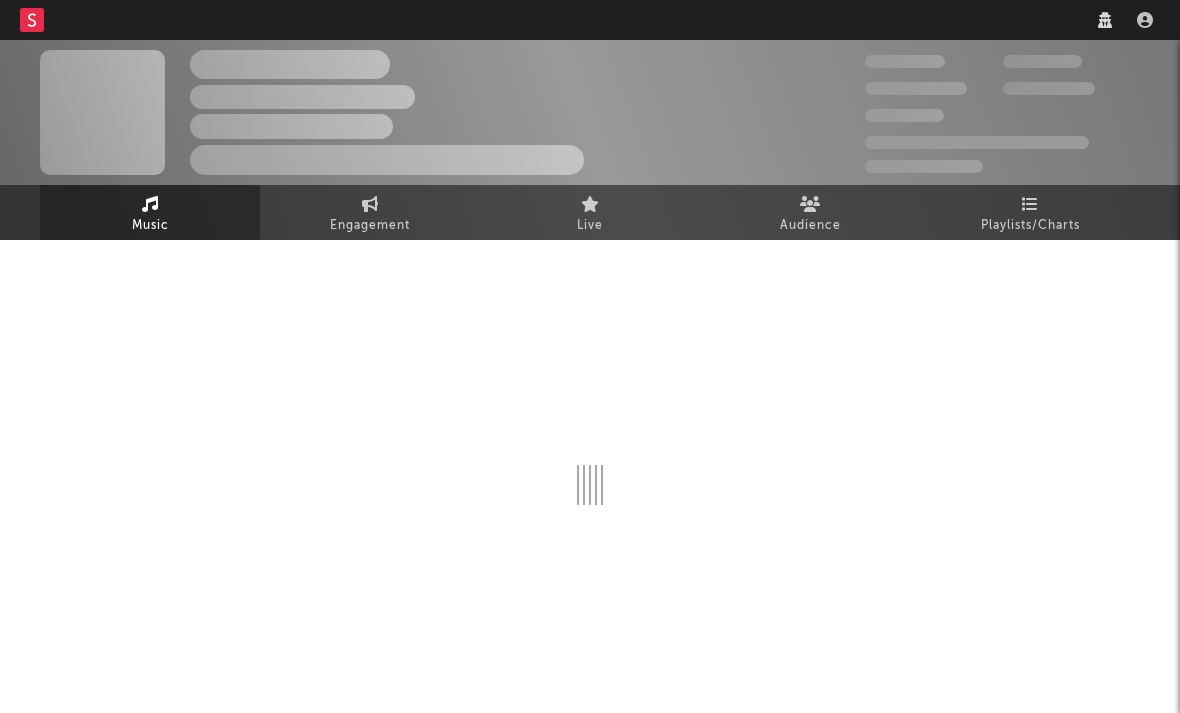 scroll, scrollTop: 0, scrollLeft: 0, axis: both 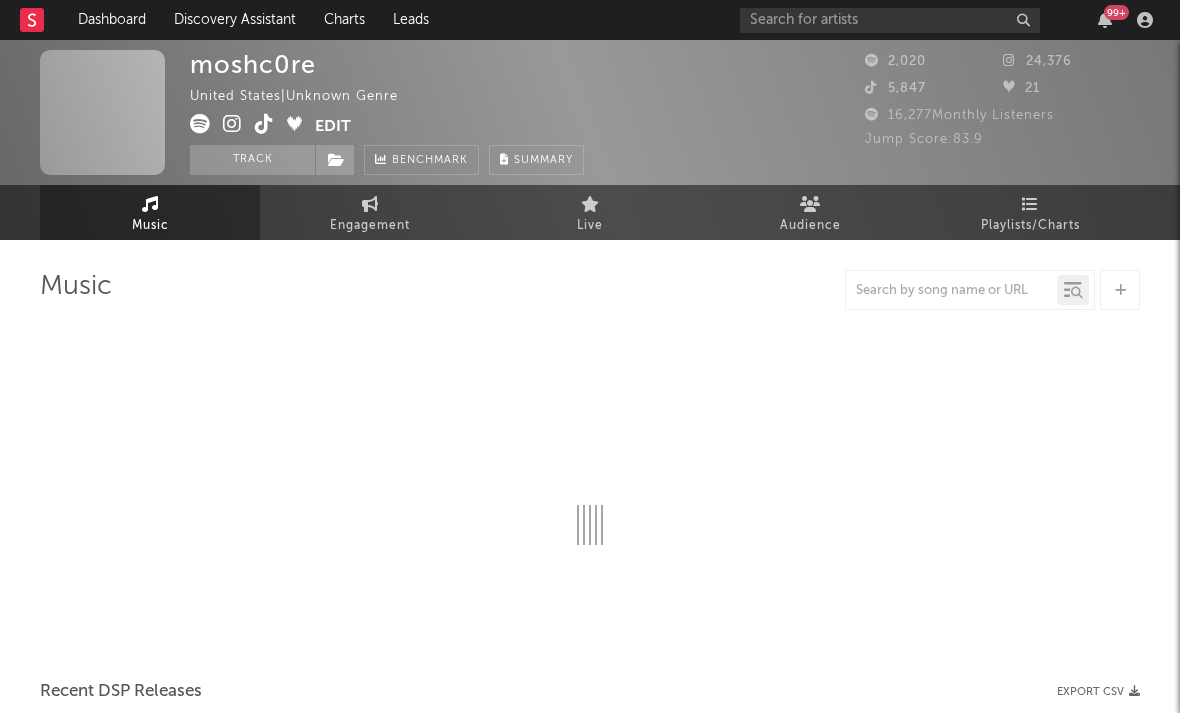 select on "1w" 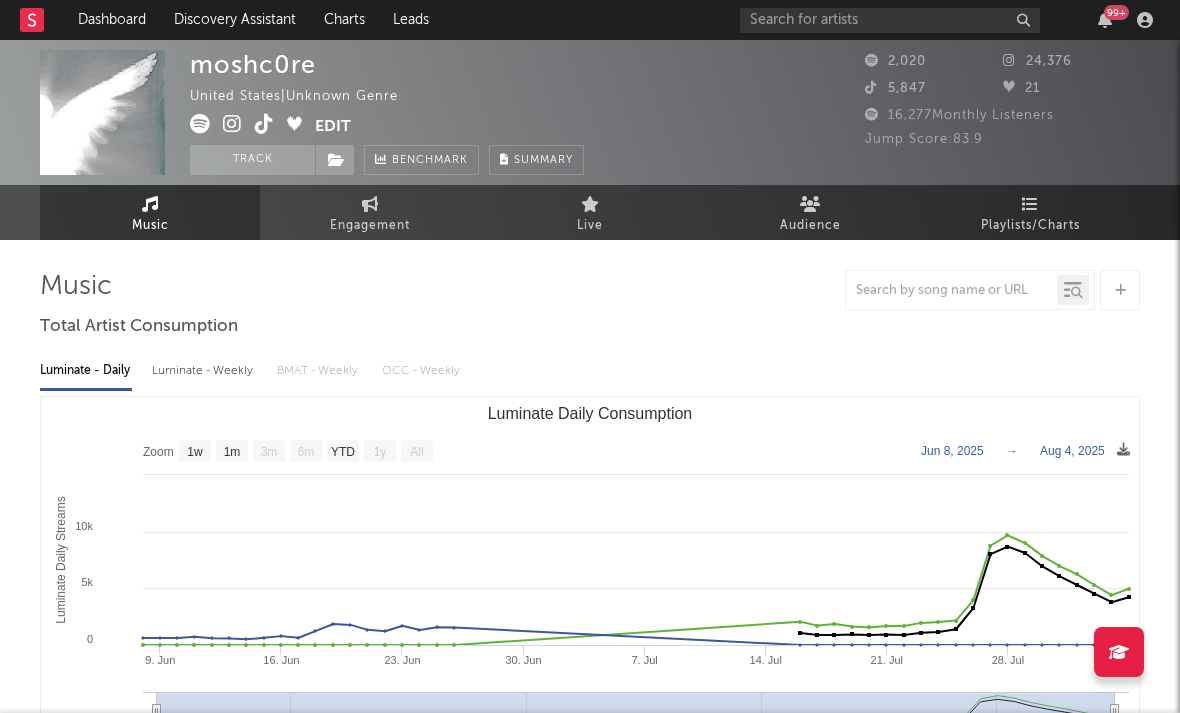 click at bounding box center [232, 124] 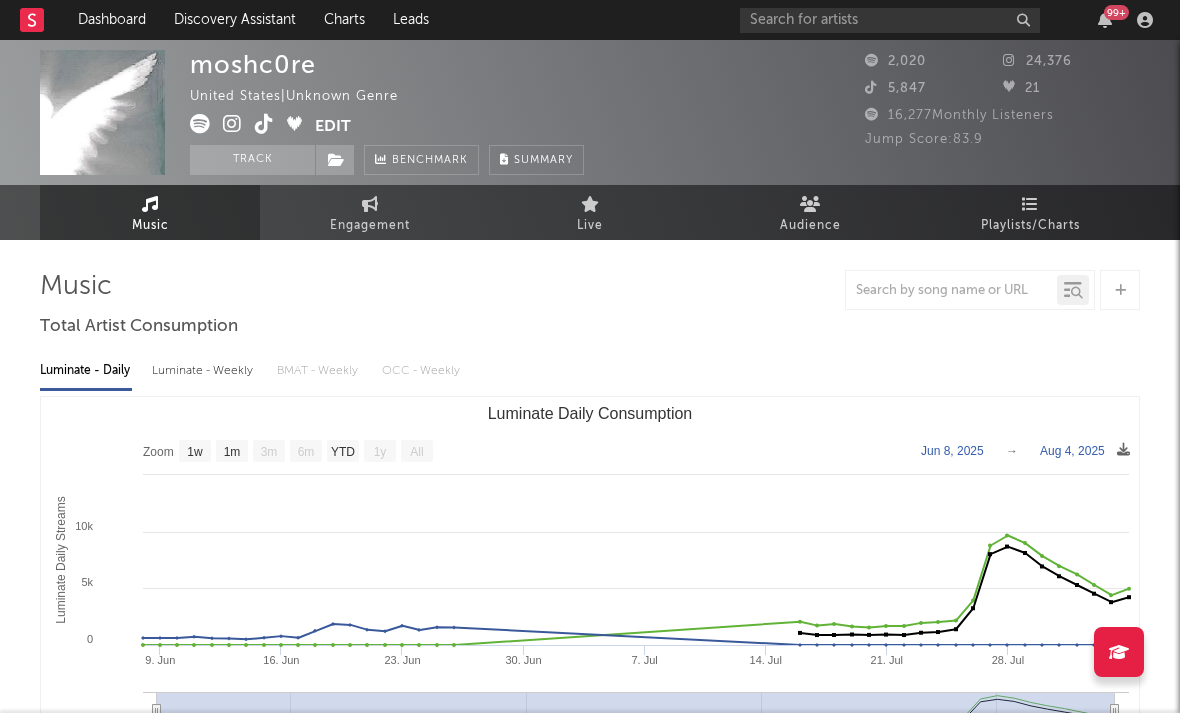 click at bounding box center [200, 124] 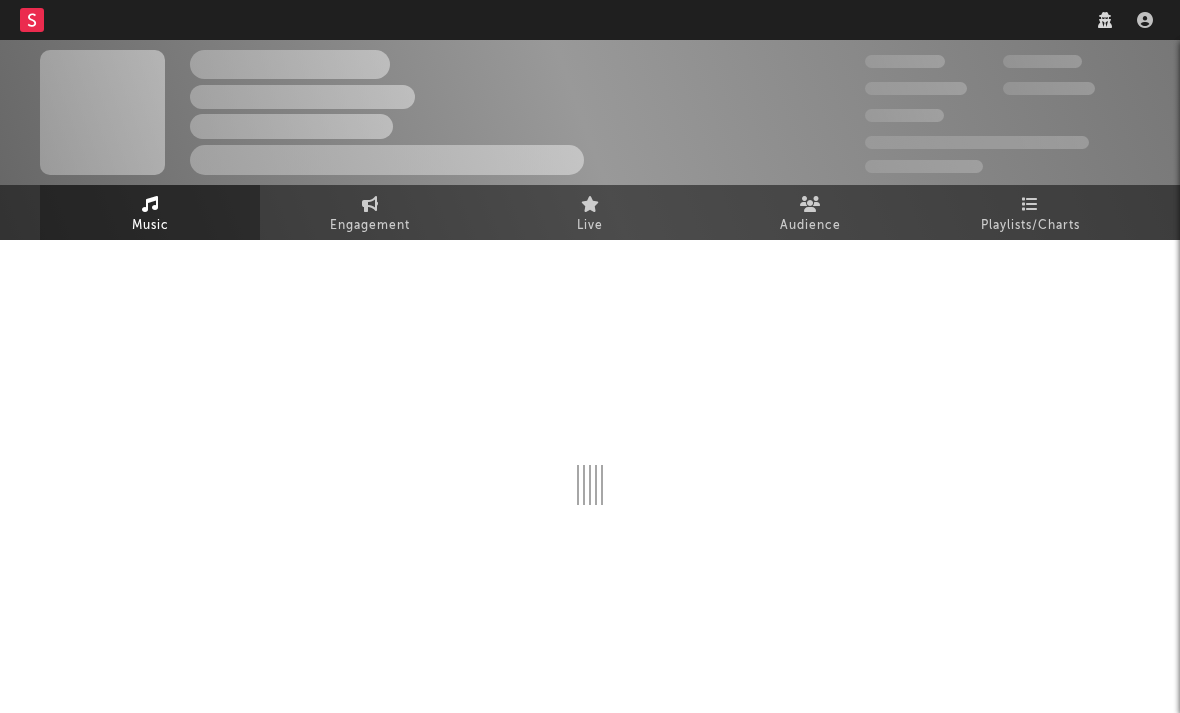 scroll, scrollTop: 0, scrollLeft: 0, axis: both 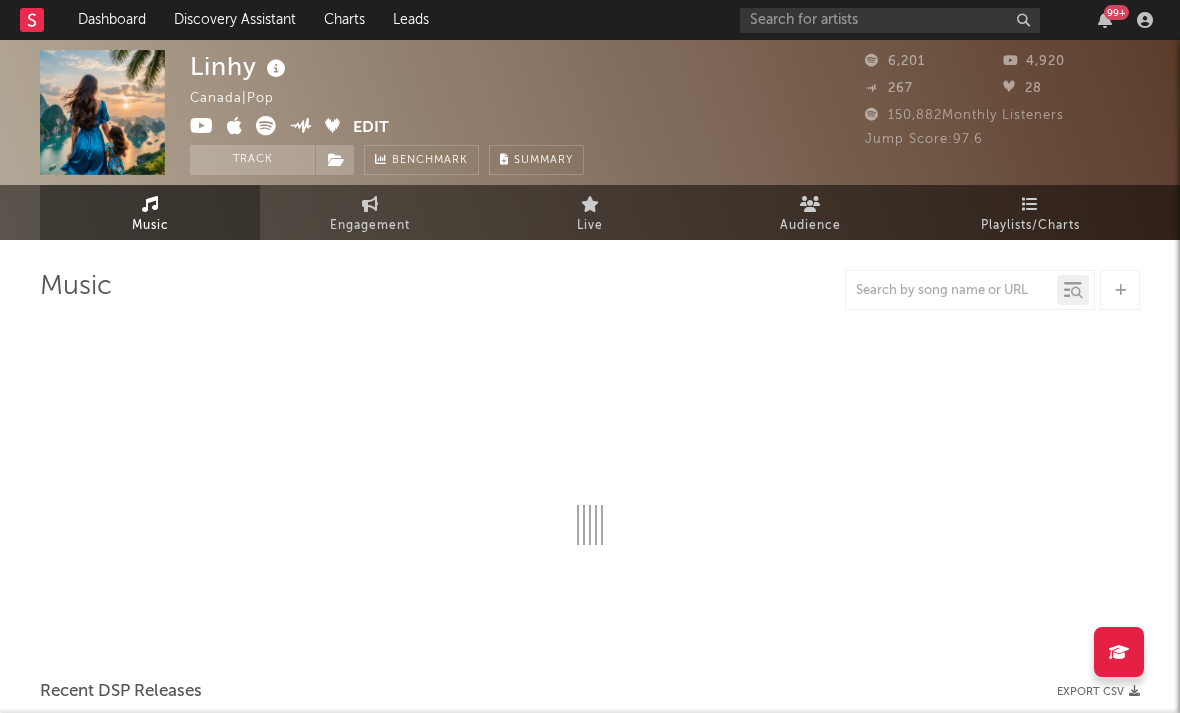 click at bounding box center [235, 126] 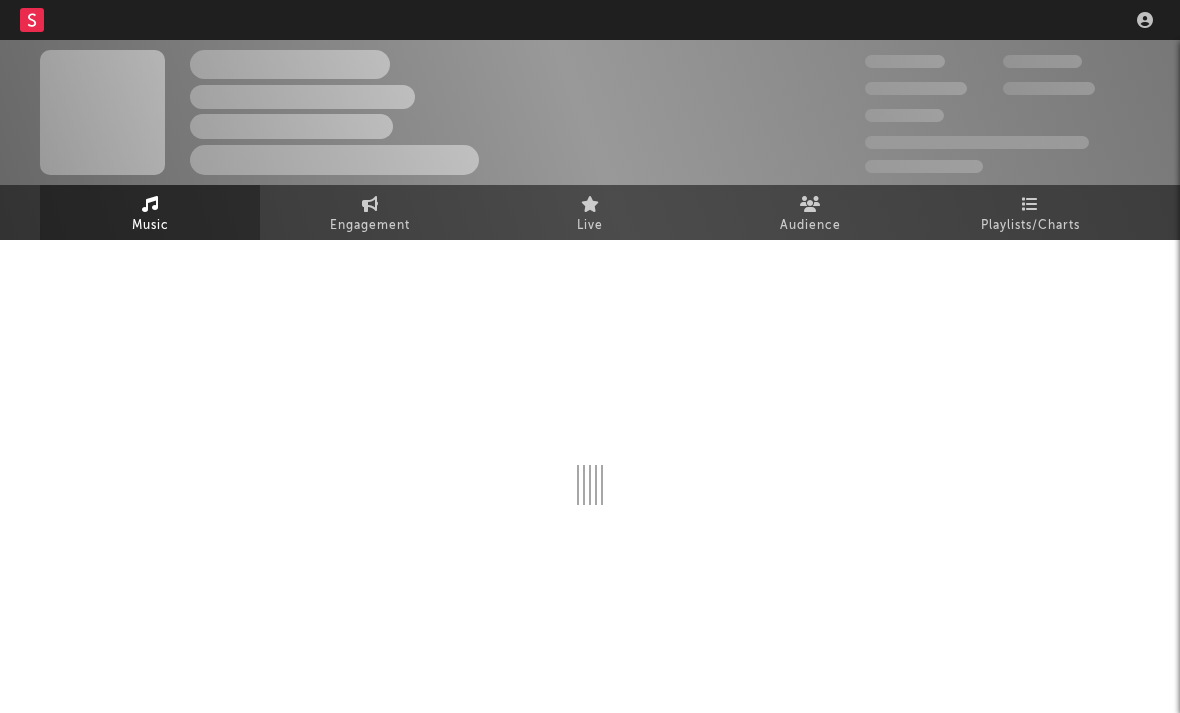 scroll, scrollTop: 0, scrollLeft: 0, axis: both 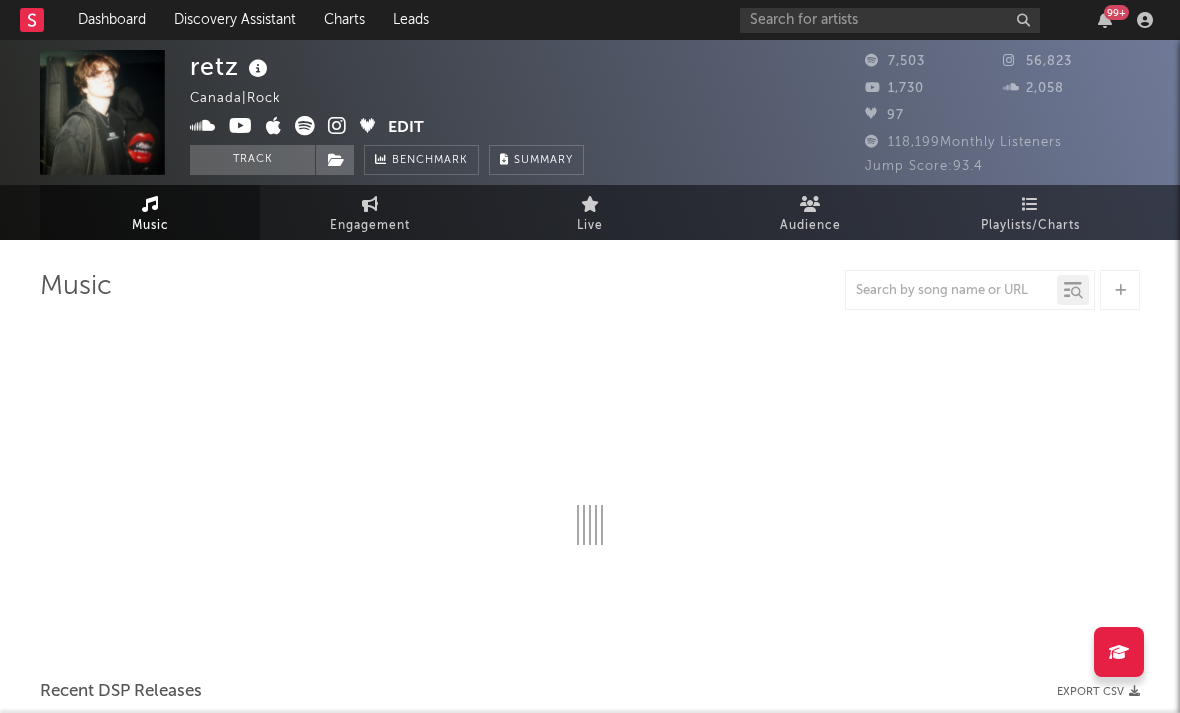 select on "6m" 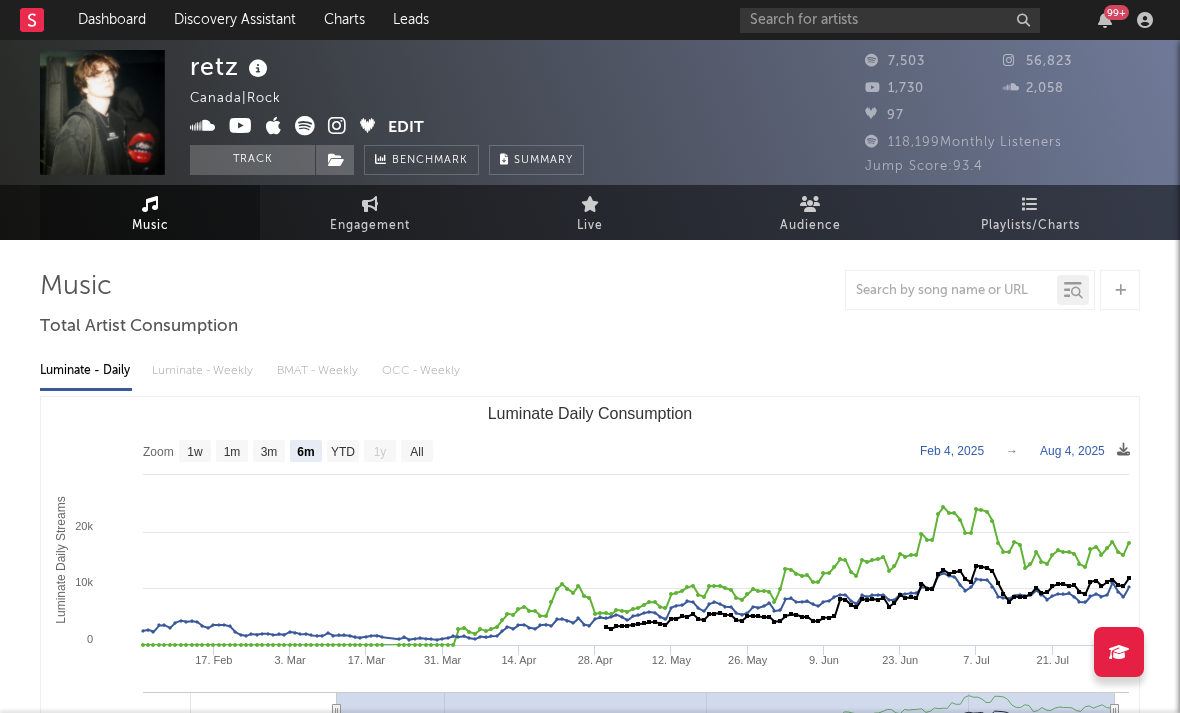 click at bounding box center [337, 126] 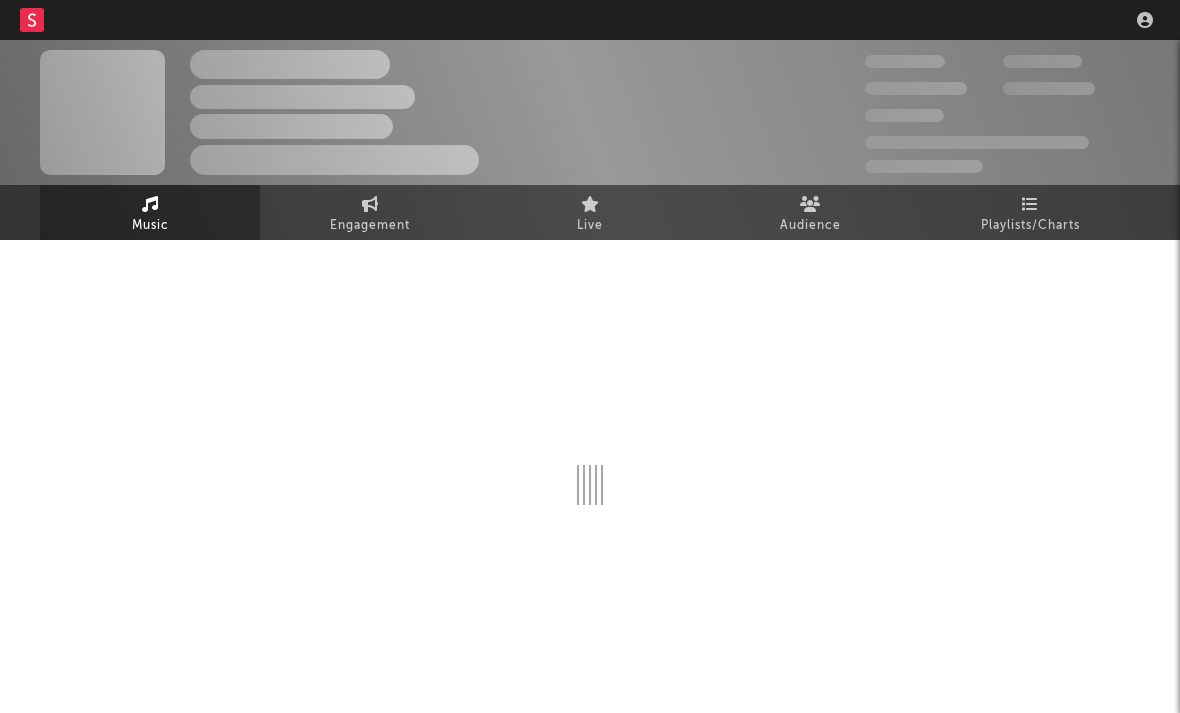 scroll, scrollTop: 0, scrollLeft: 0, axis: both 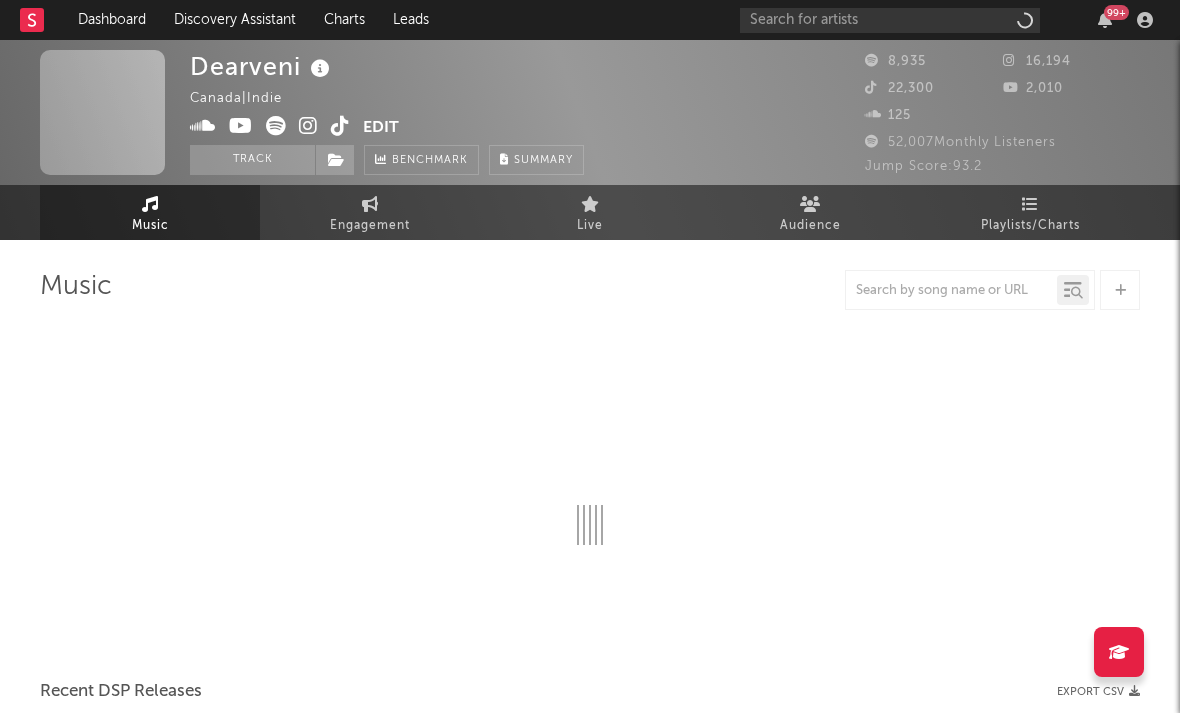 select on "1w" 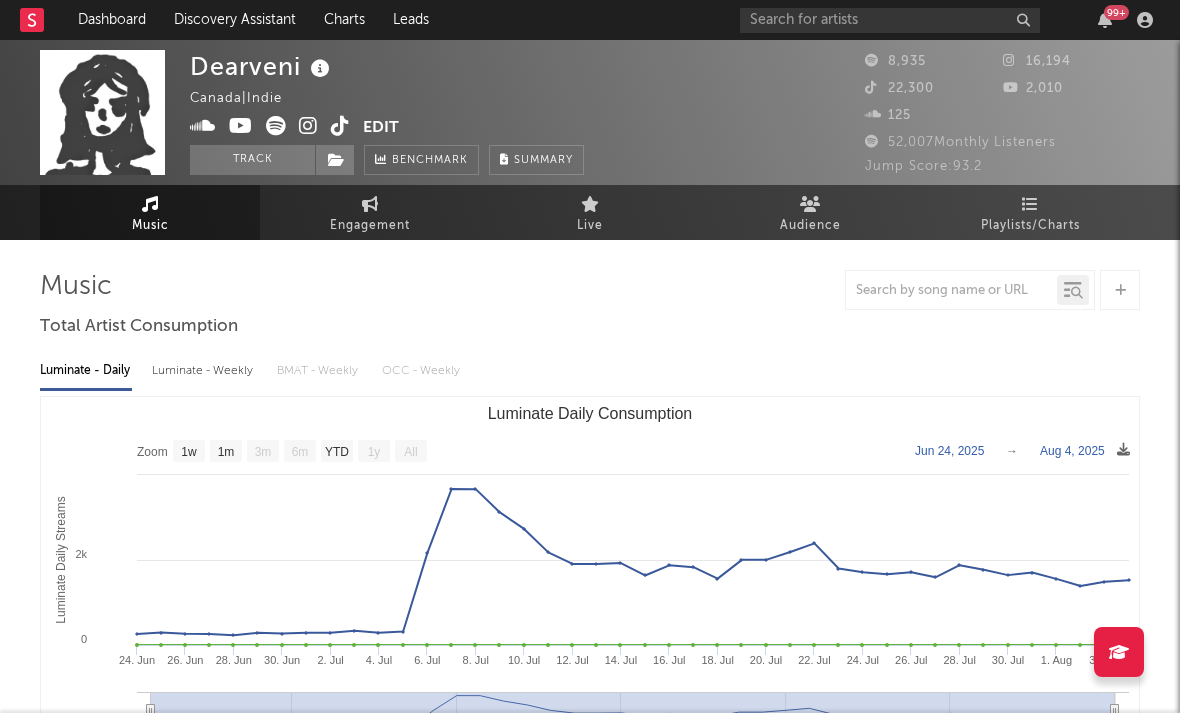 click at bounding box center (308, 126) 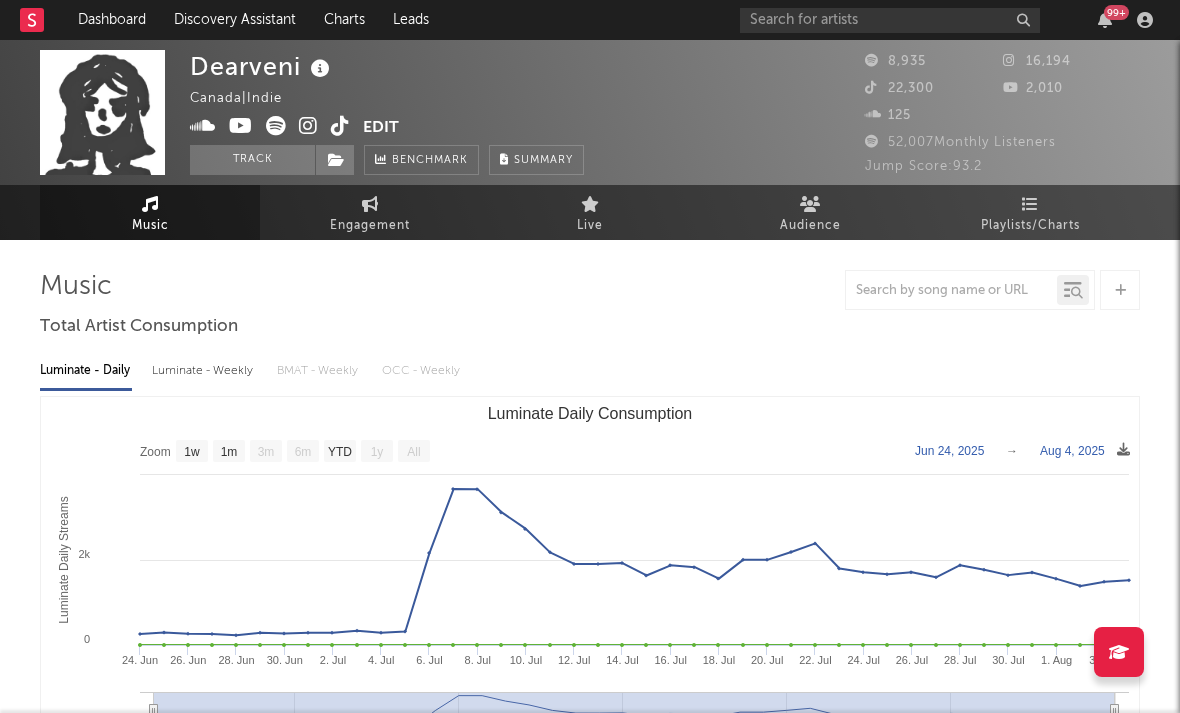 click at bounding box center [308, 126] 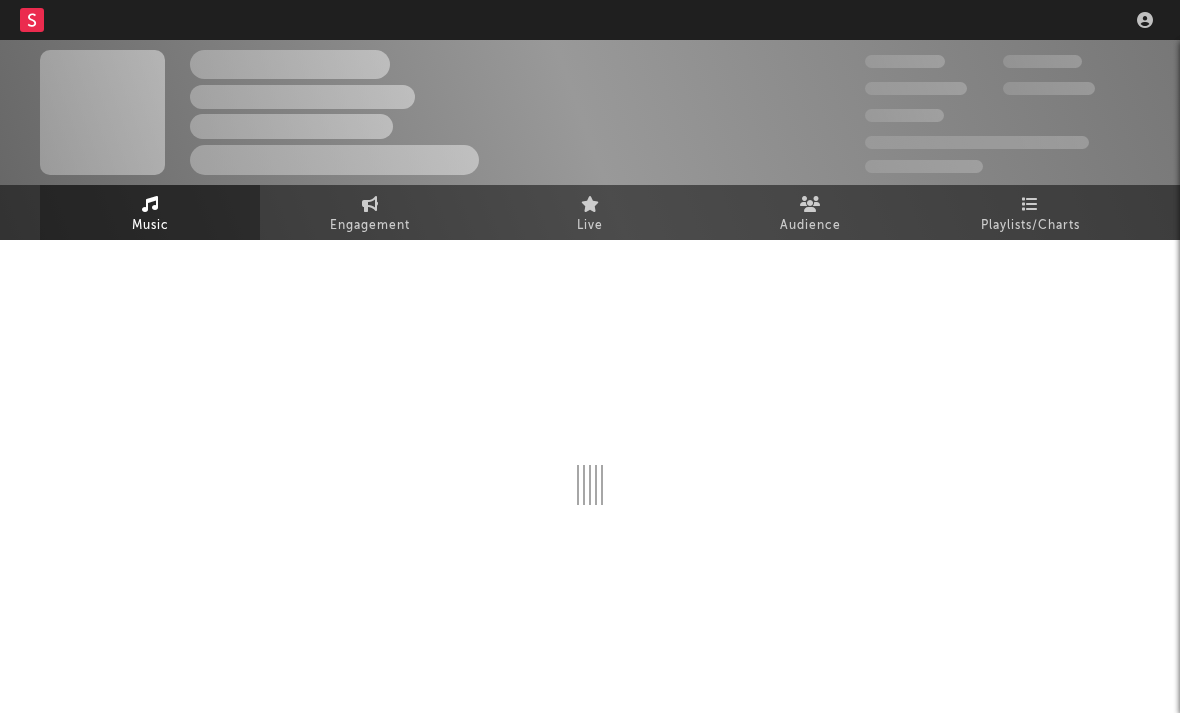 scroll, scrollTop: 0, scrollLeft: 0, axis: both 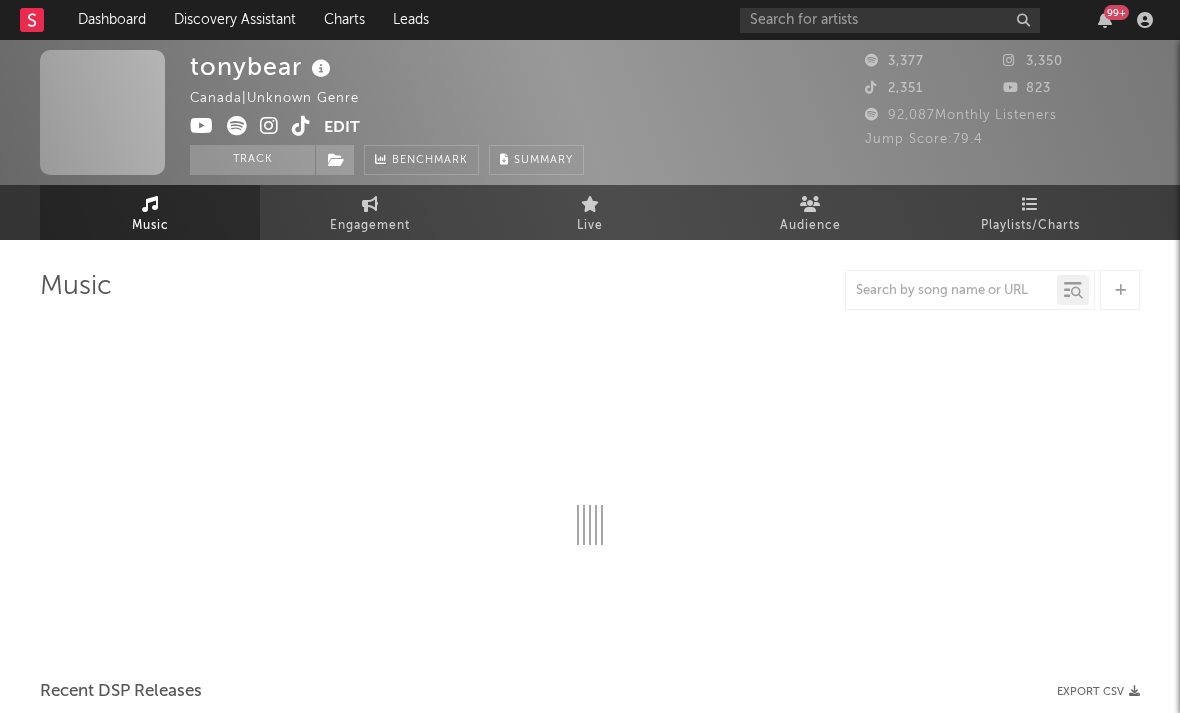 select on "1w" 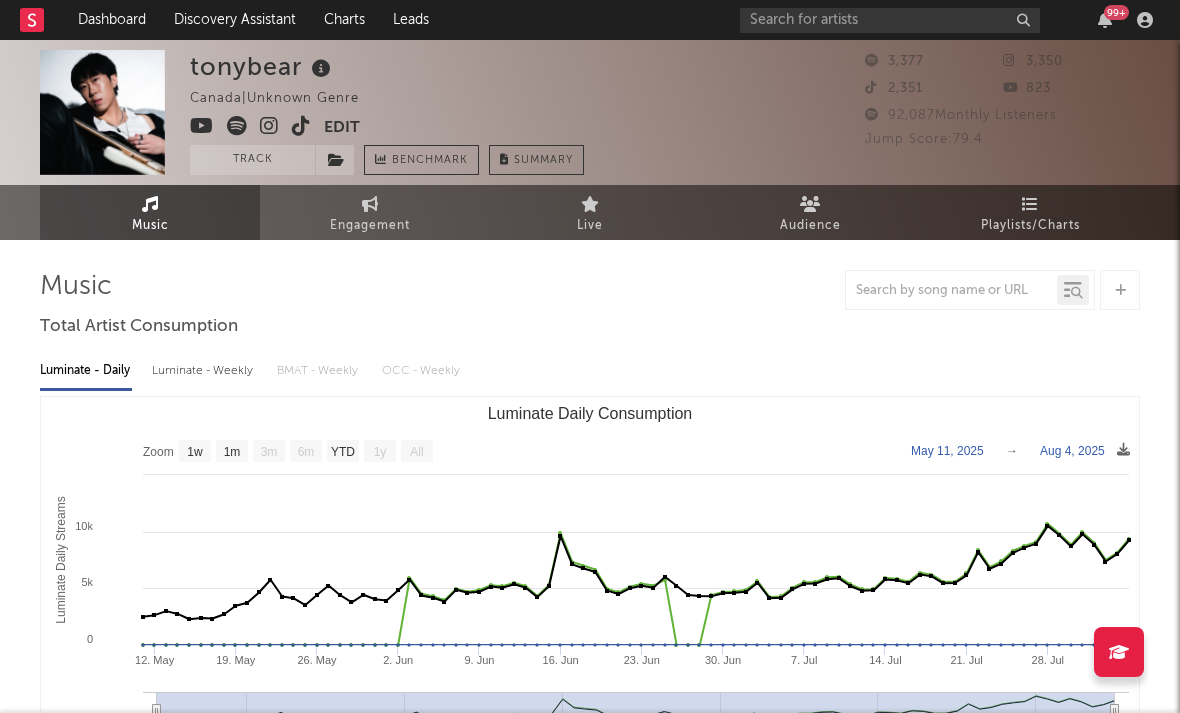 click at bounding box center (269, 126) 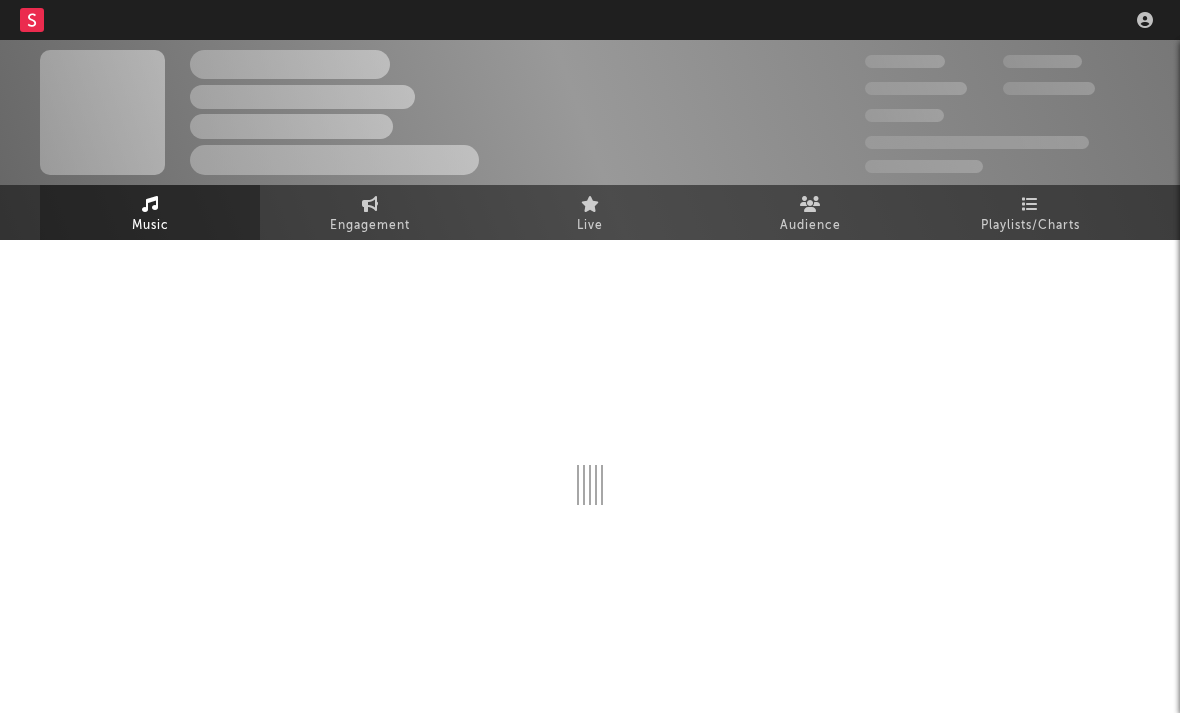 scroll, scrollTop: 0, scrollLeft: 0, axis: both 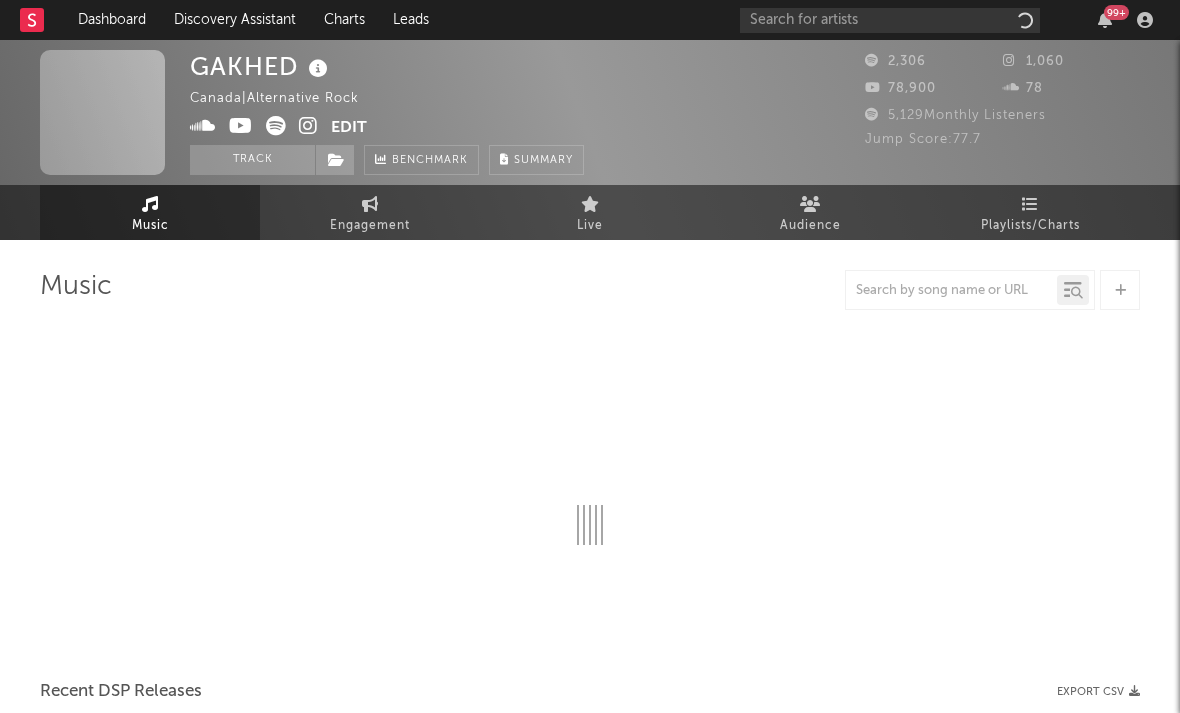 select on "6m" 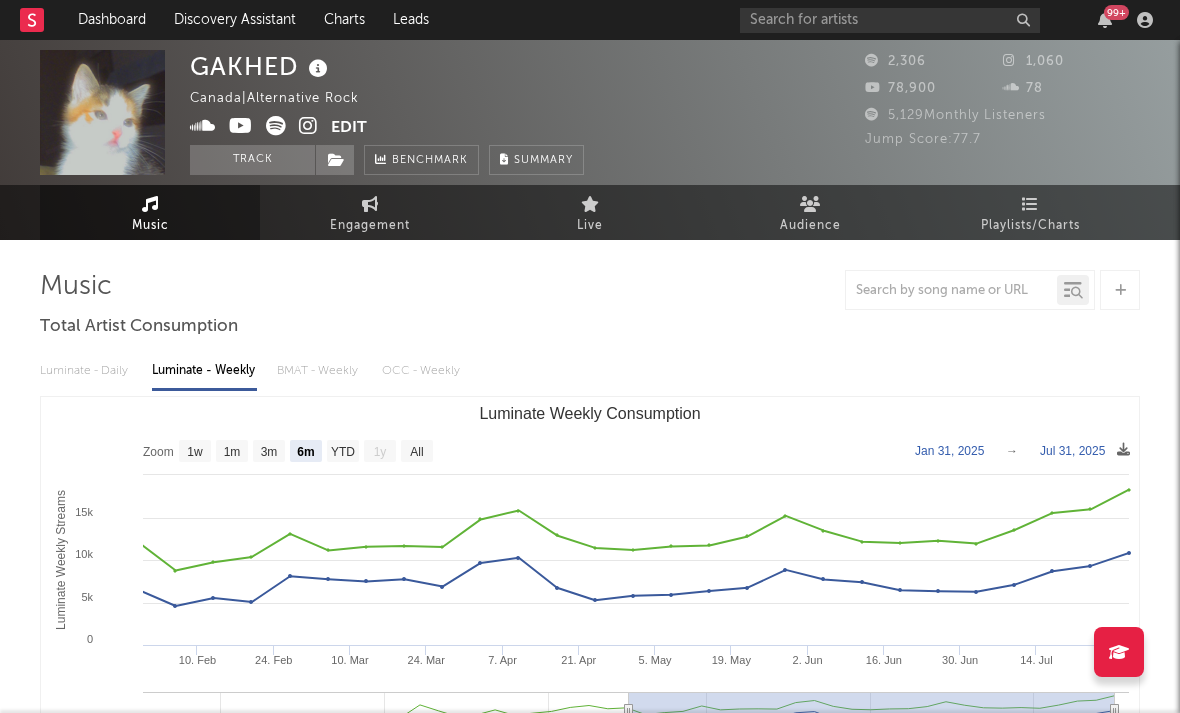click at bounding box center (308, 126) 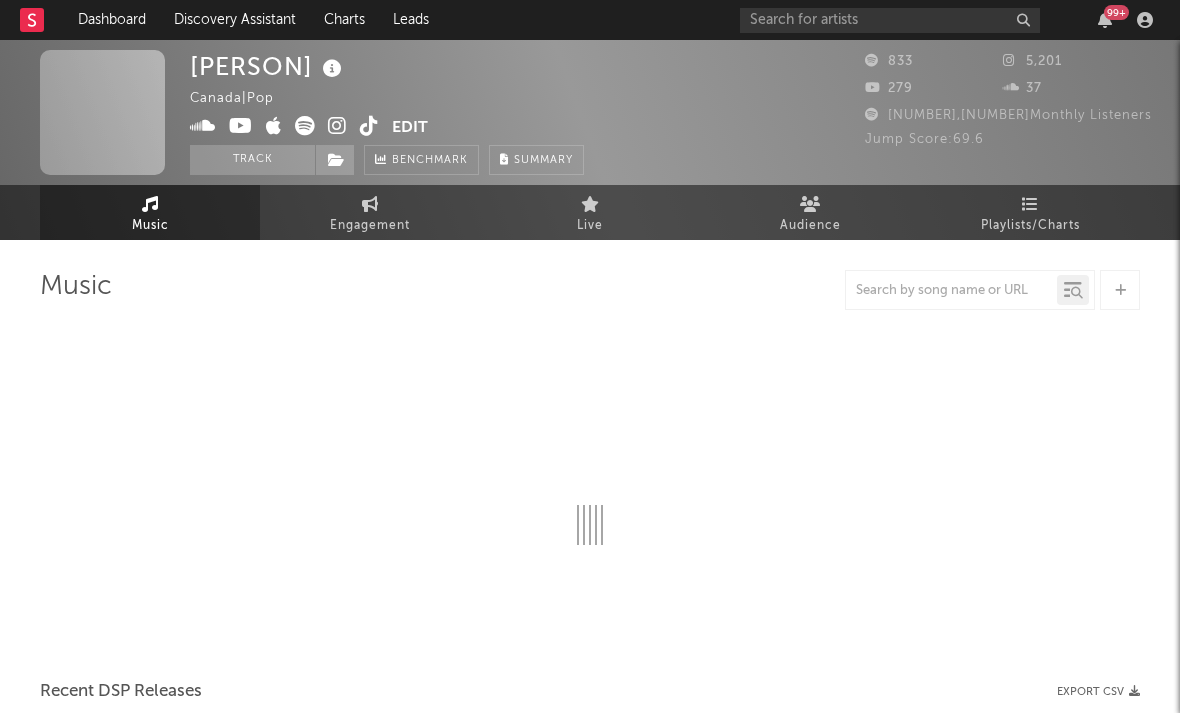 click at bounding box center [337, 126] 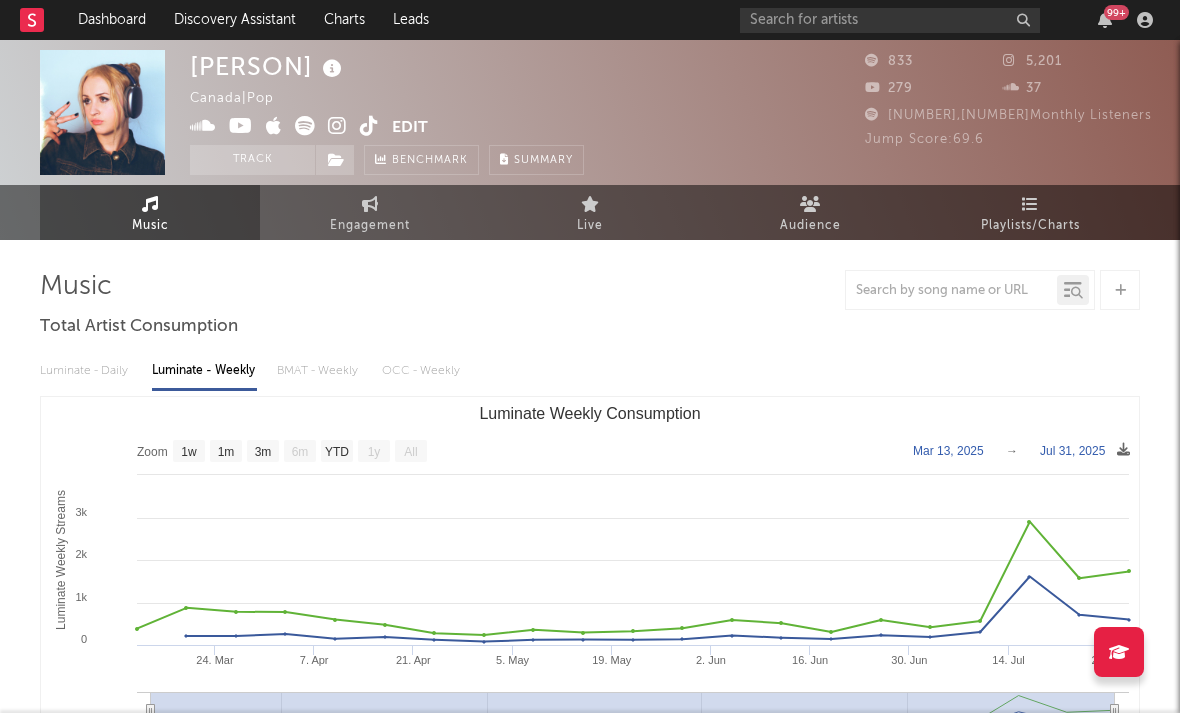 scroll, scrollTop: 0, scrollLeft: 0, axis: both 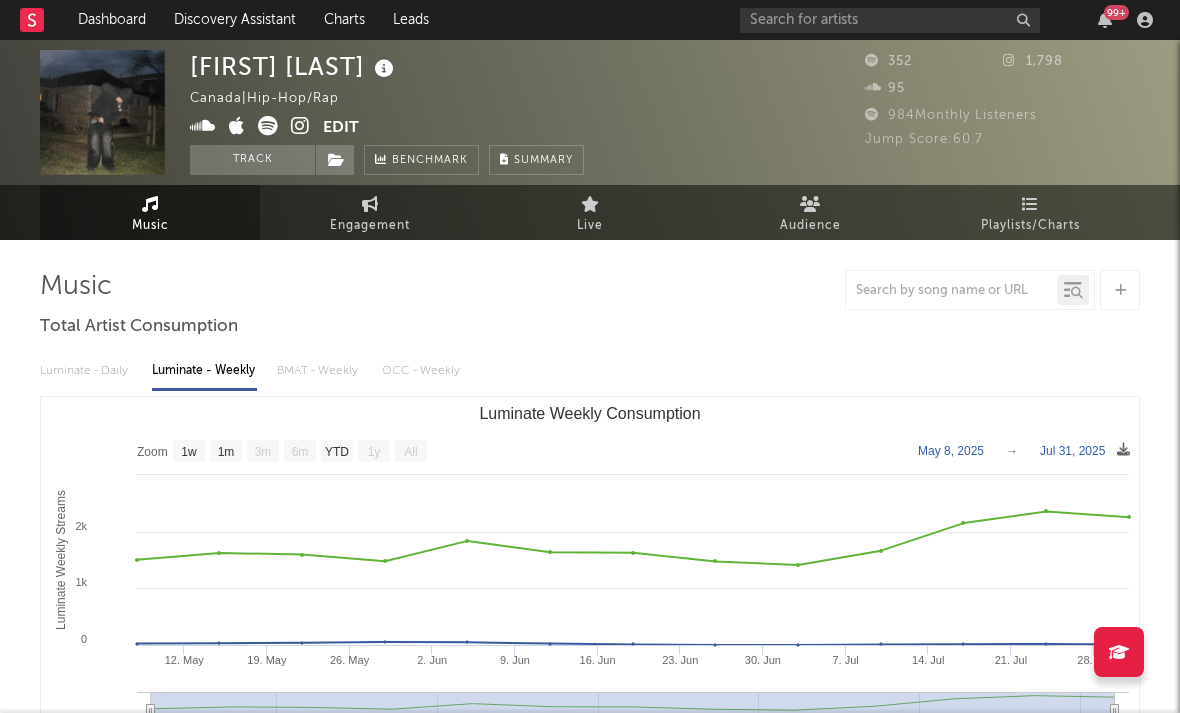 select on "1w" 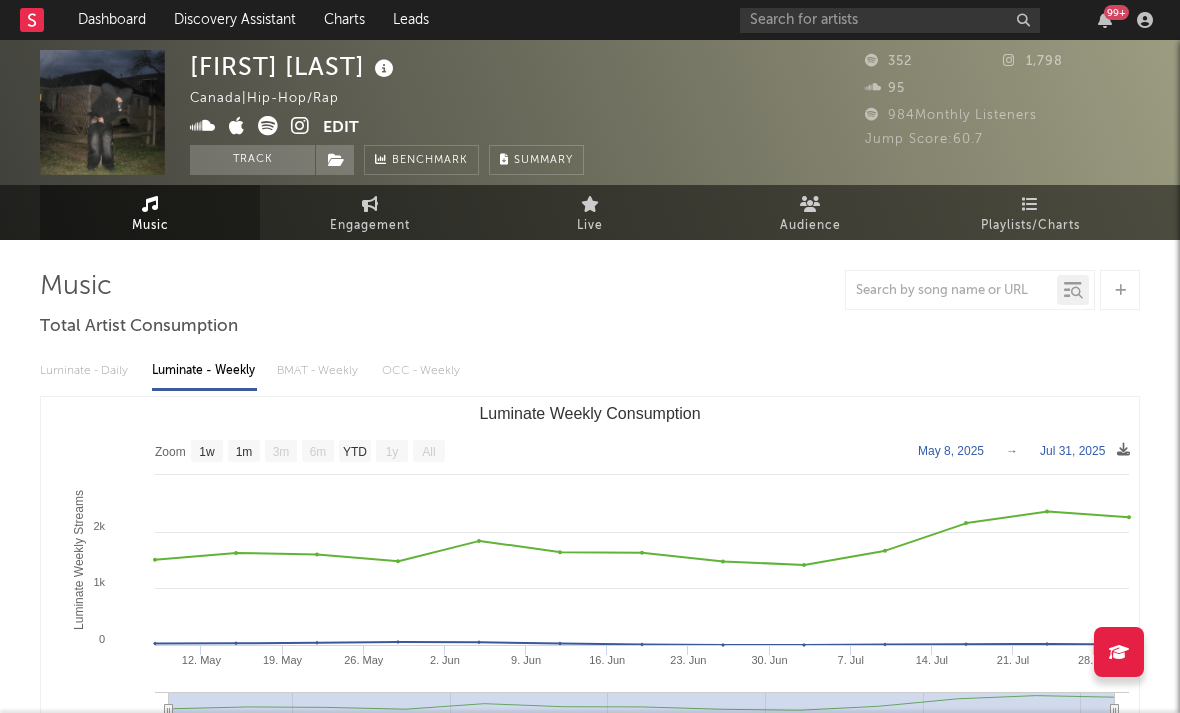 click at bounding box center [300, 126] 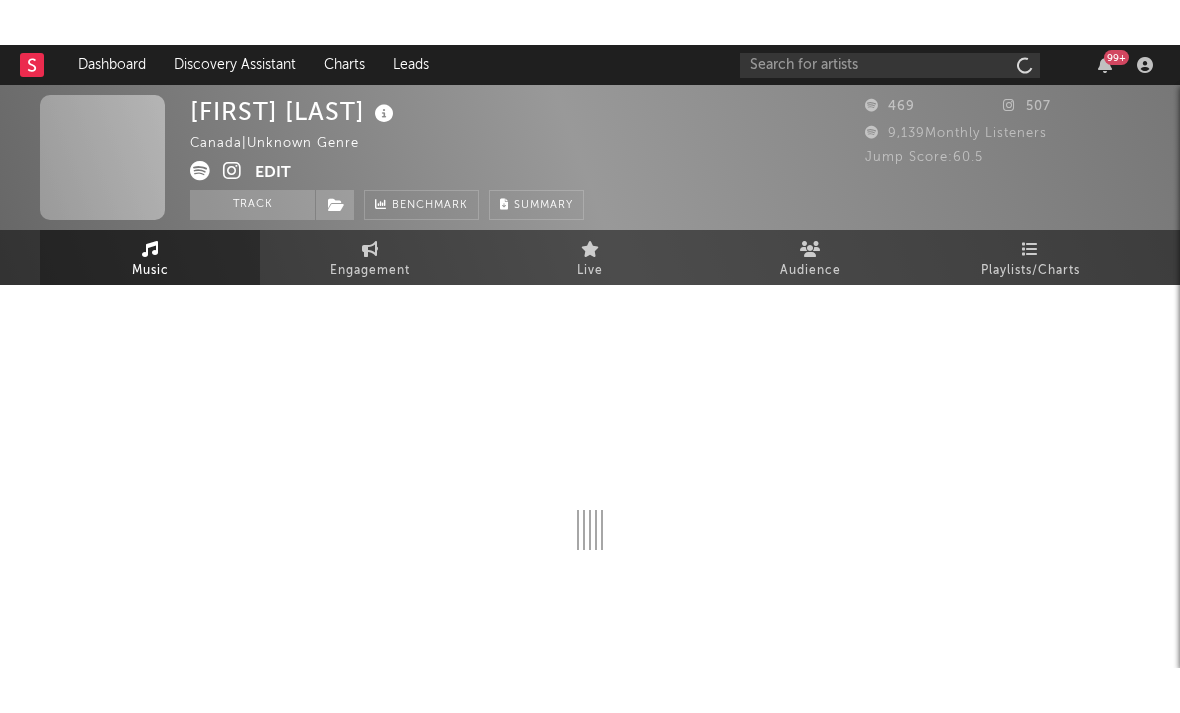 scroll, scrollTop: 0, scrollLeft: 0, axis: both 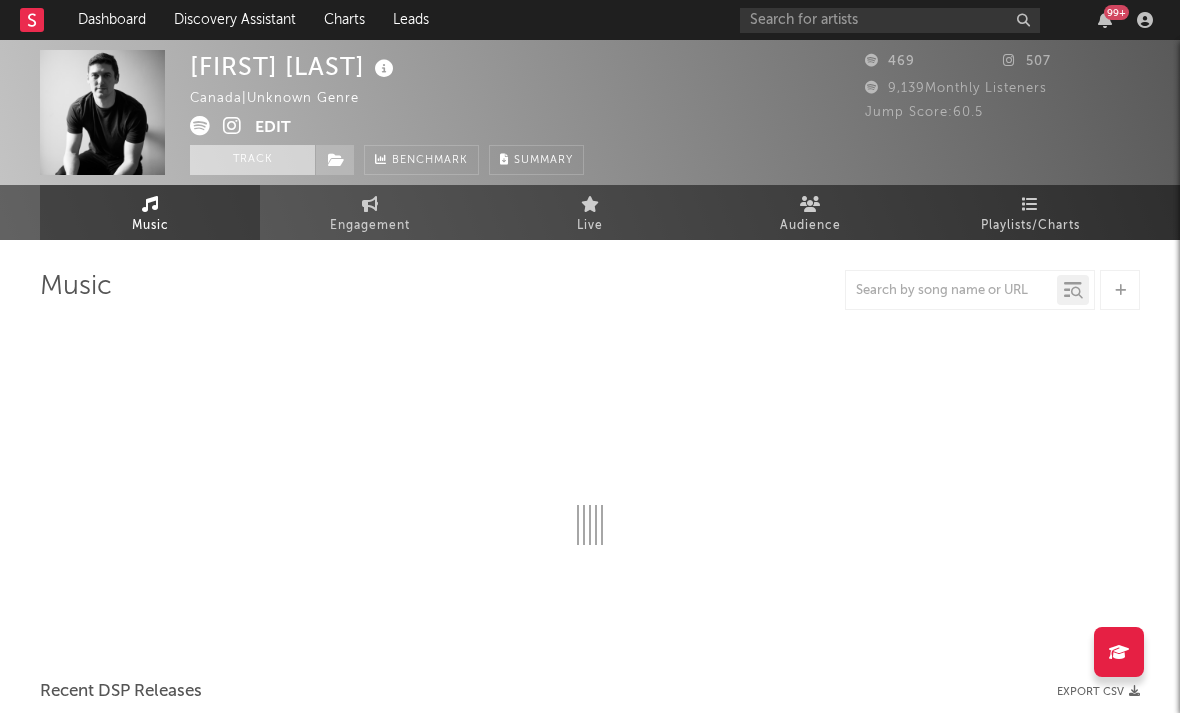 select on "1w" 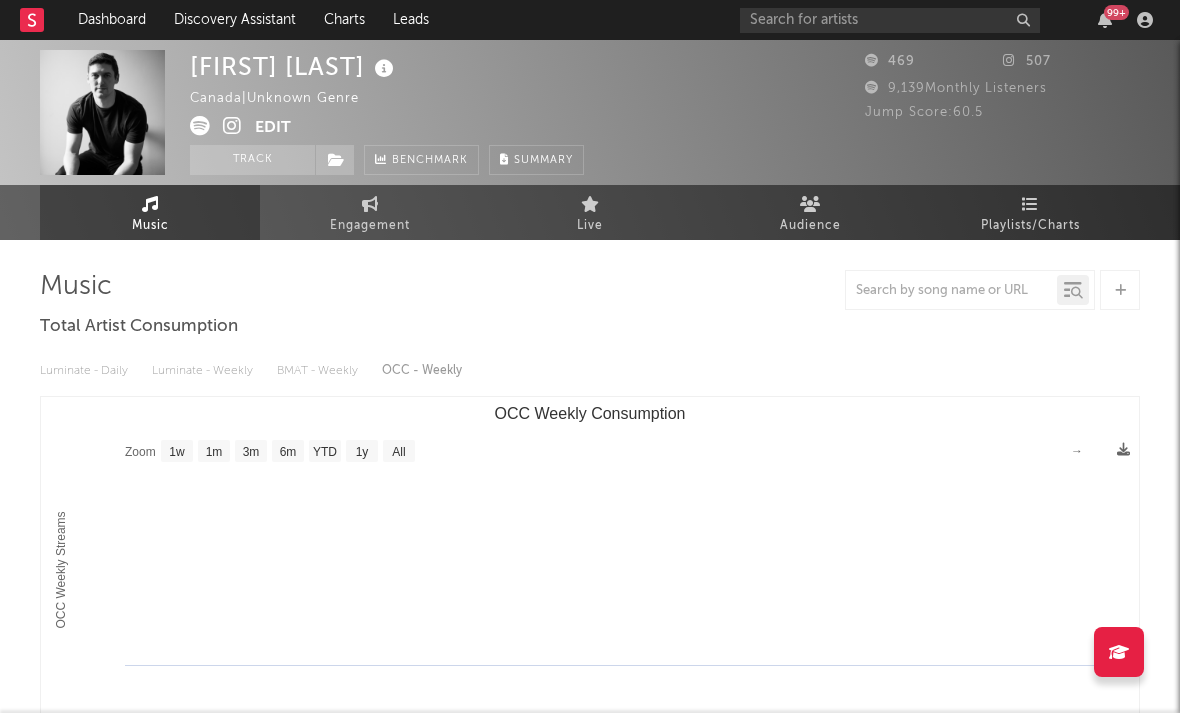 click at bounding box center (232, 128) 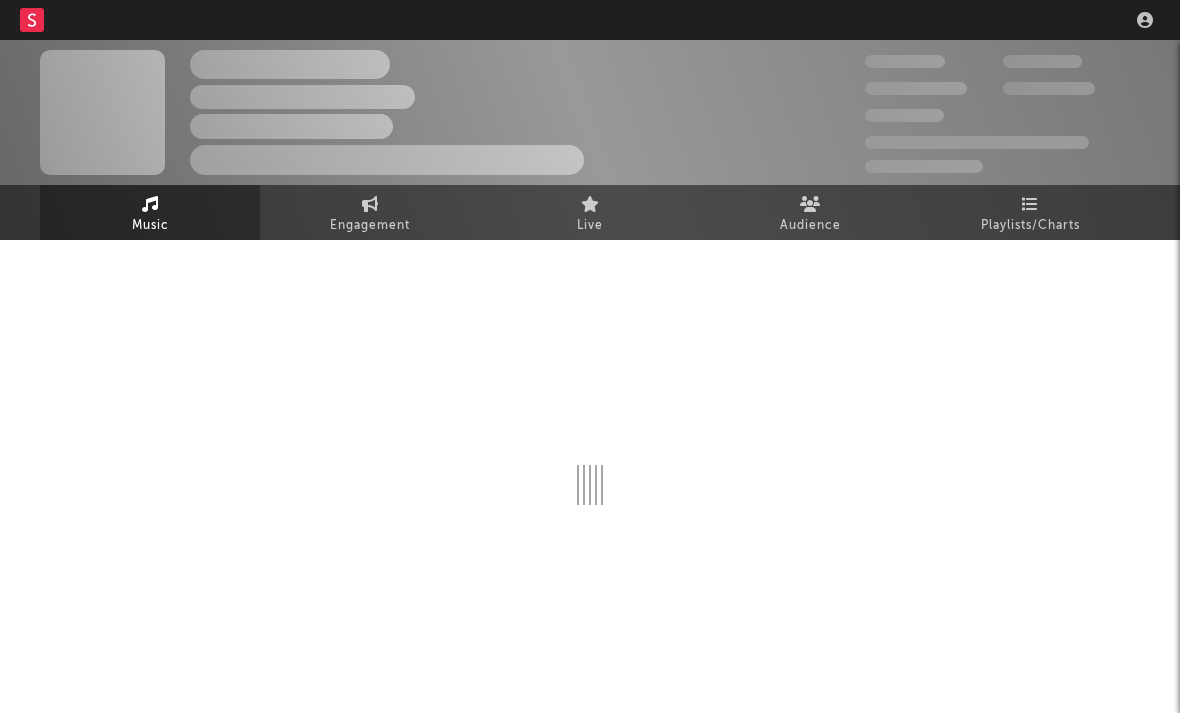 scroll, scrollTop: 0, scrollLeft: 0, axis: both 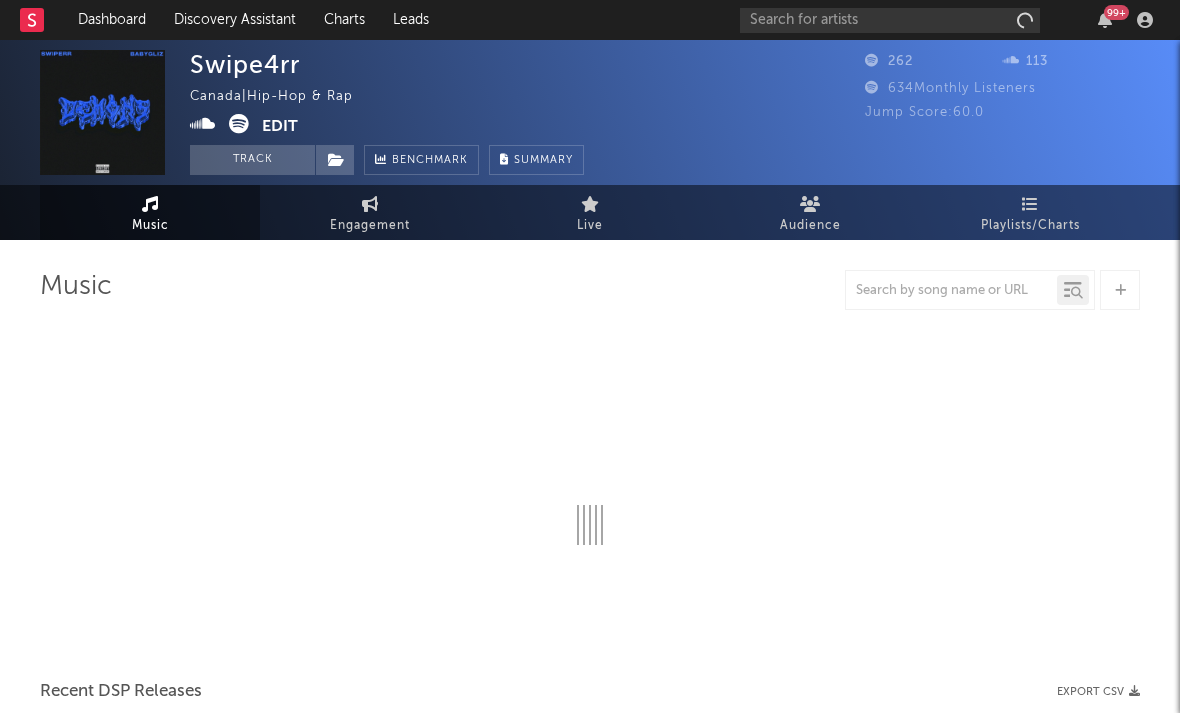 select on "1w" 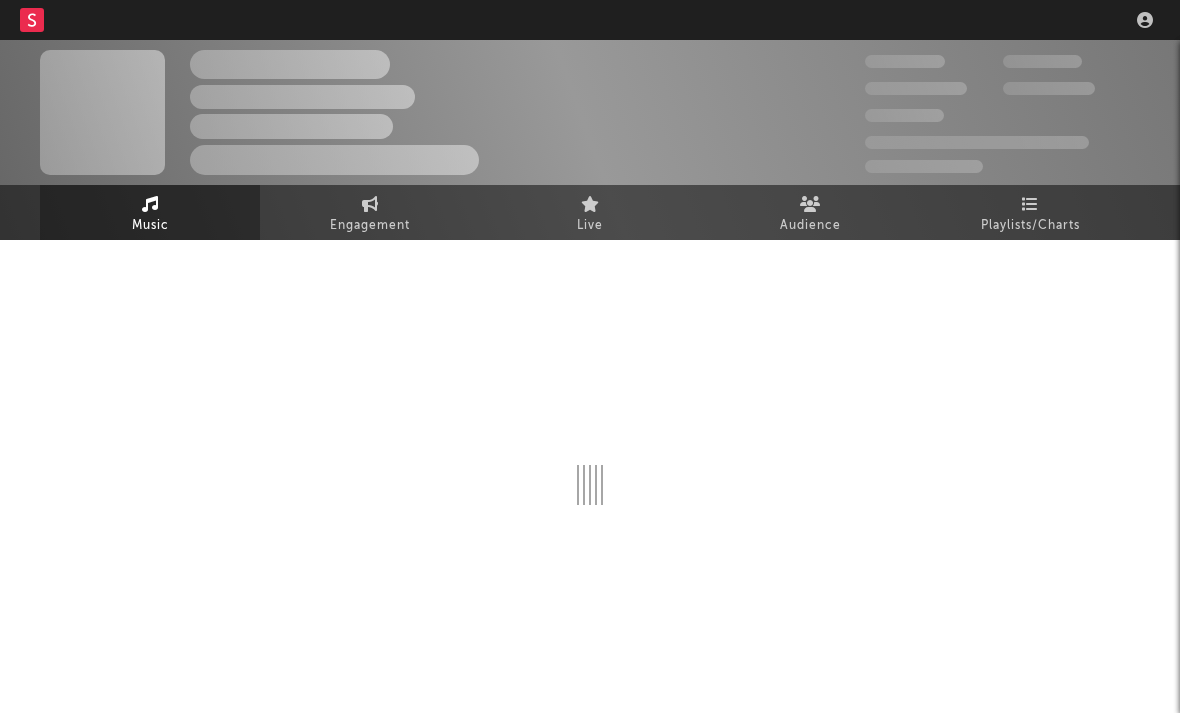 scroll, scrollTop: 0, scrollLeft: 0, axis: both 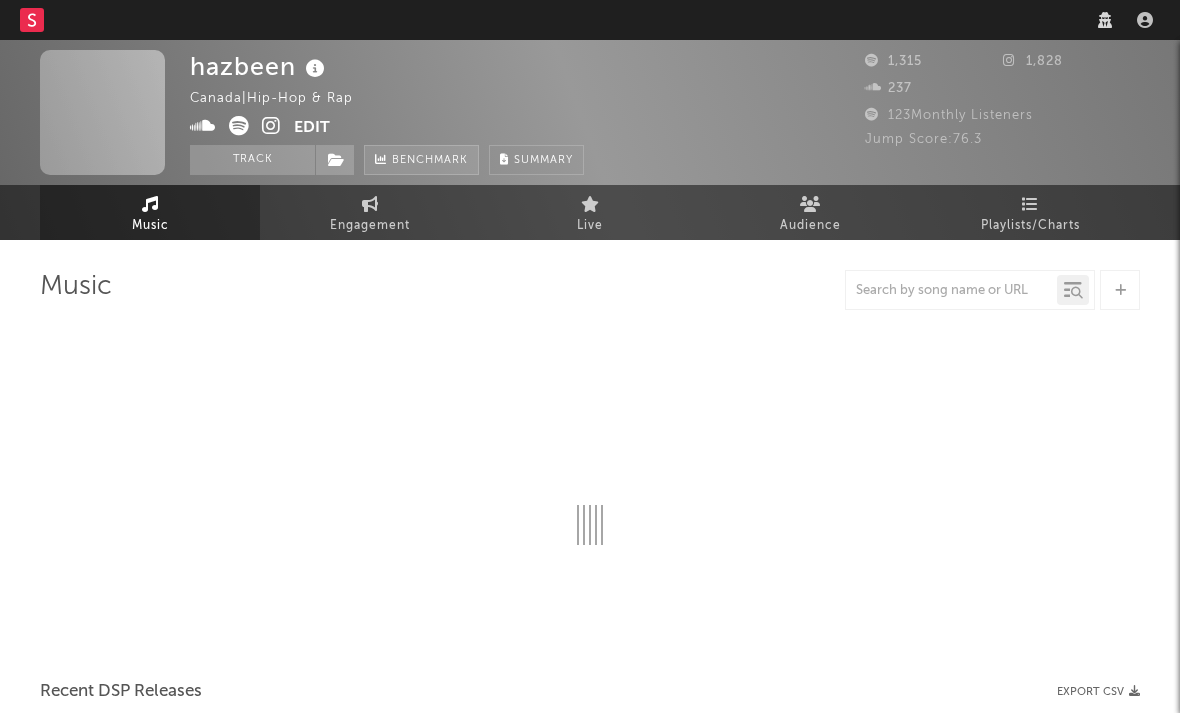 select on "1w" 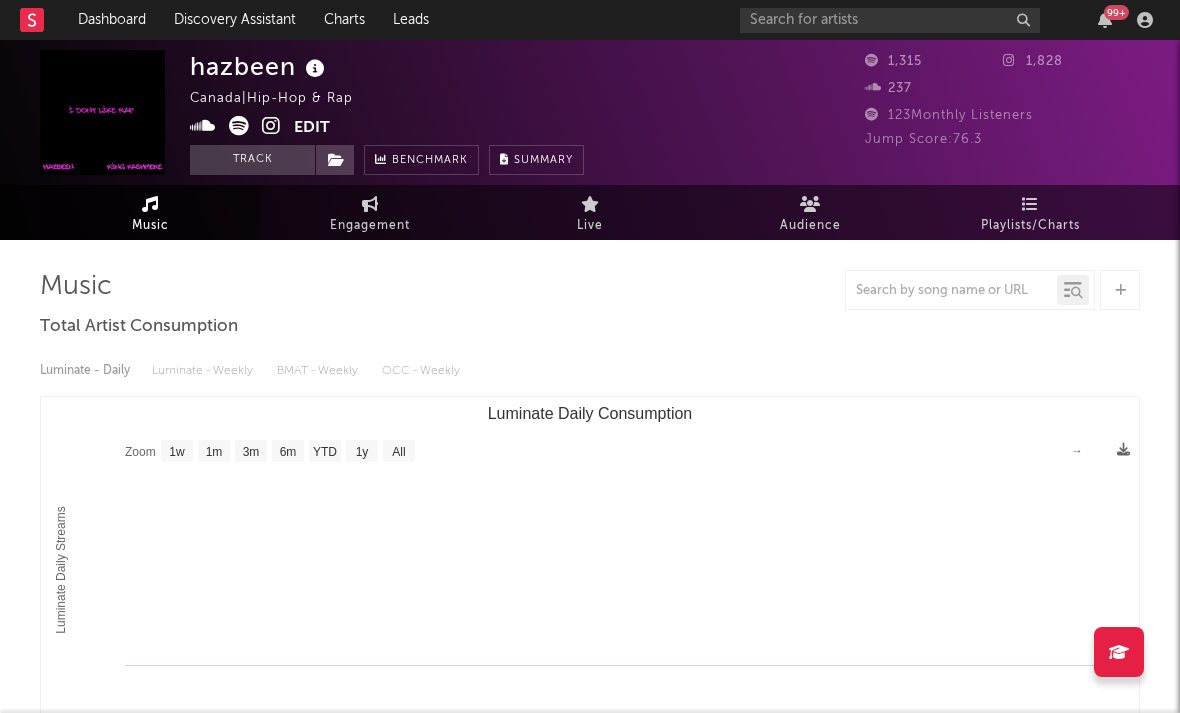 click at bounding box center [271, 128] 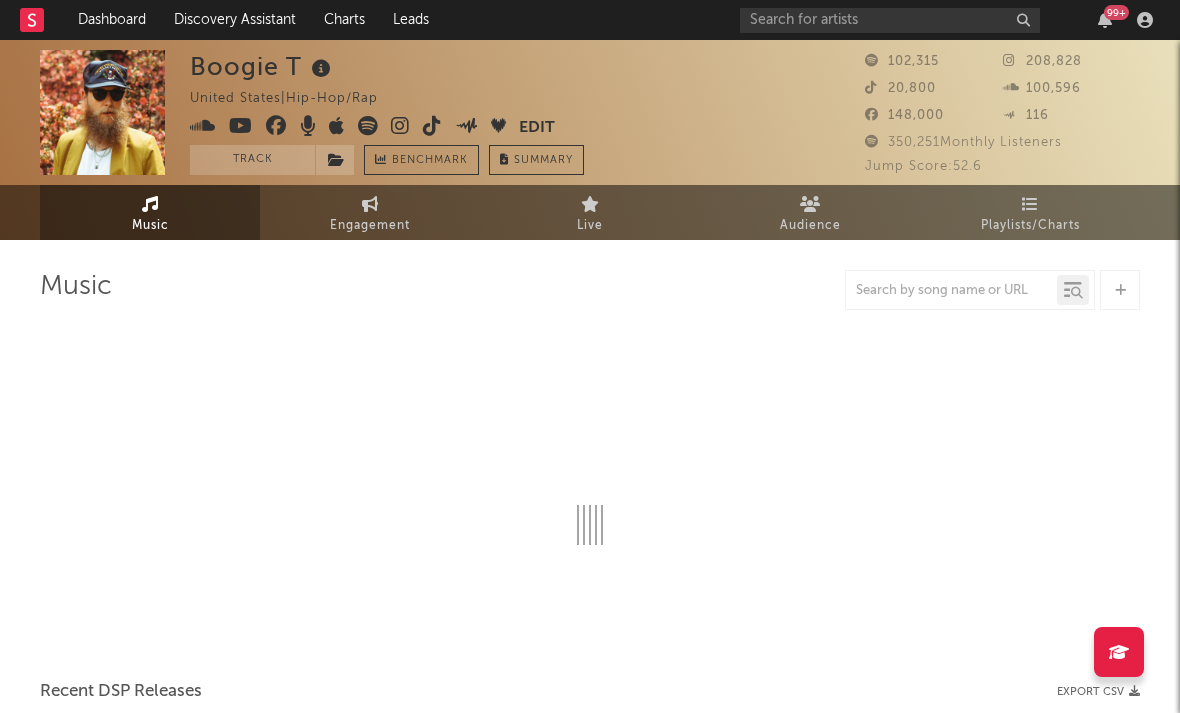 scroll, scrollTop: 0, scrollLeft: 0, axis: both 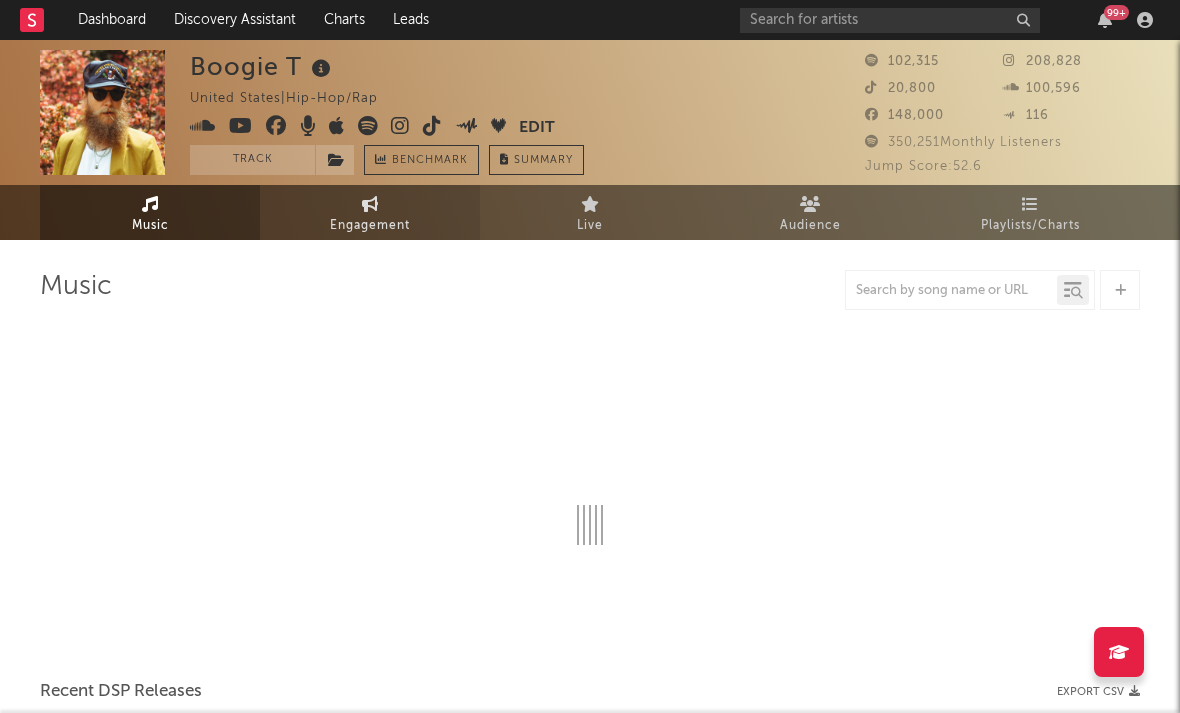 select on "6m" 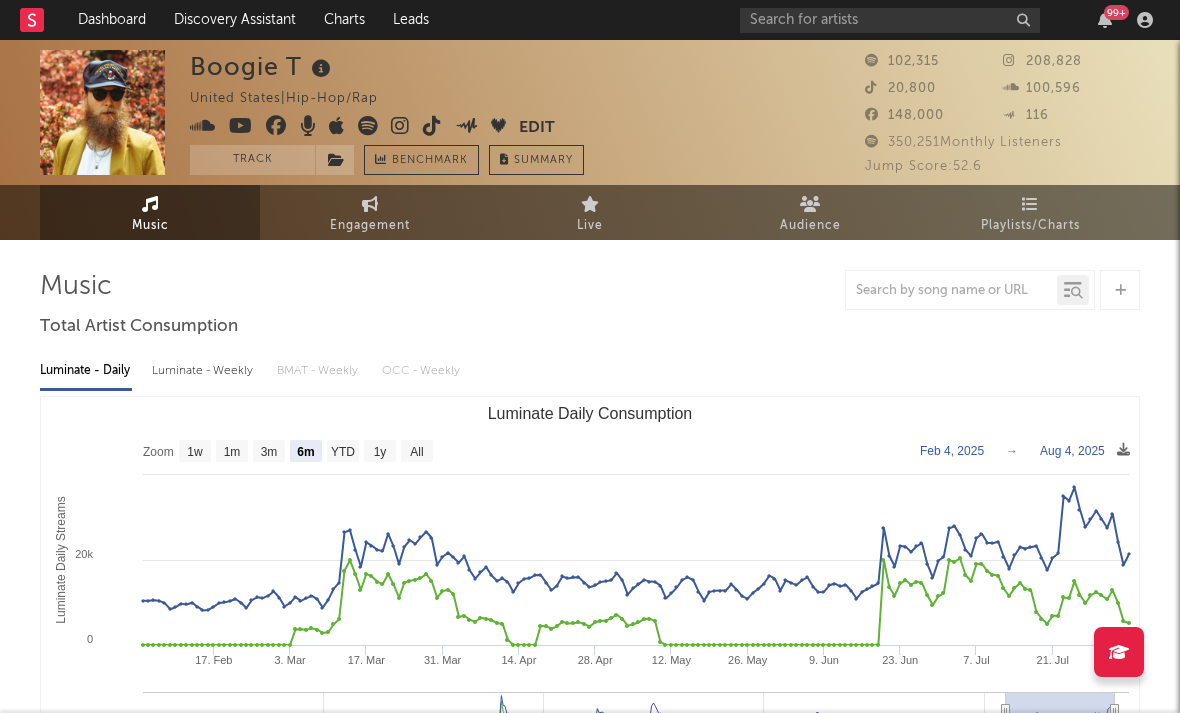 click at bounding box center [400, 126] 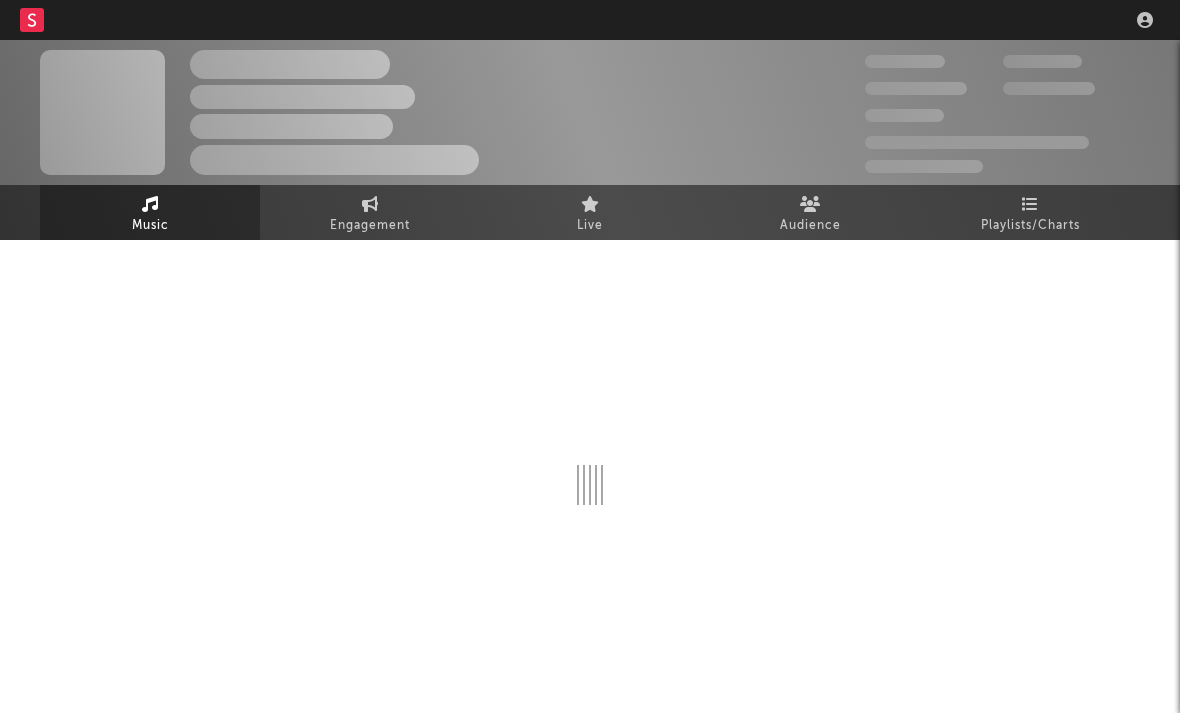 scroll, scrollTop: 0, scrollLeft: 0, axis: both 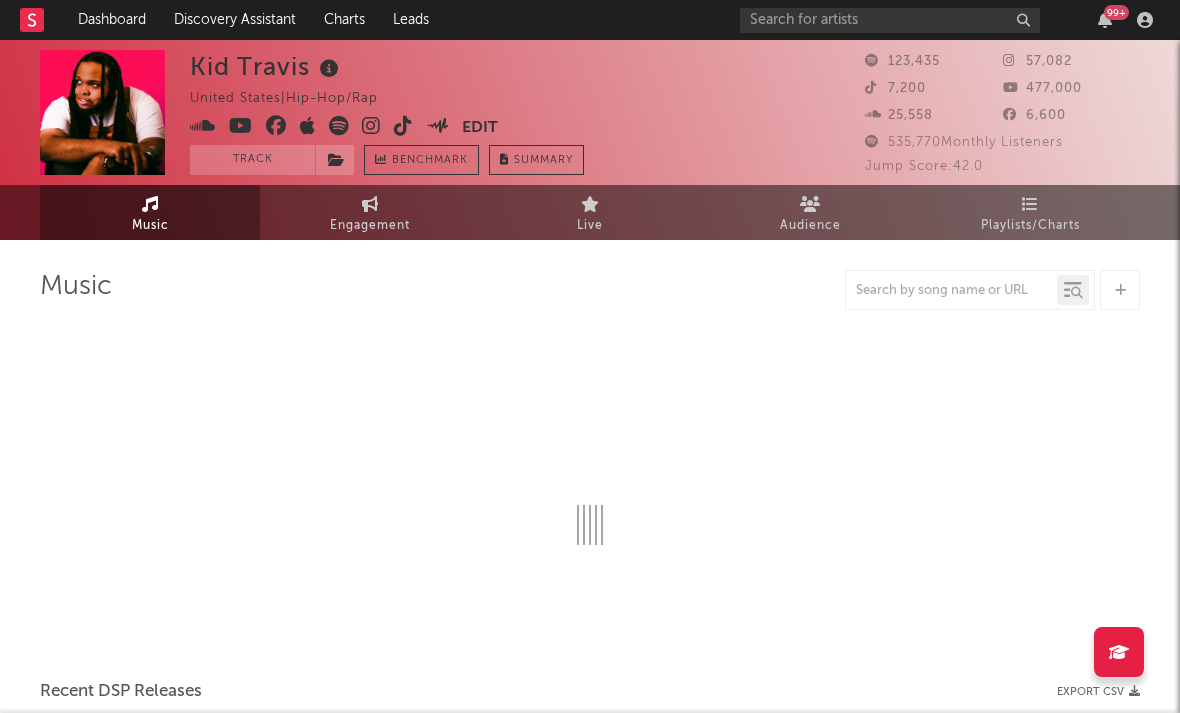 select on "6m" 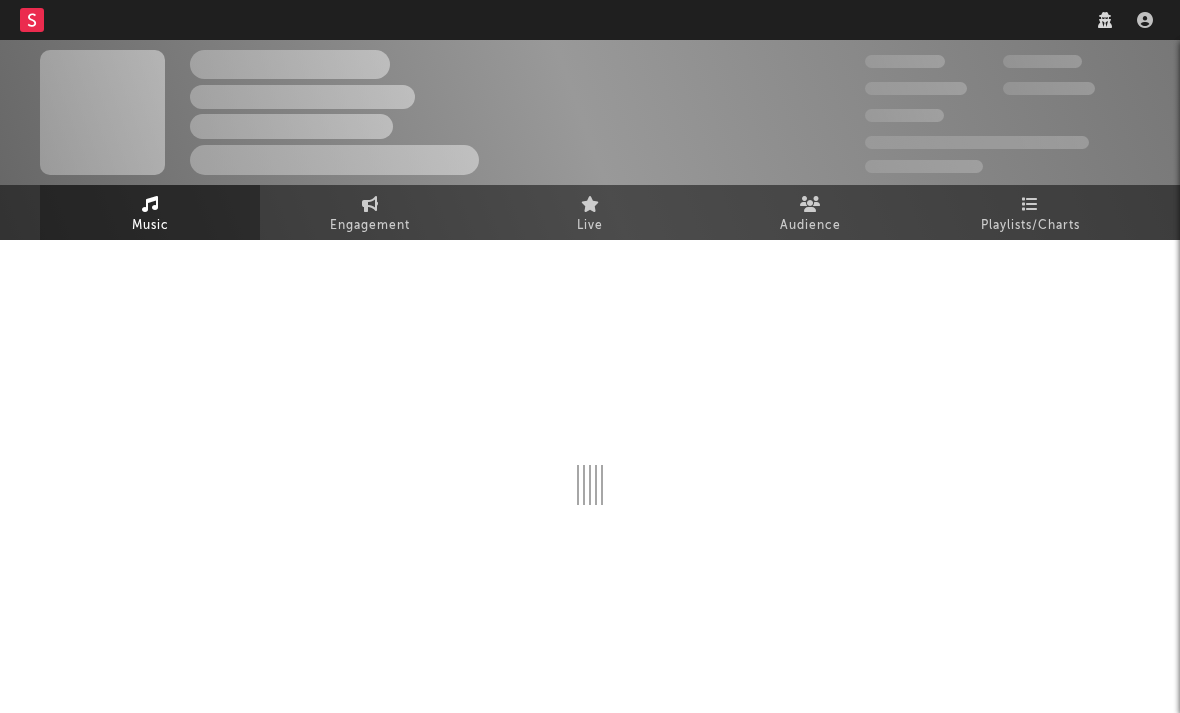 scroll, scrollTop: 0, scrollLeft: 0, axis: both 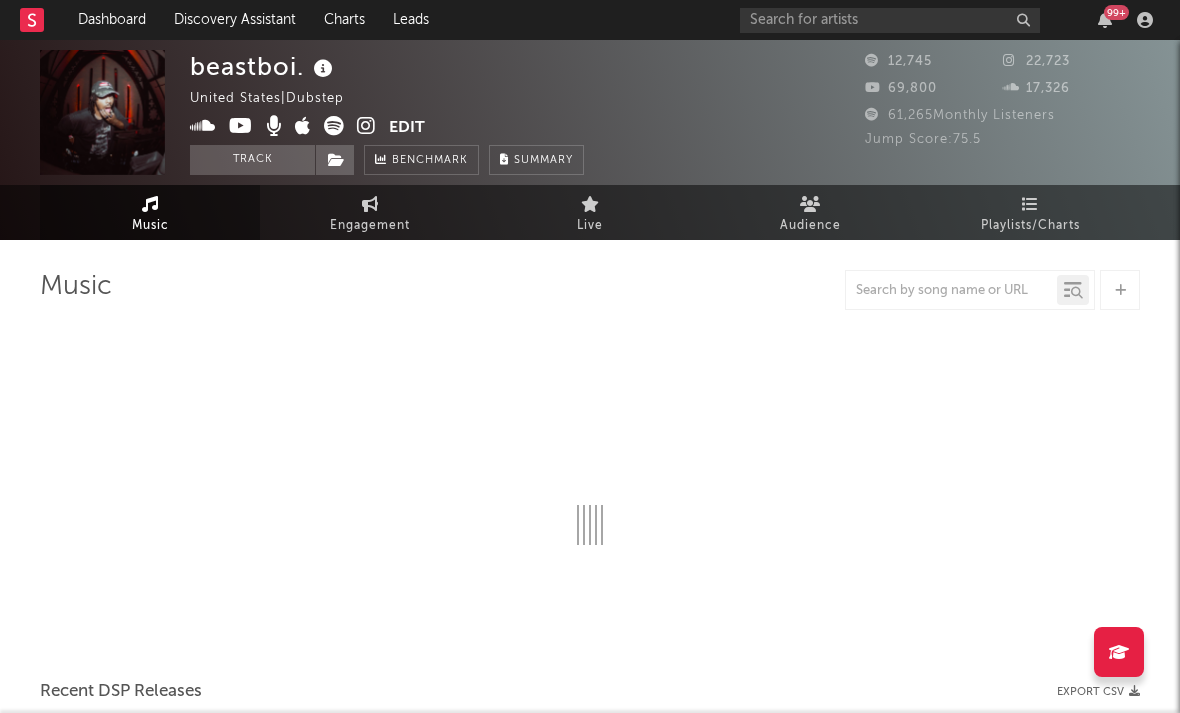 select on "6m" 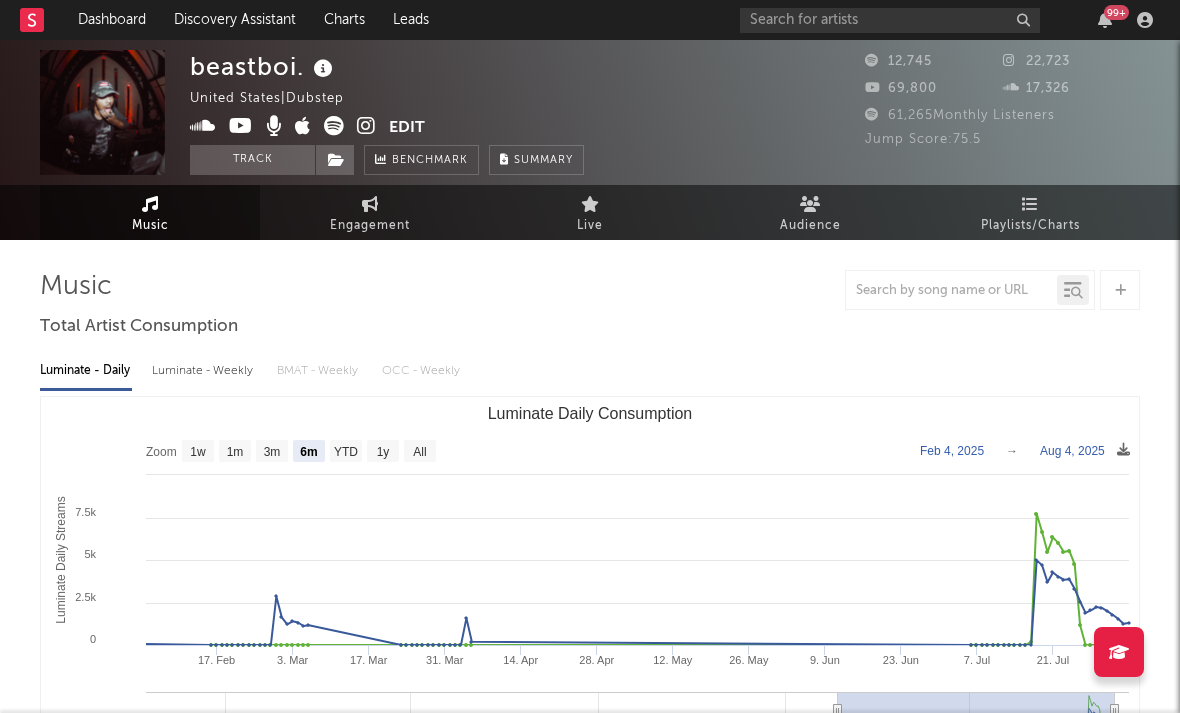 click at bounding box center (366, 126) 